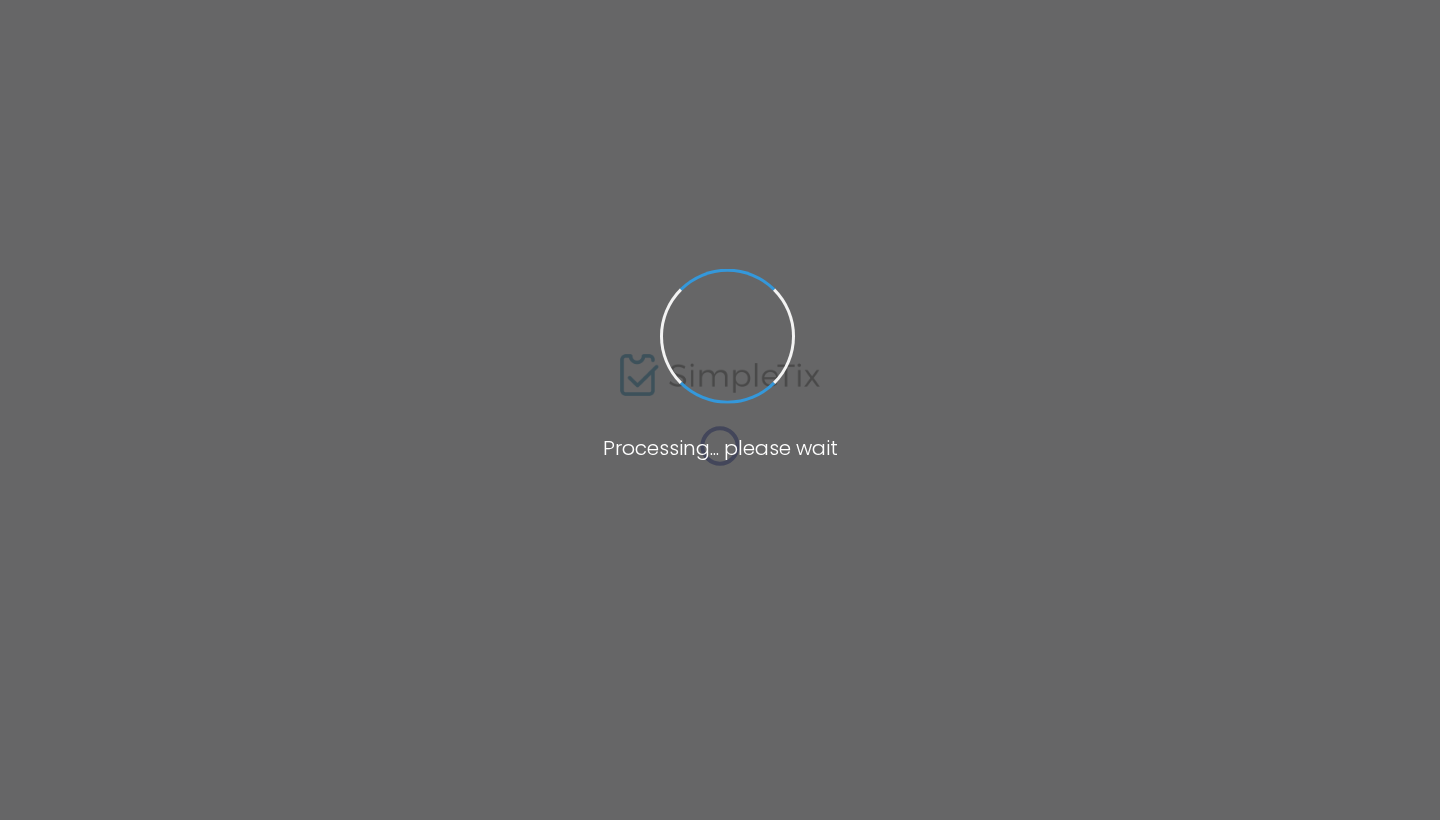 scroll, scrollTop: 0, scrollLeft: 0, axis: both 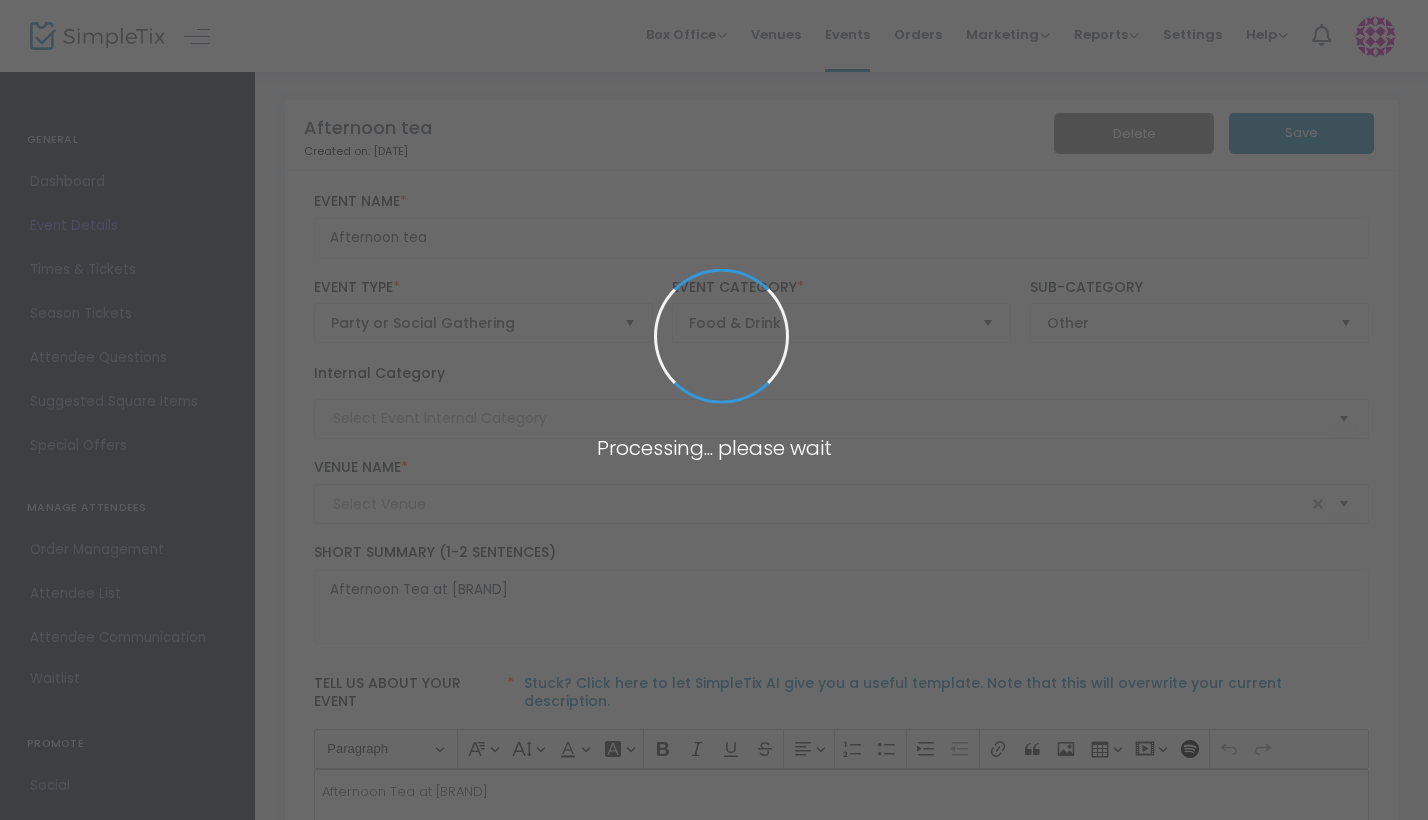 type on "[BRAND] B&B" 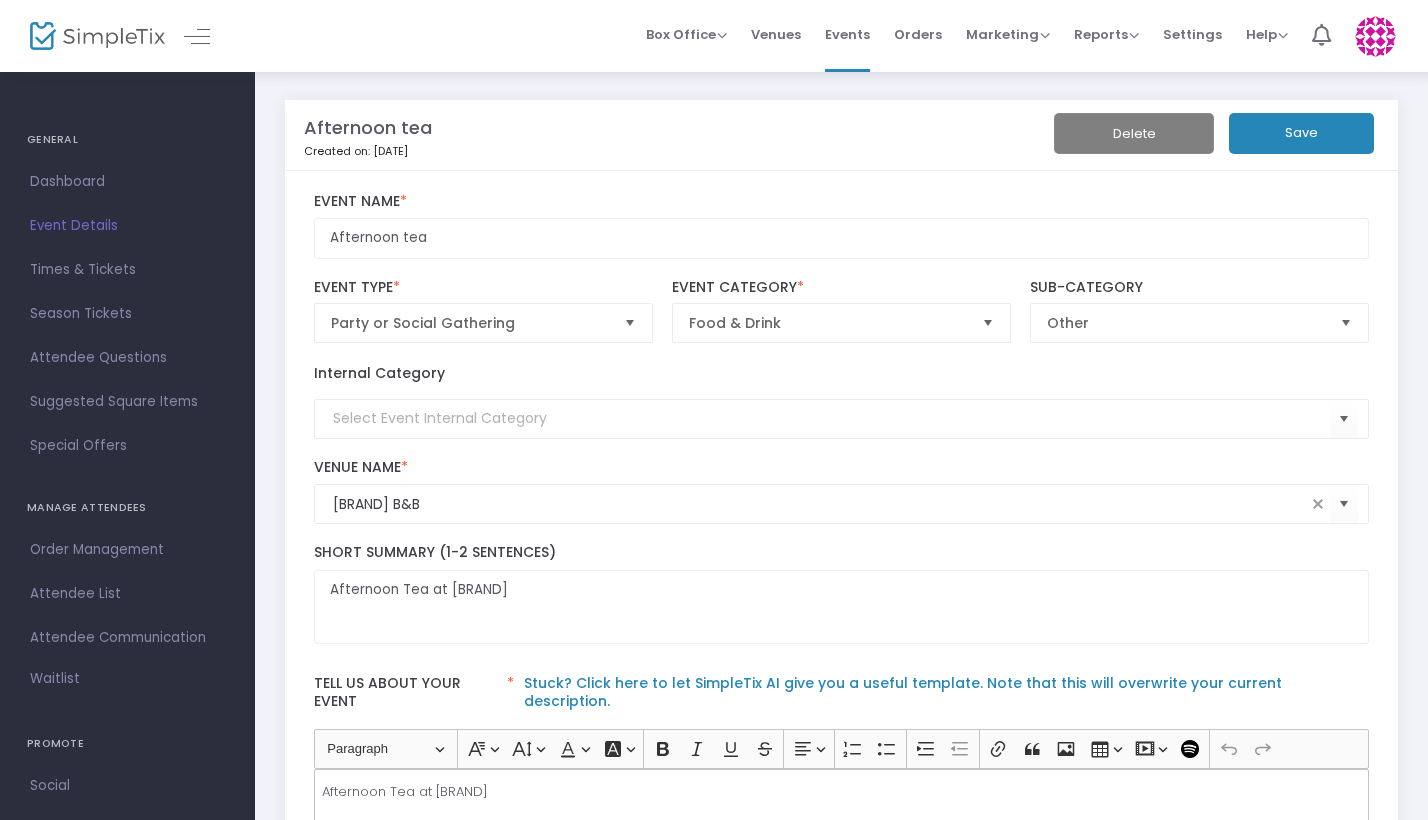 scroll, scrollTop: 0, scrollLeft: 0, axis: both 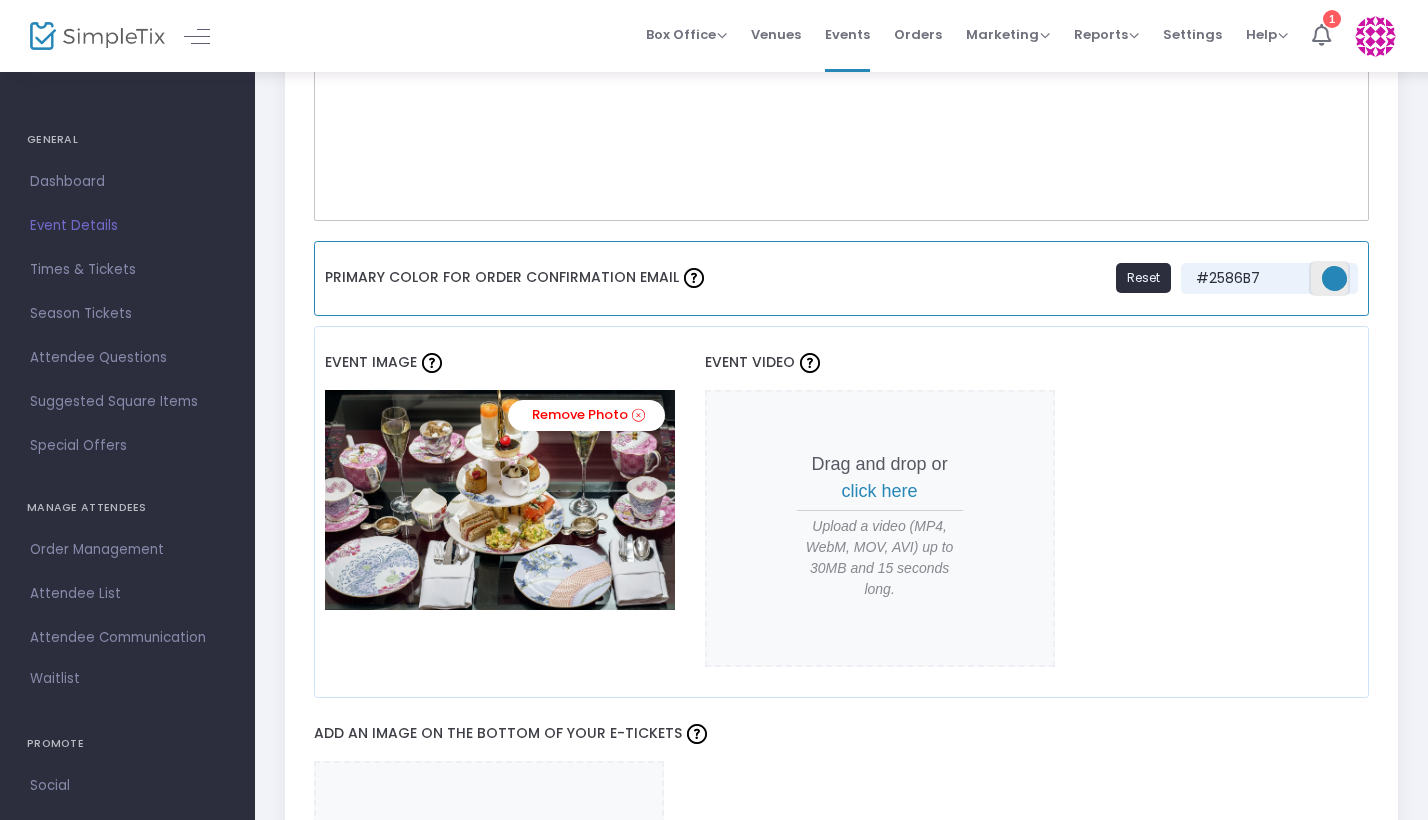 click at bounding box center [1334, 278] 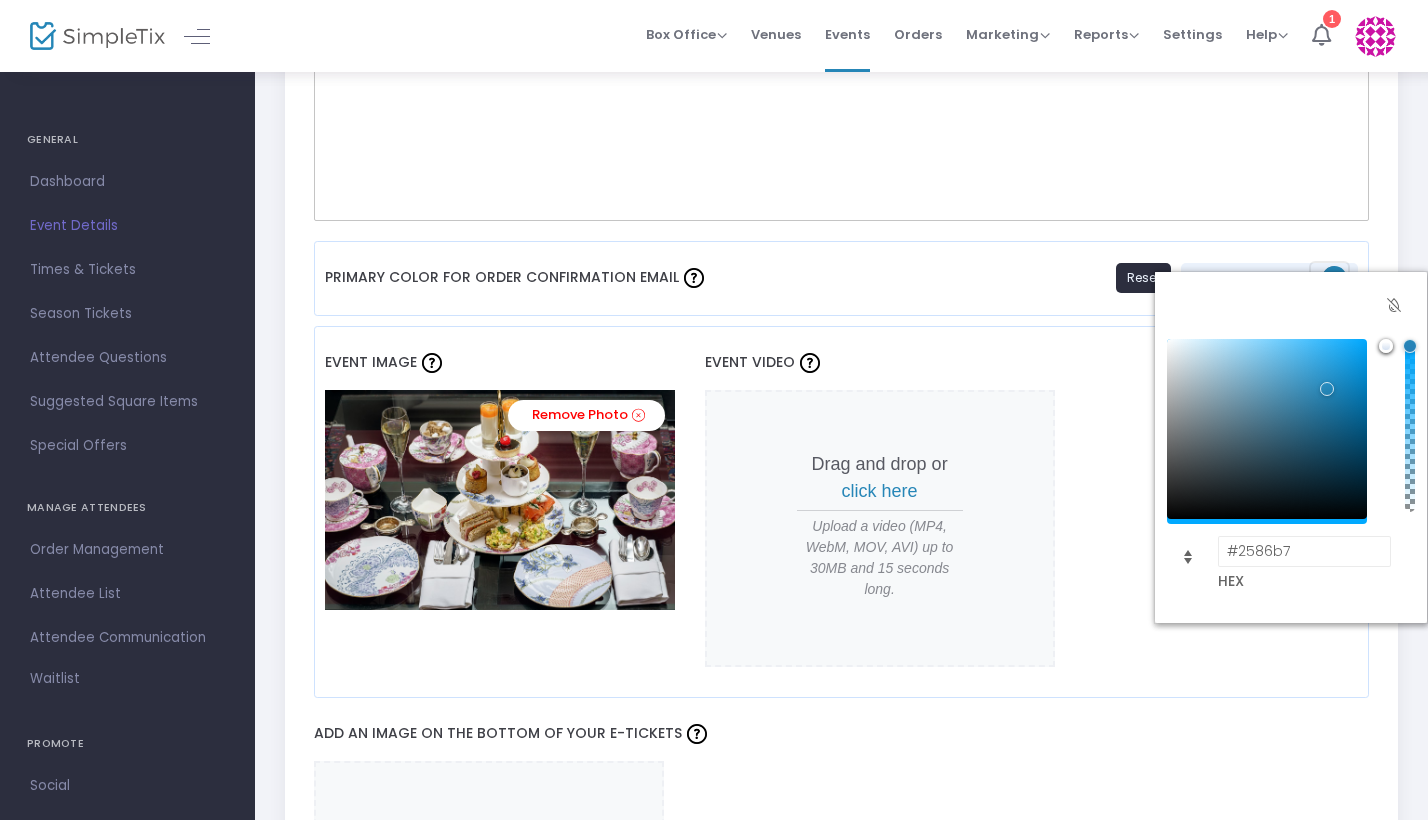 click 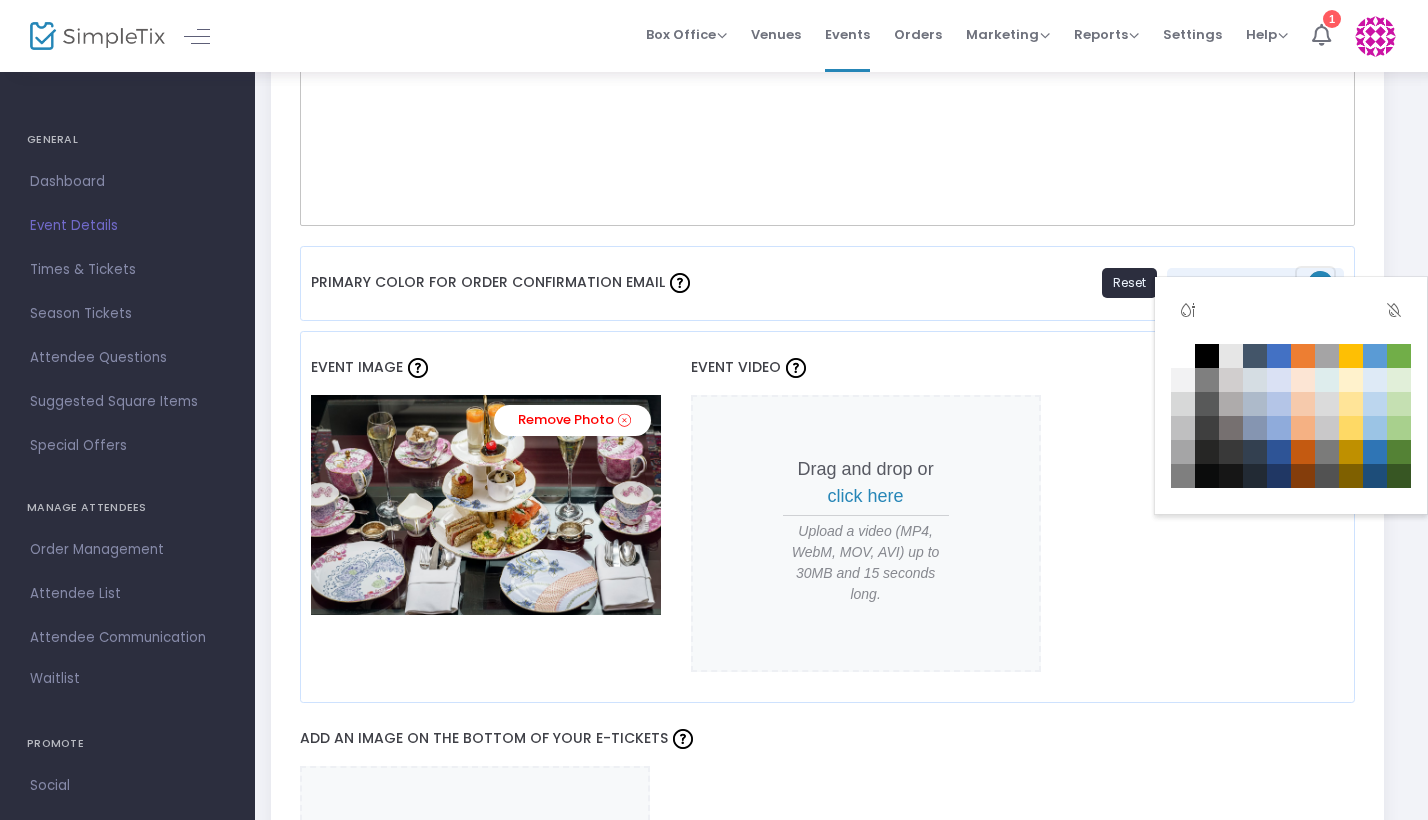 scroll, scrollTop: 1438, scrollLeft: 14, axis: both 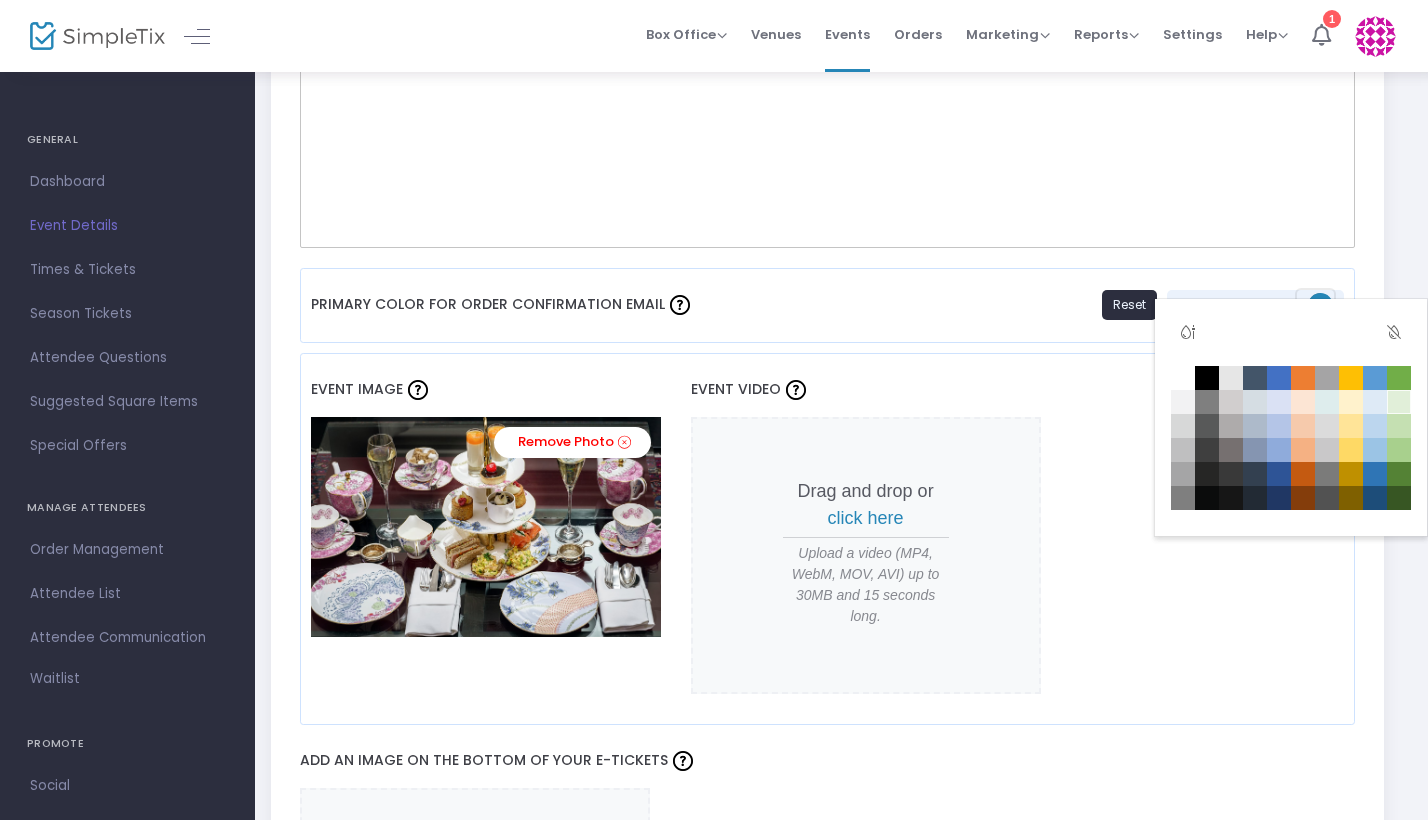 click at bounding box center [1399, 402] 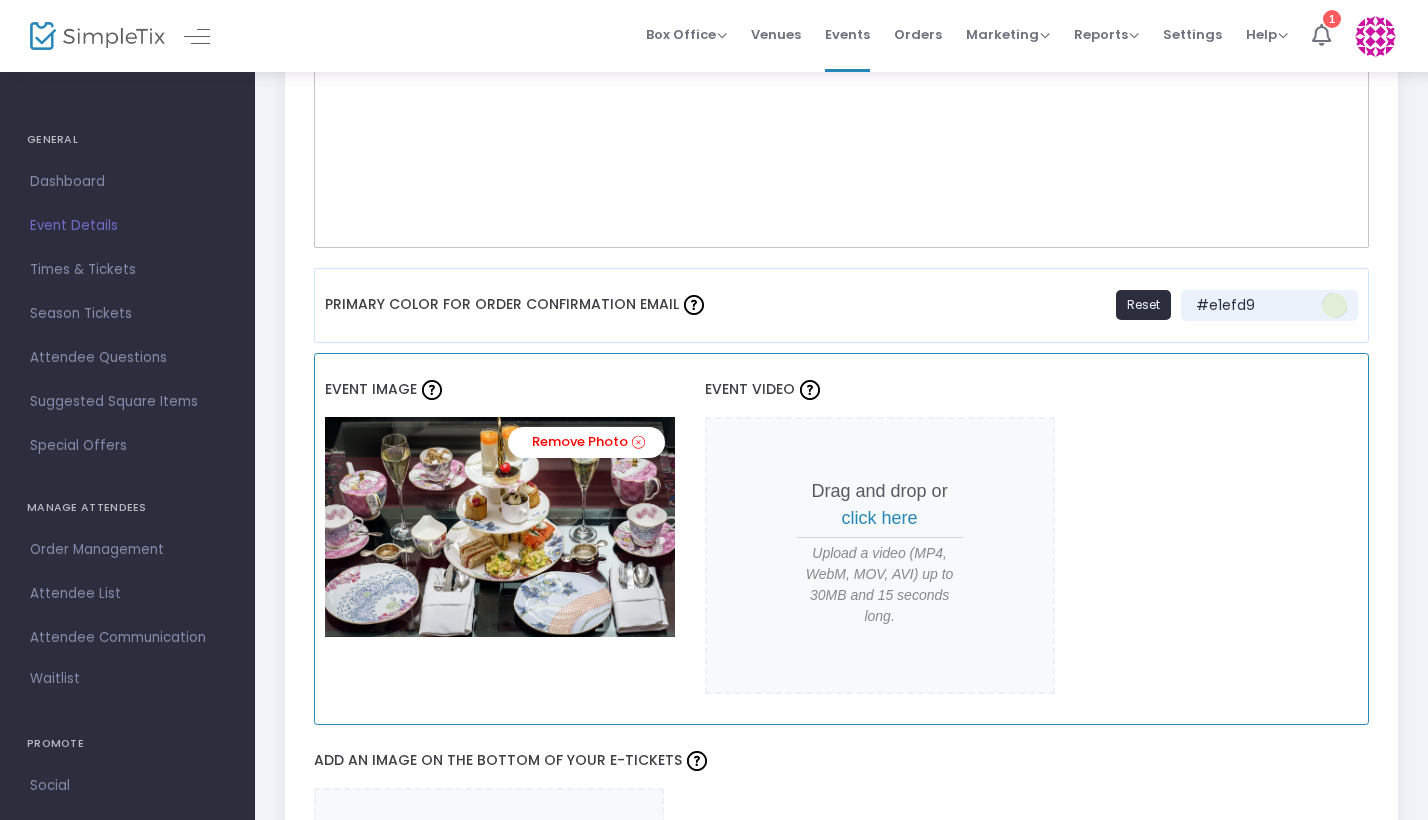 scroll, scrollTop: 1438, scrollLeft: 0, axis: vertical 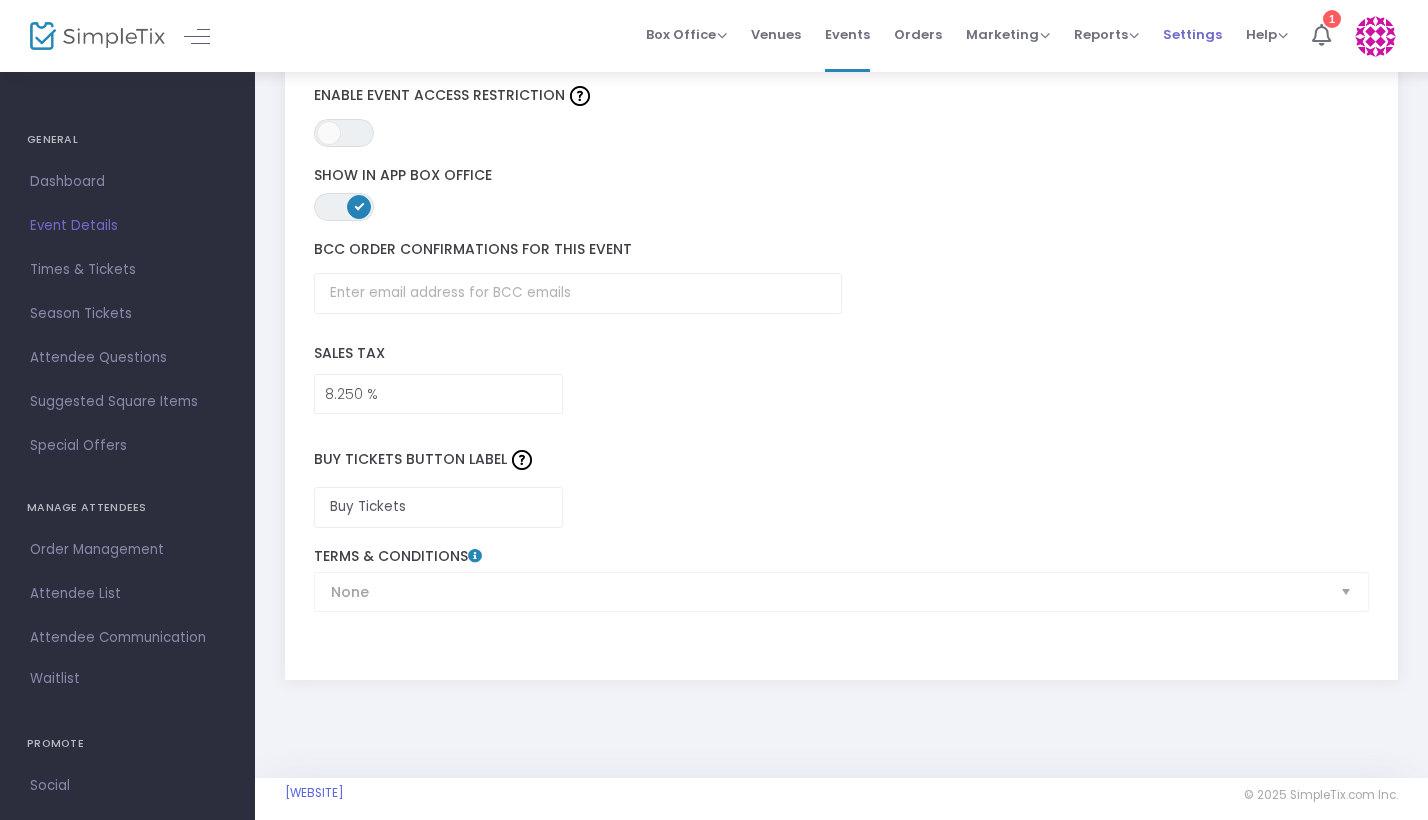 click on "Settings" at bounding box center (1192, 34) 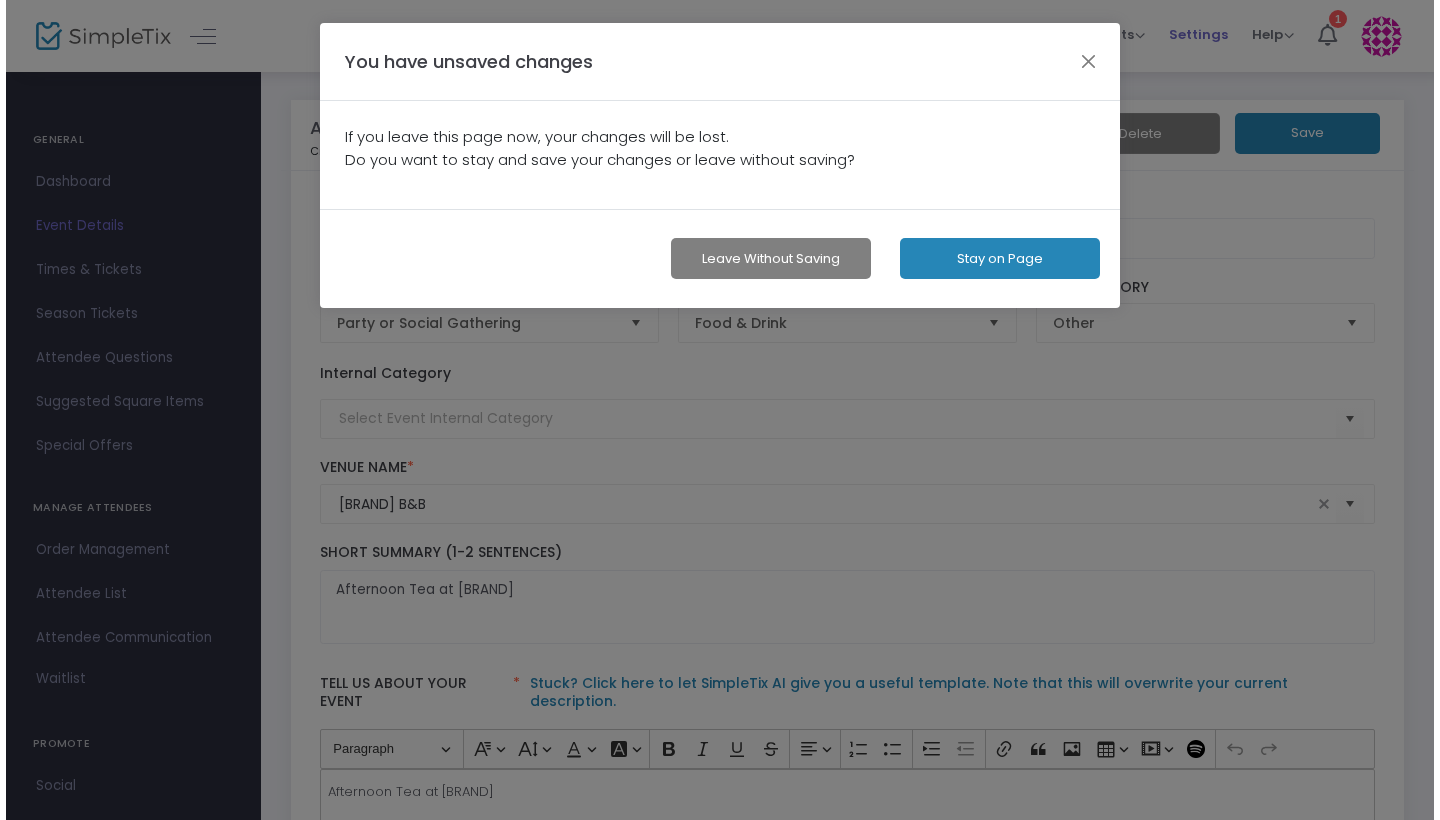 scroll, scrollTop: 0, scrollLeft: 0, axis: both 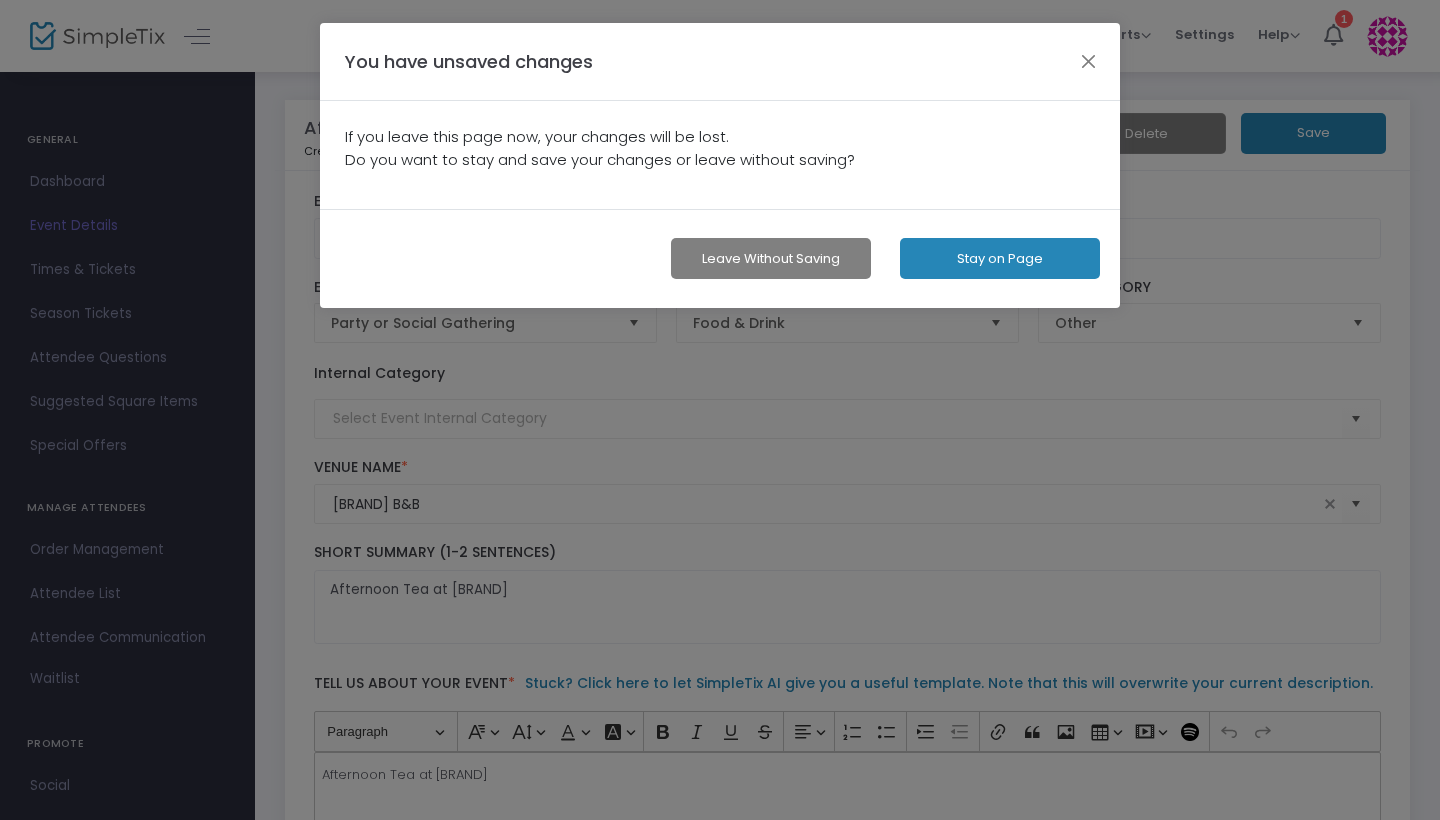 click on "Leave without Saving" 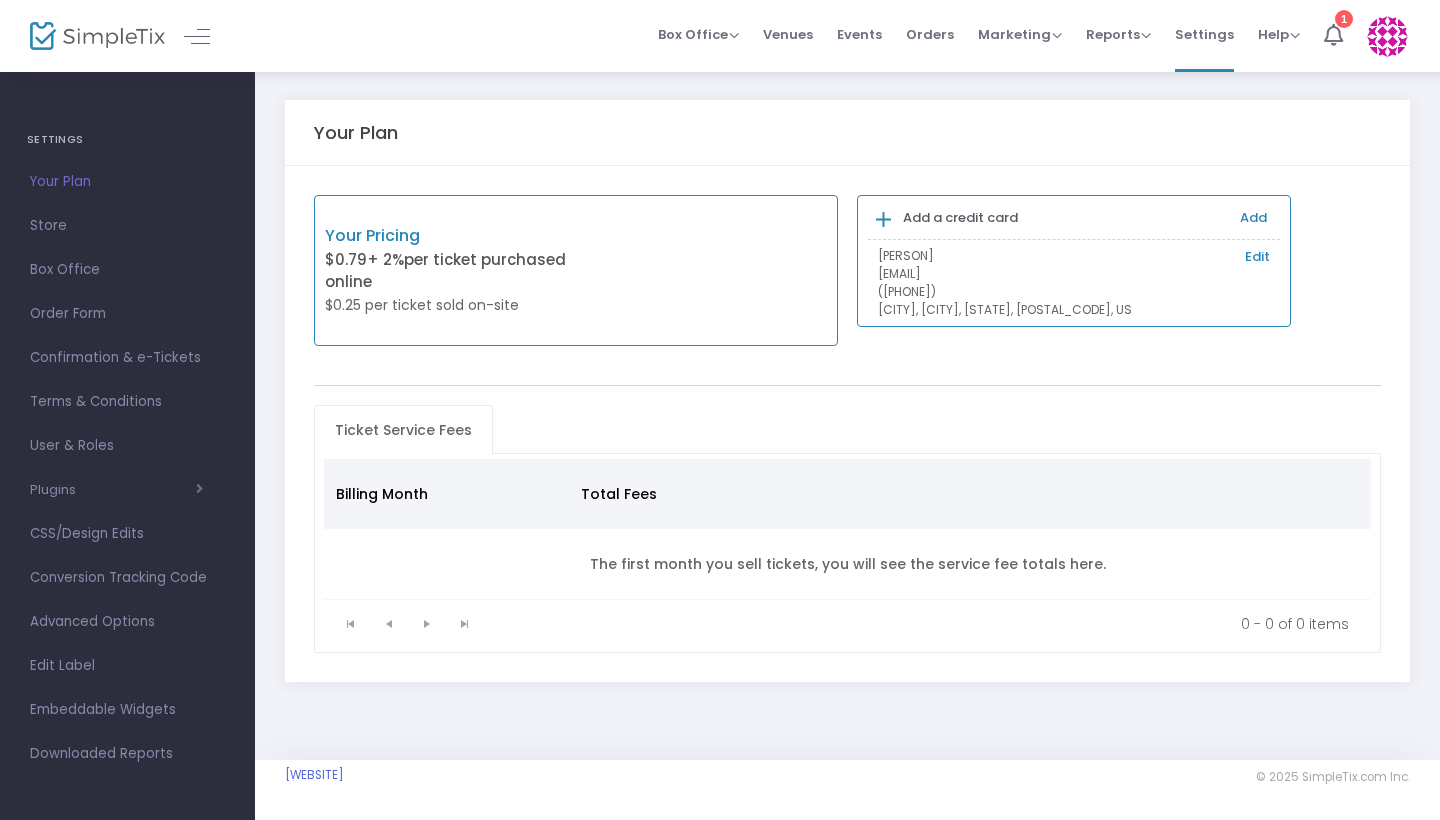 scroll, scrollTop: 0, scrollLeft: 0, axis: both 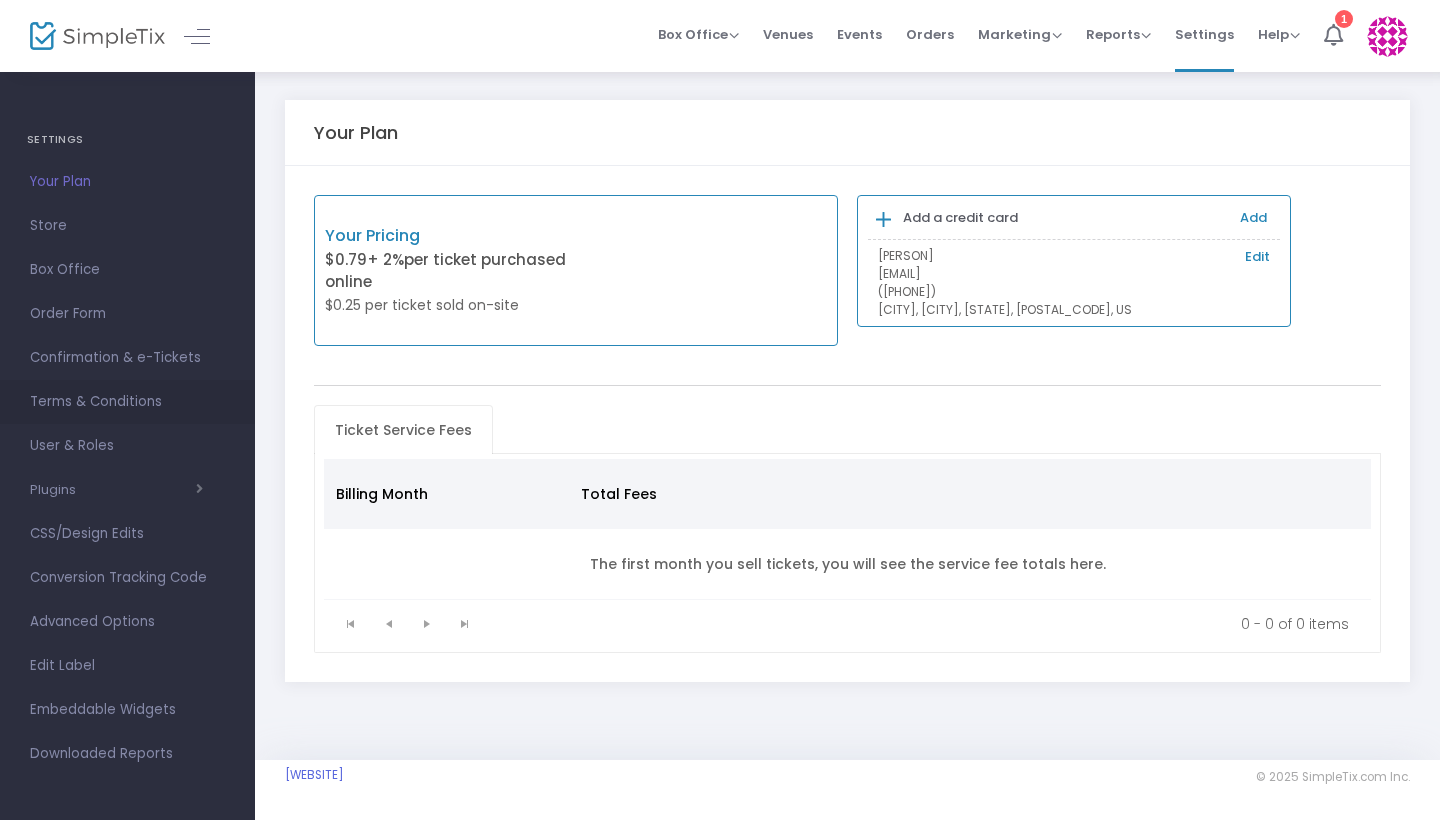 click on "Terms & Conditions" at bounding box center (127, 402) 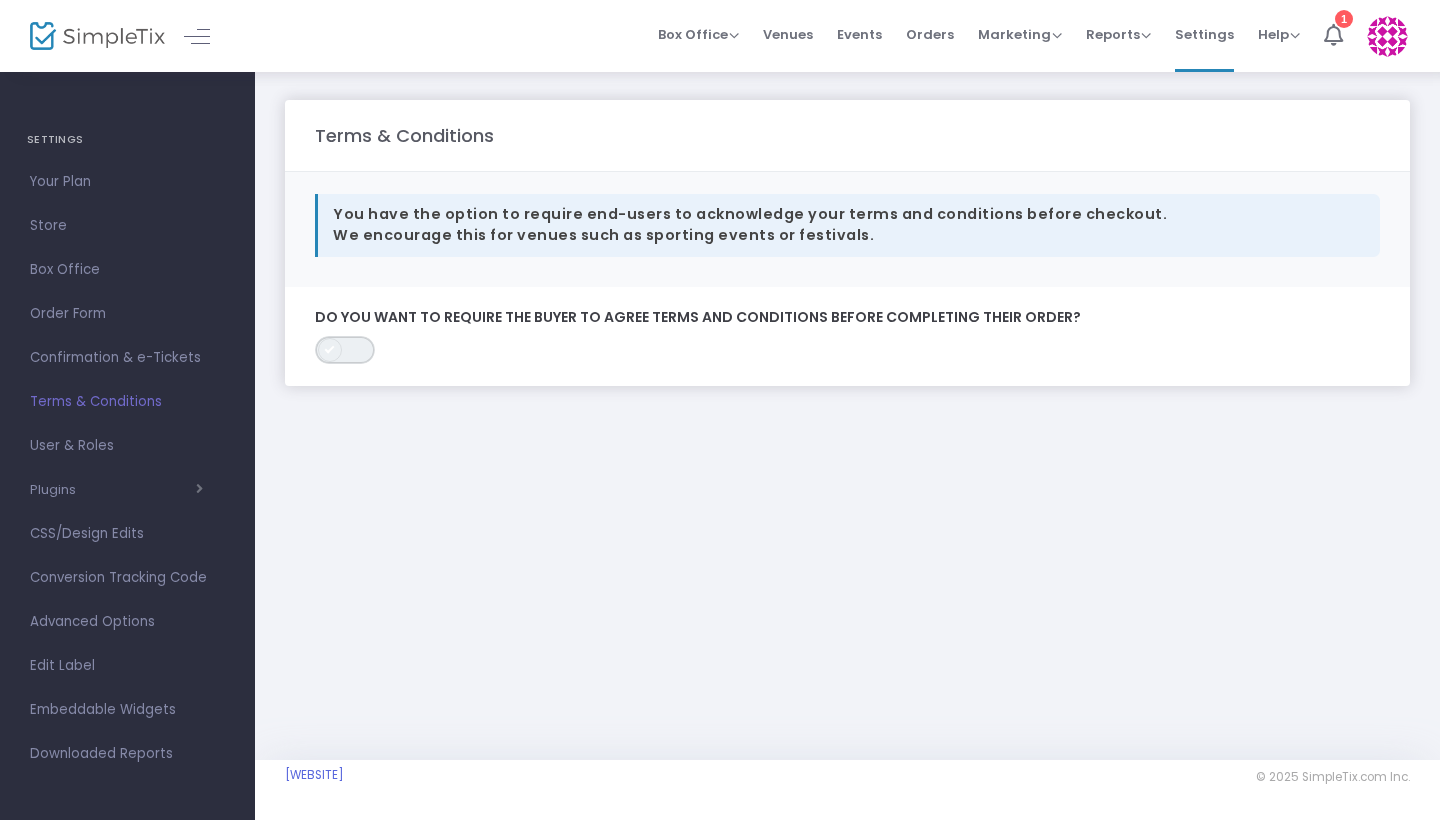 click on "ON OFF" at bounding box center [345, 350] 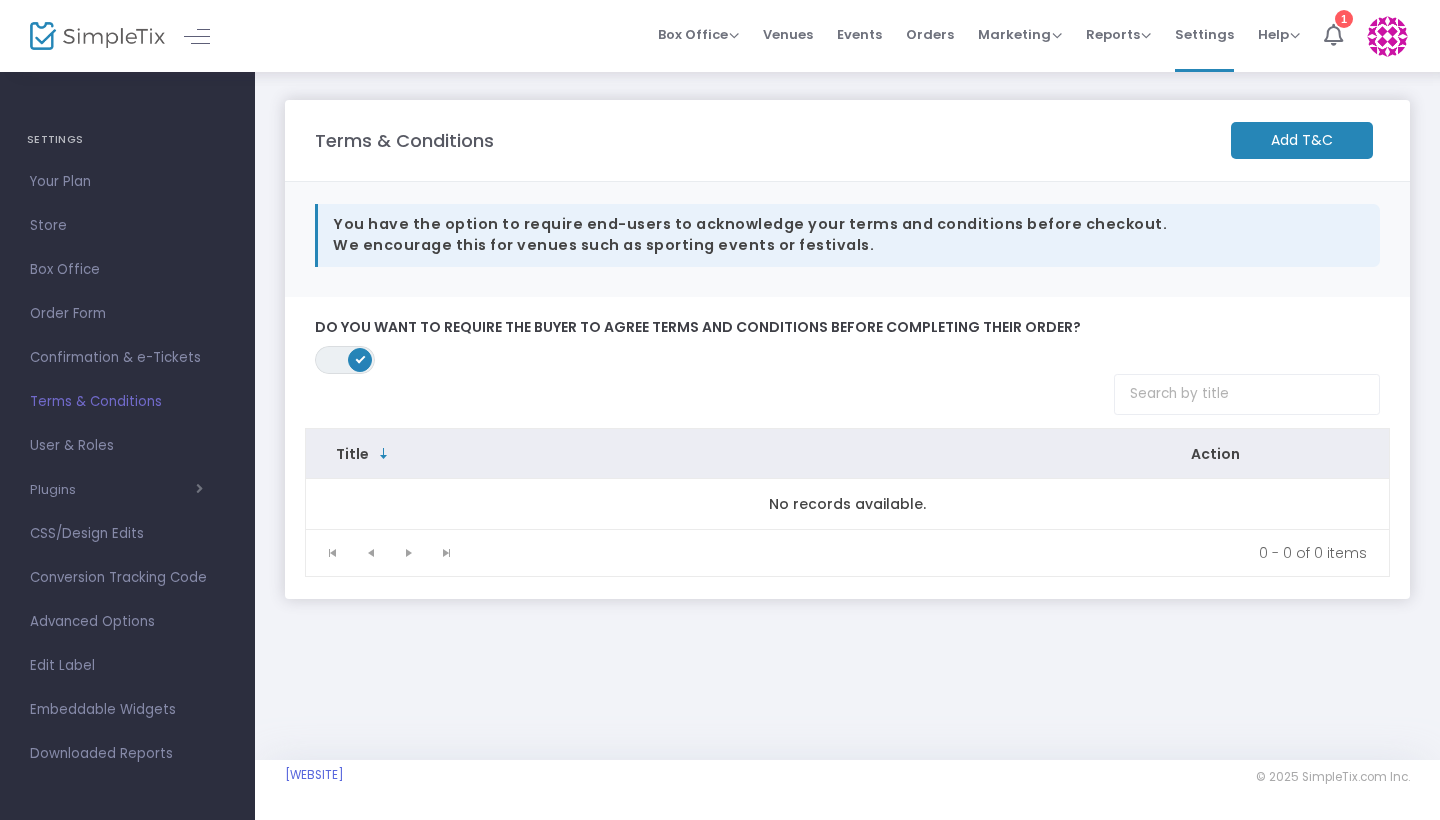 click on "Add T&C" 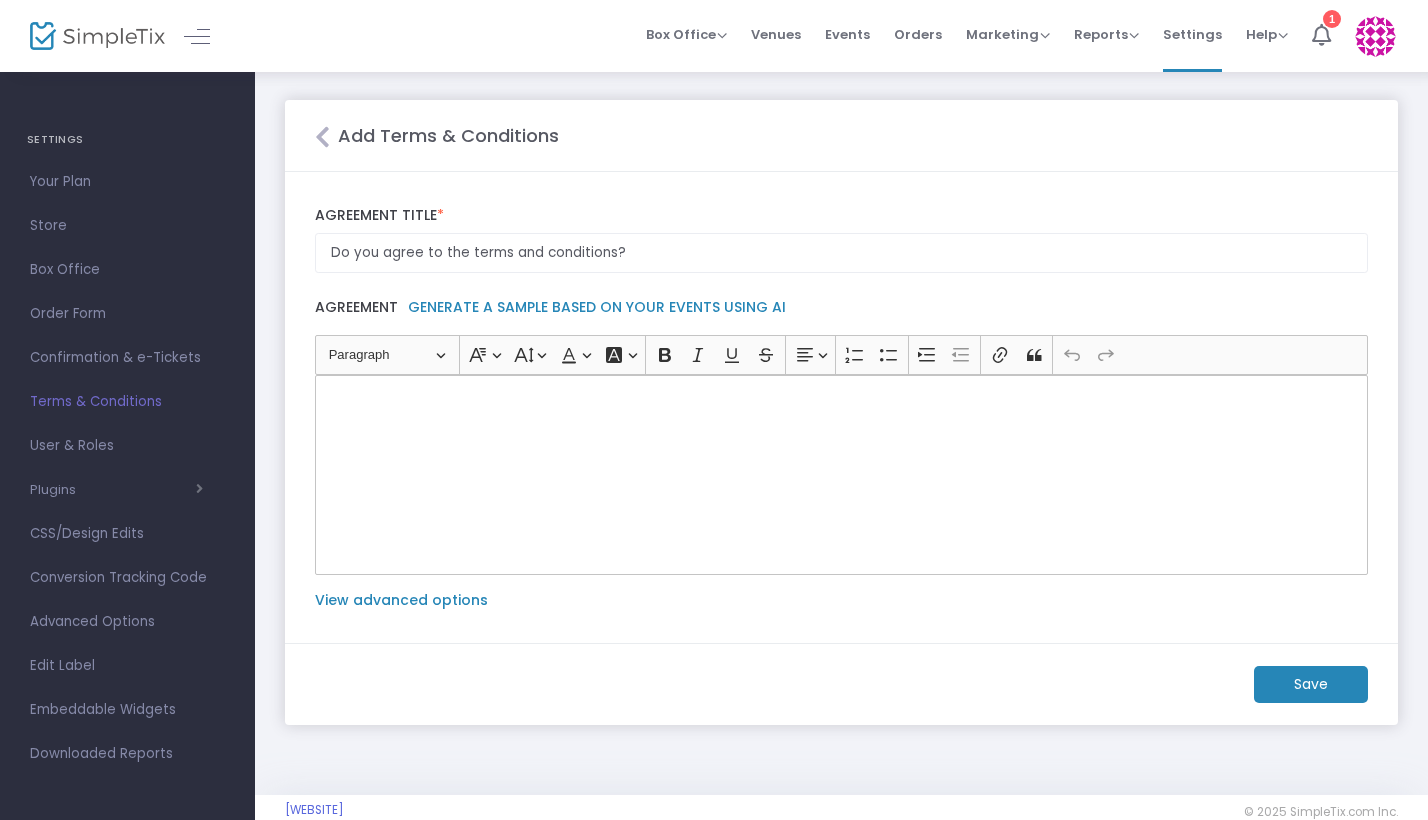 click 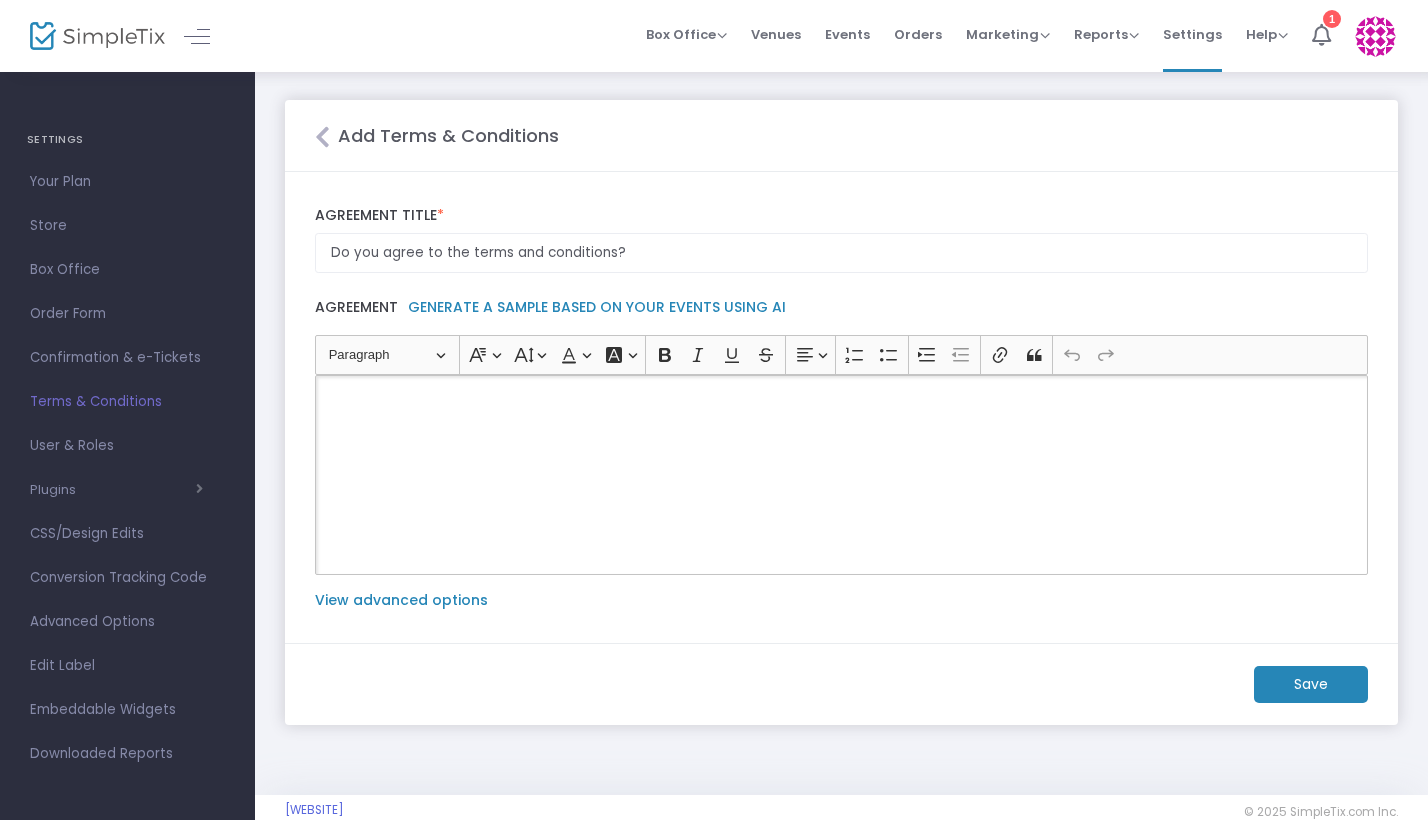 click 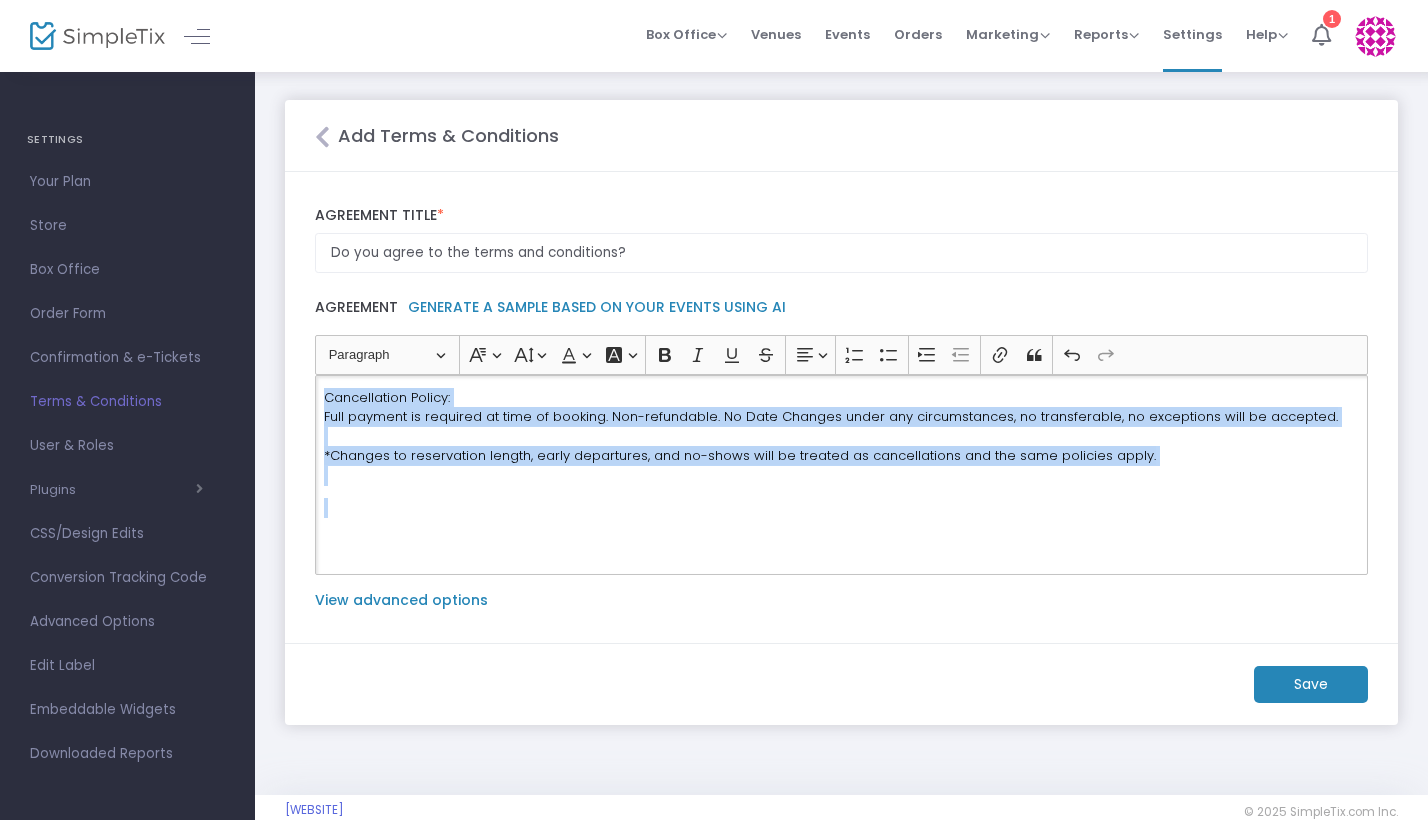 drag, startPoint x: 322, startPoint y: 391, endPoint x: 330, endPoint y: 516, distance: 125.25574 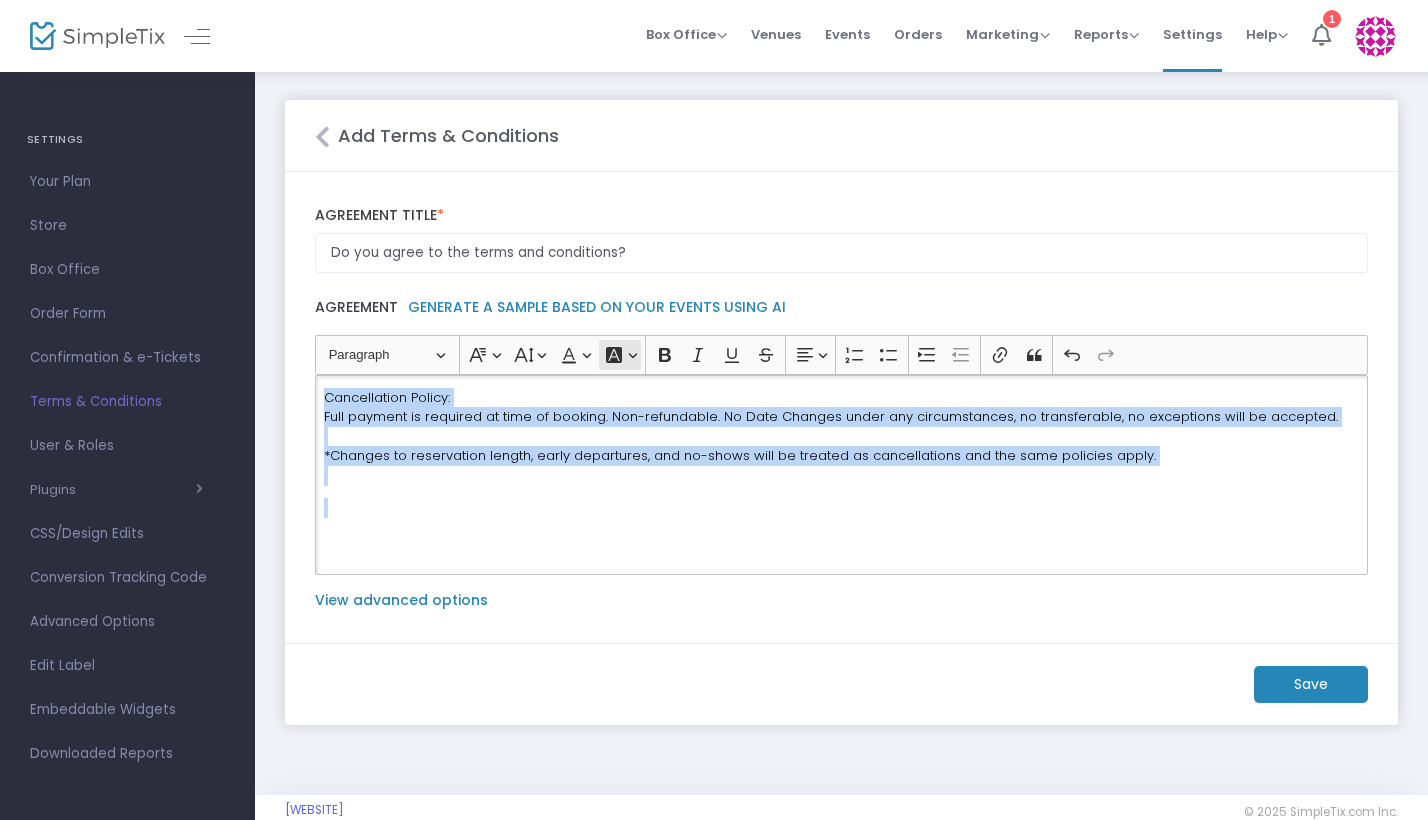 click 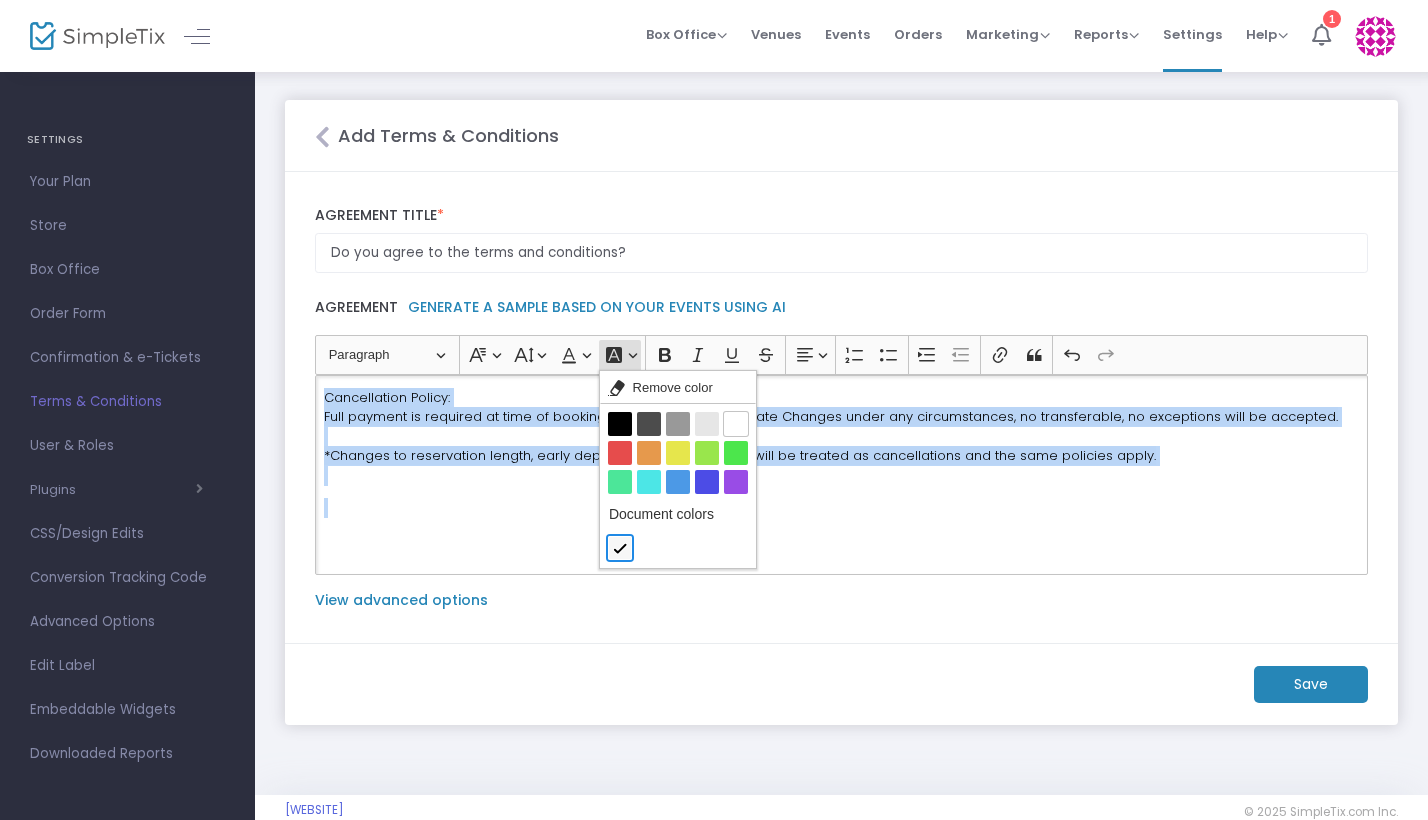 click 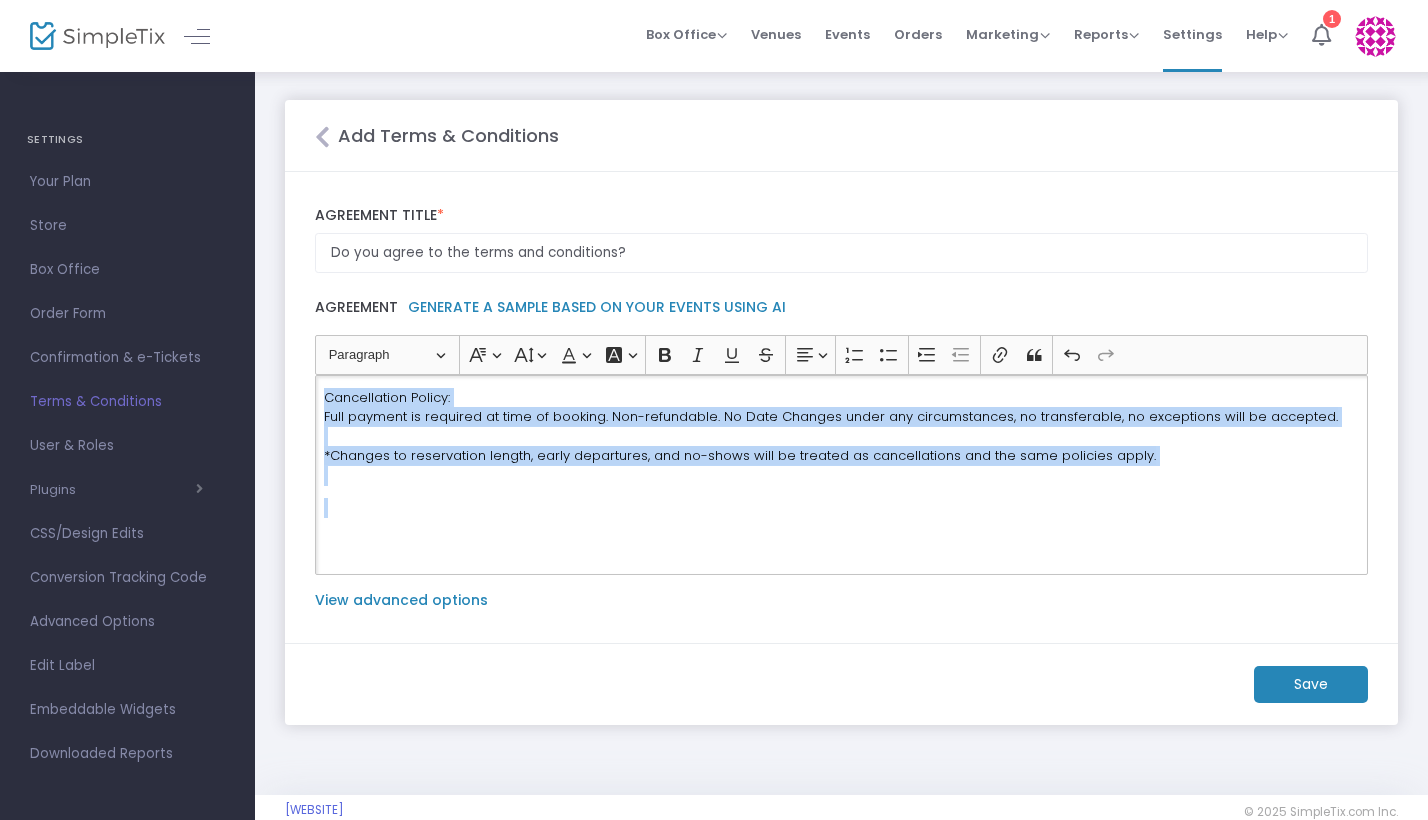 click on "Cancellation Policy: Full payment is required at time of booking. Non-refundable. No Date Changes under any circumstances, no transferable, no exceptions will be accepted.  *Changes to reservation length, early departures, and no-shows will be treated as cancellations and the same policies apply." 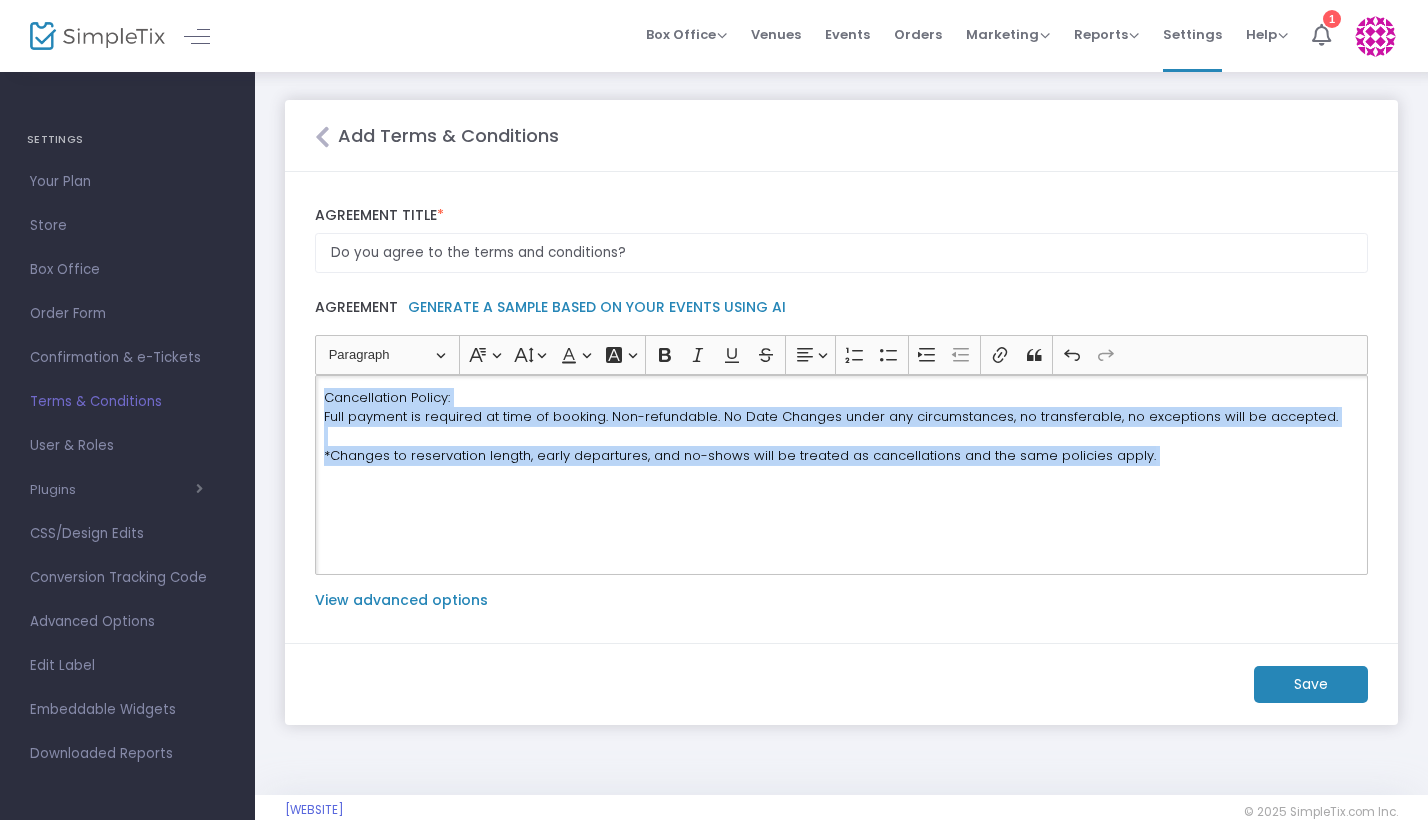 drag, startPoint x: 326, startPoint y: 393, endPoint x: 329, endPoint y: 477, distance: 84.05355 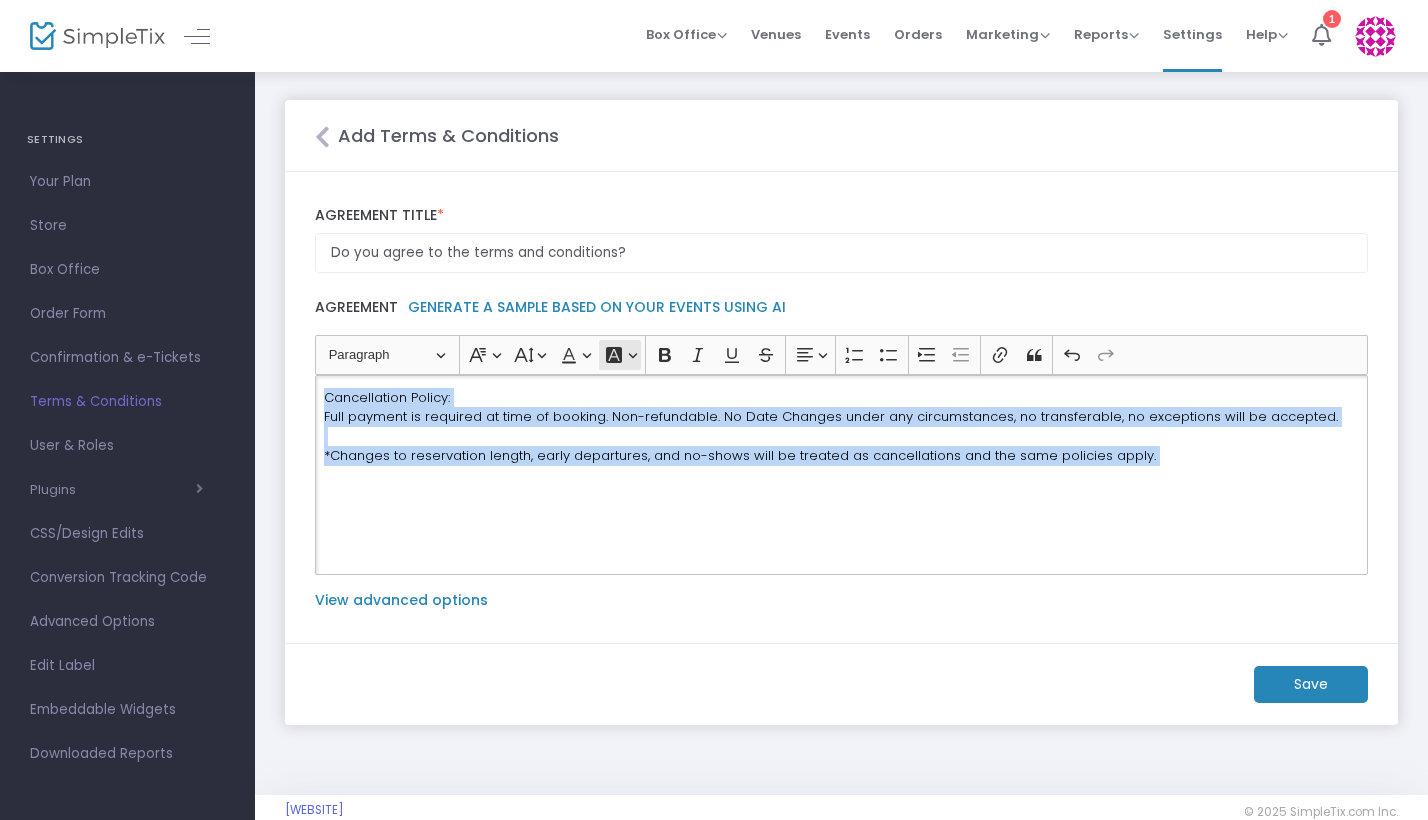click 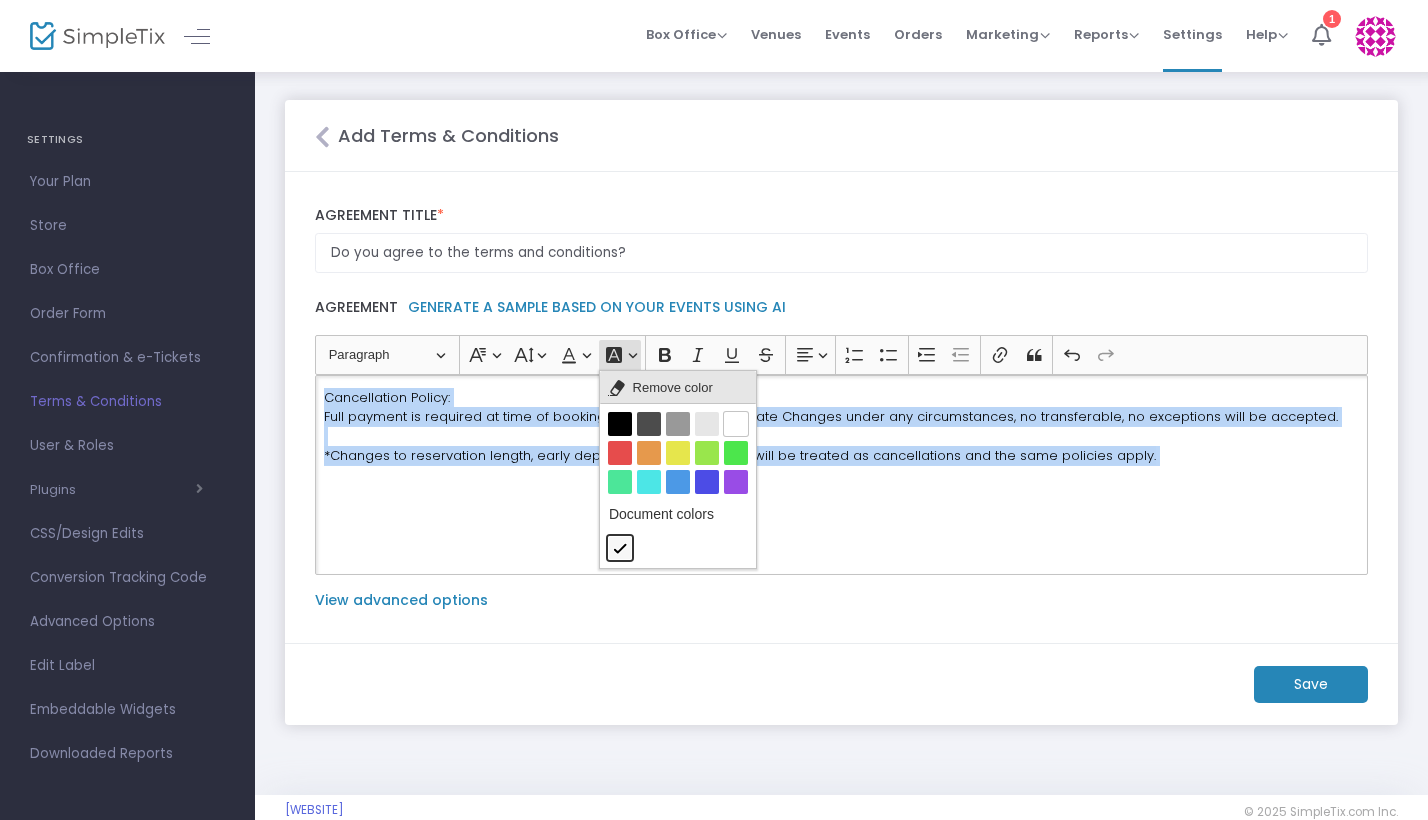 click on "Remove color" at bounding box center [673, 388] 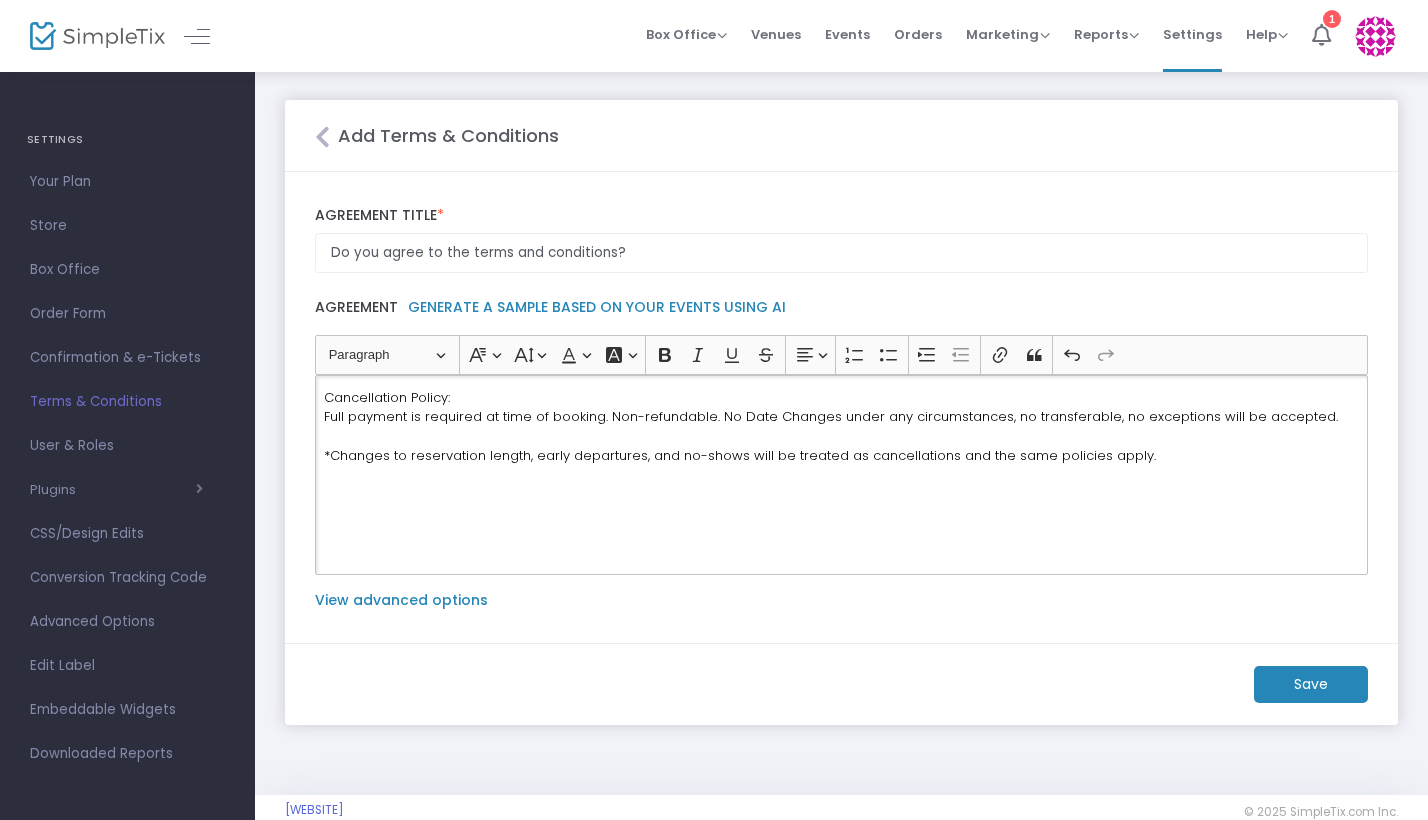click on "Cancellation Policy: Full payment is required at time of booking. Non-refundable. No Date Changes under any circumstances, no transferable, no exceptions will be accepted.  *Changes to reservation length, early departures, and no-shows will be treated as cancellations and the same policies apply." 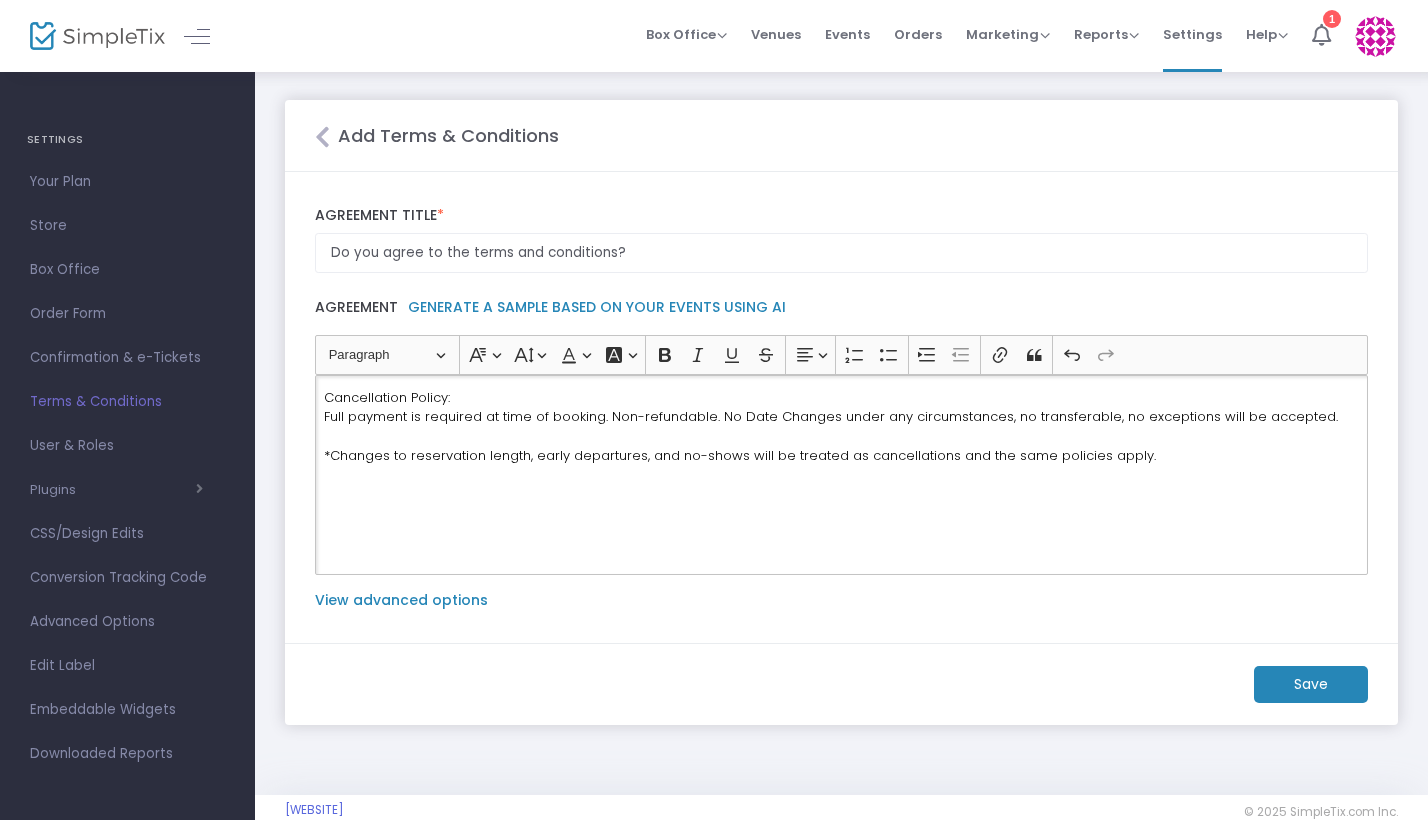 type 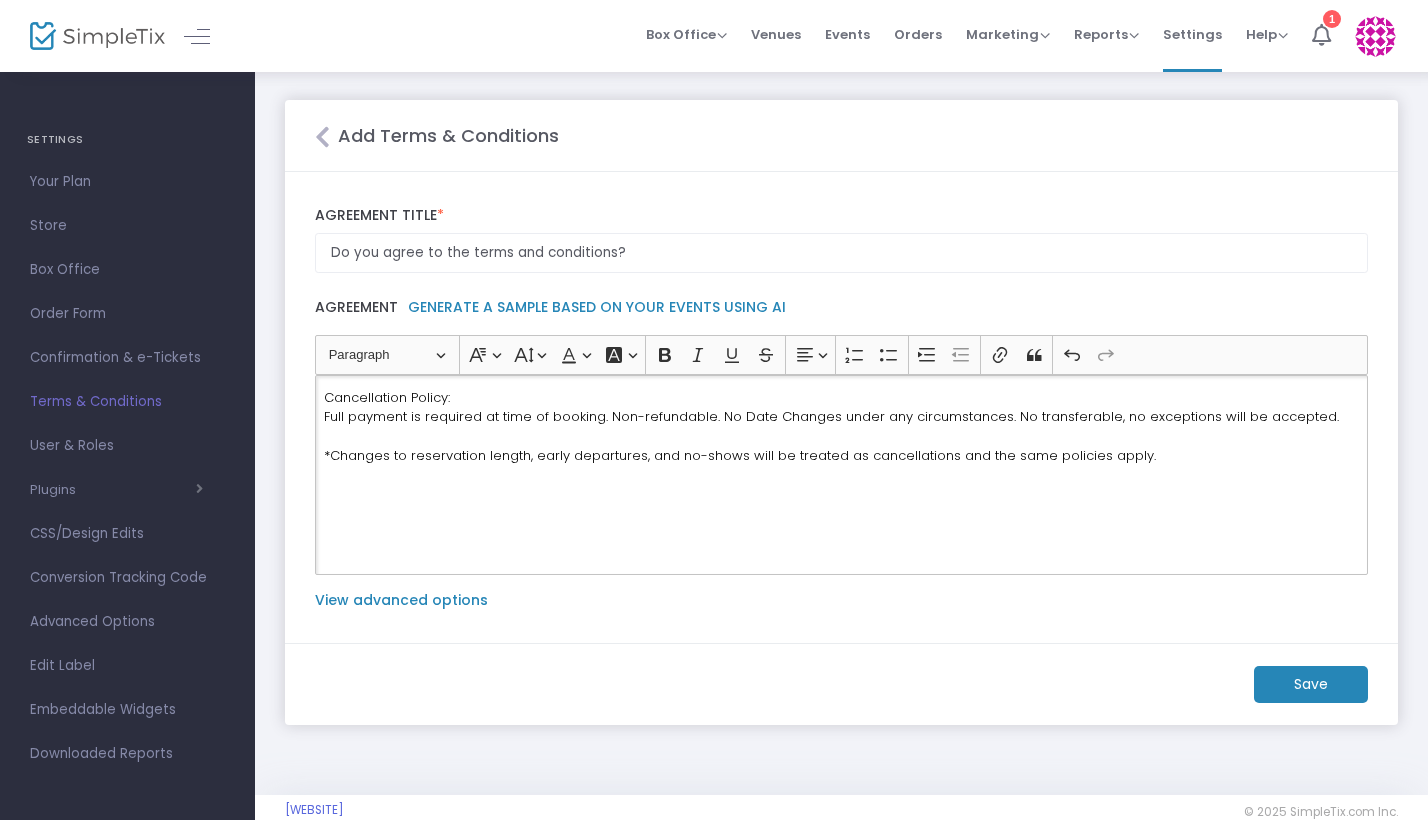 click on "Full payment is required at time of booking. Non-refundable. No Date Changes under any circumstances. No transferable, no exceptions will be accepted." 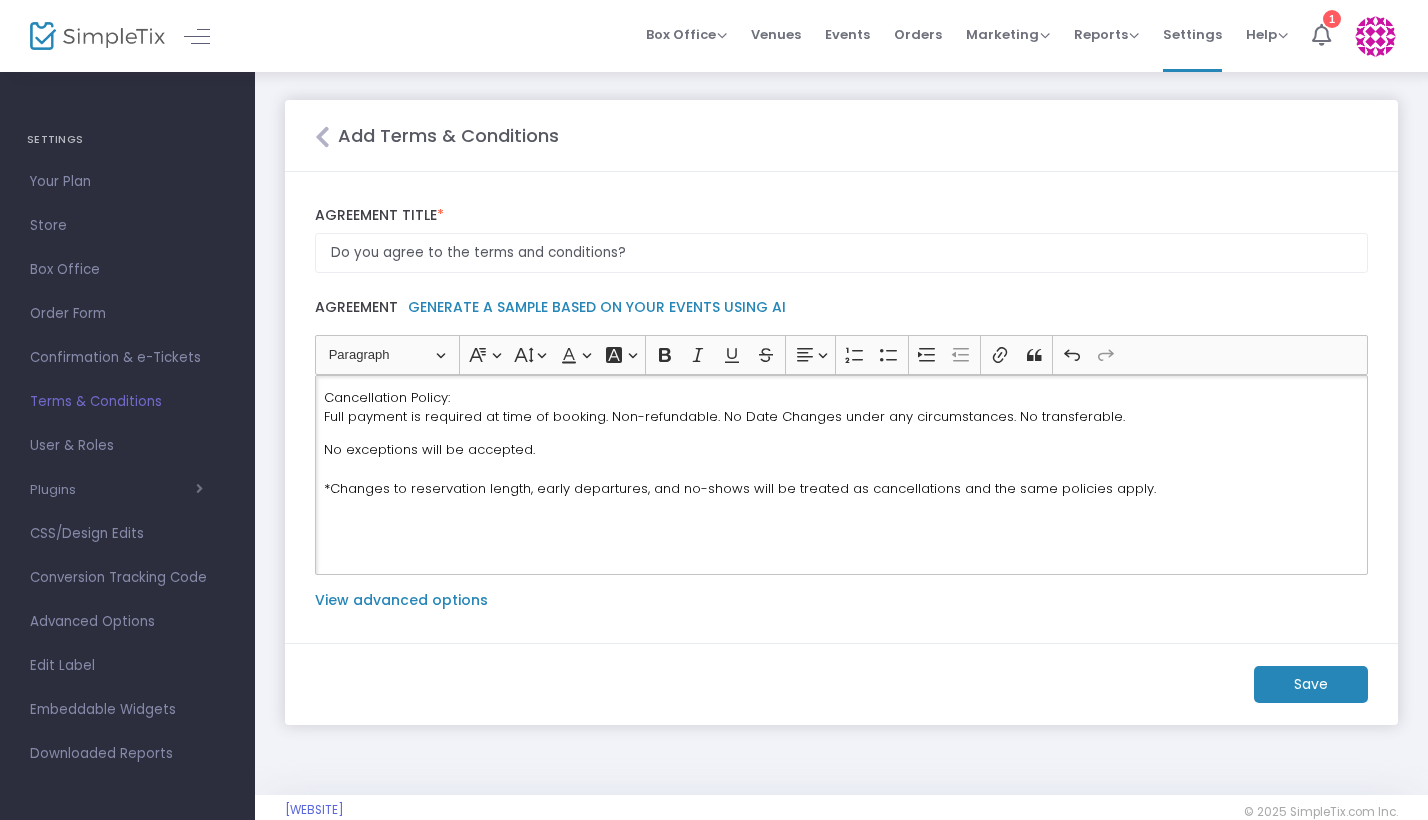 drag, startPoint x: 671, startPoint y: 484, endPoint x: 1146, endPoint y: 488, distance: 475.01685 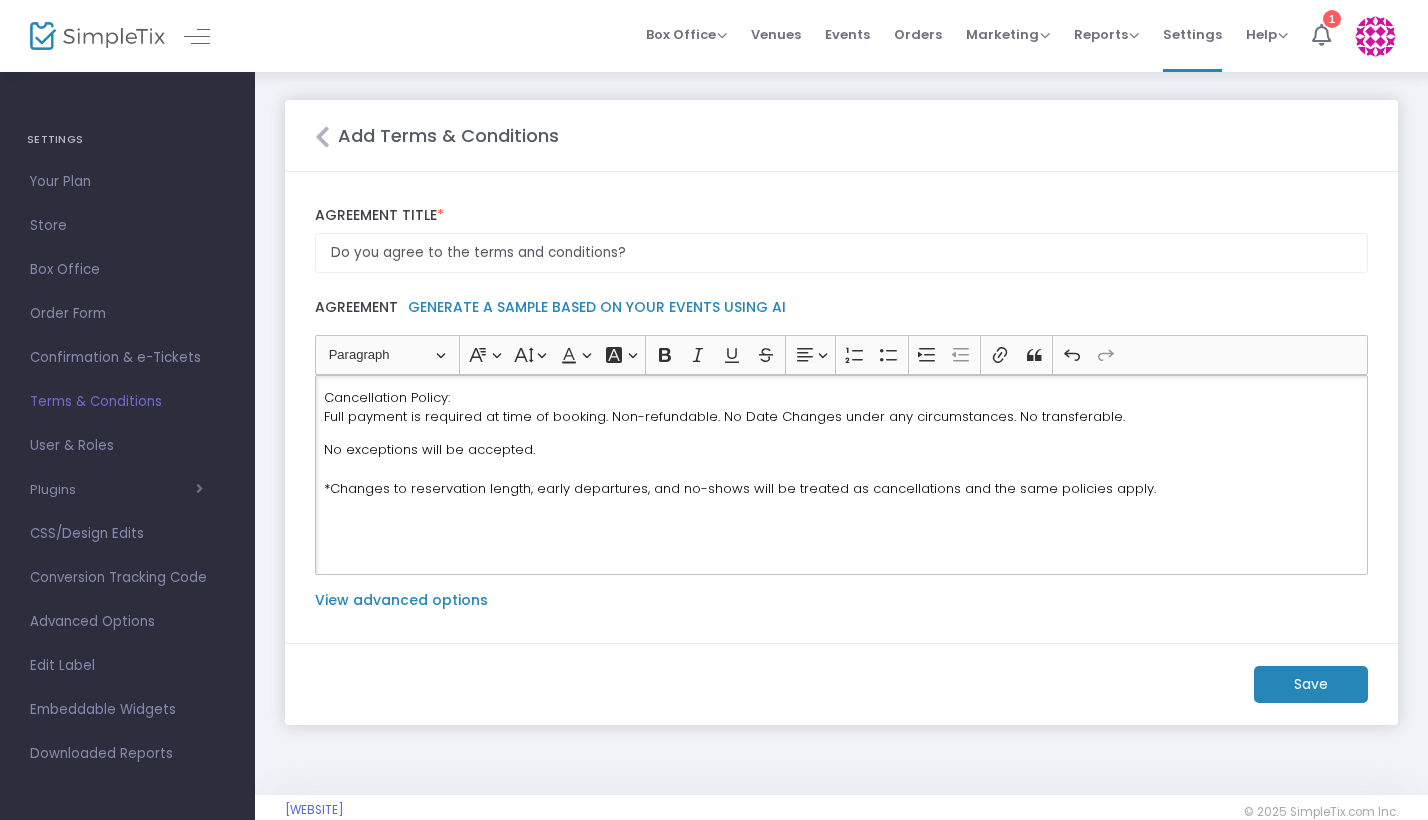 click on "No exceptions will be accepted.  *Changes to reservation length, early departures, and no-shows will be treated as cancellations and the same policies apply." 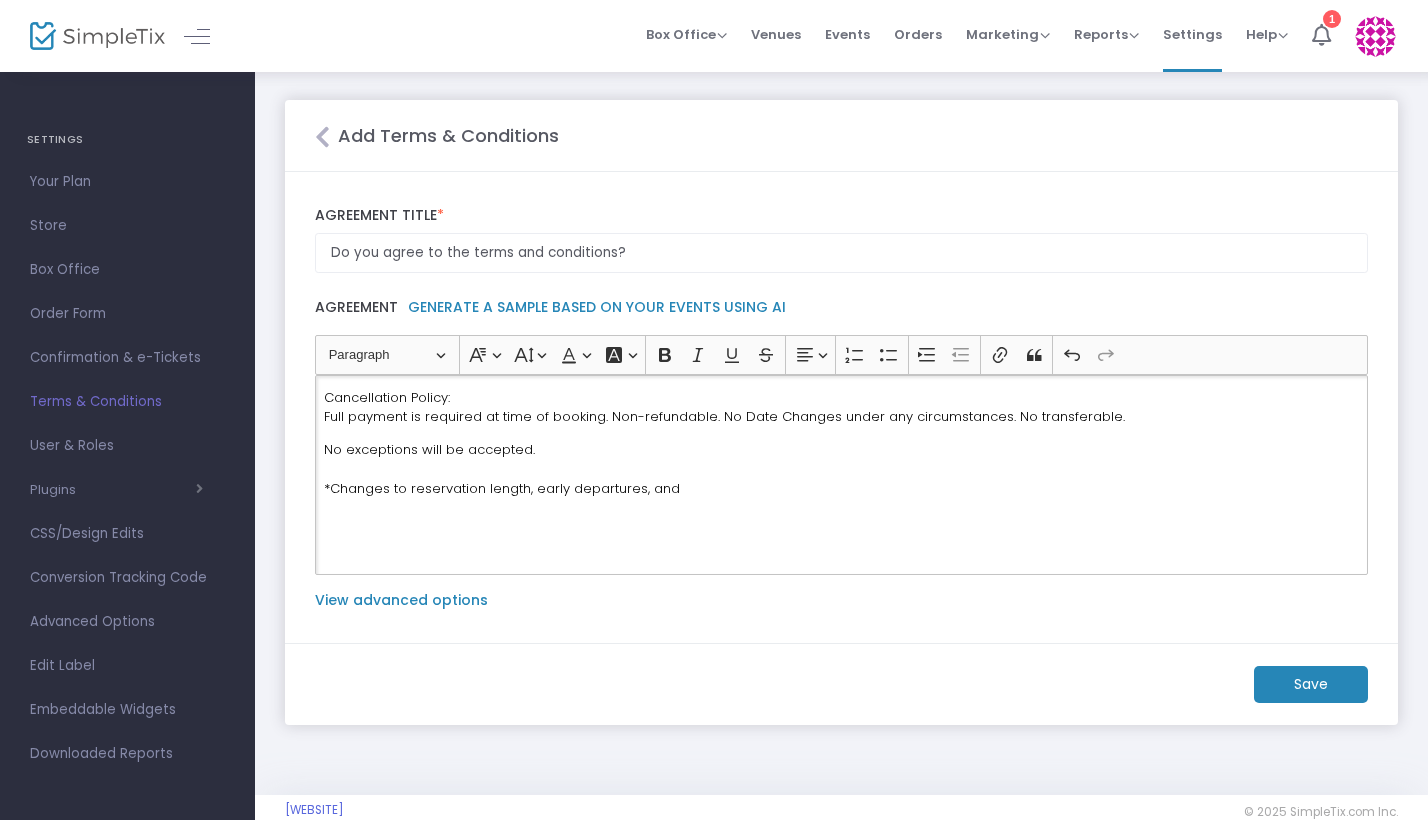 click on "Cancellation Policy: Full payment is required at time of booking. Non-refundable. No Date Changes under any circumstances. No transferable." 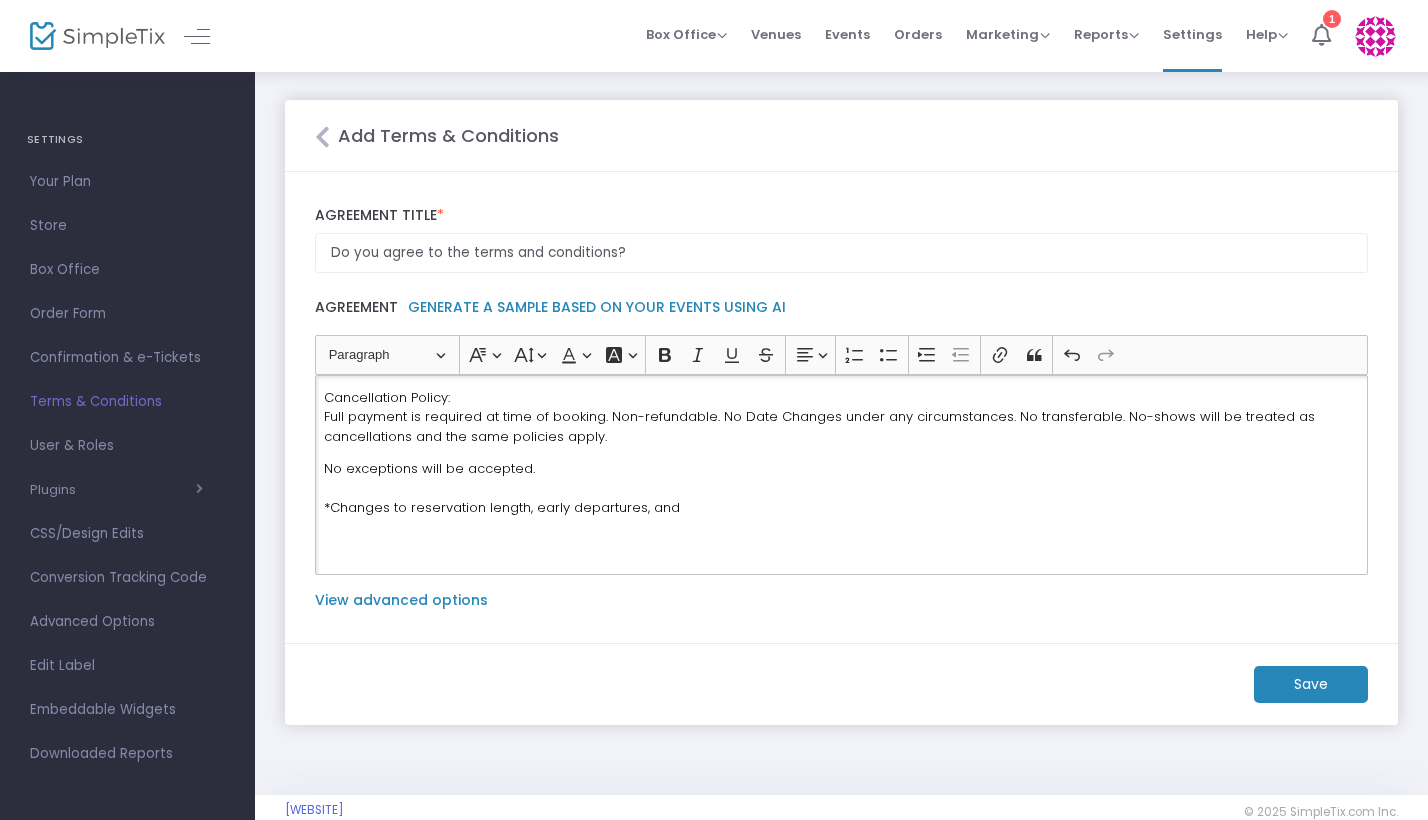 click on "Full payment is required at time of booking. Non-refundable. No Date Changes under any circumstances. No transferable. No-shows will be treated as cancellations and the same policies apply." 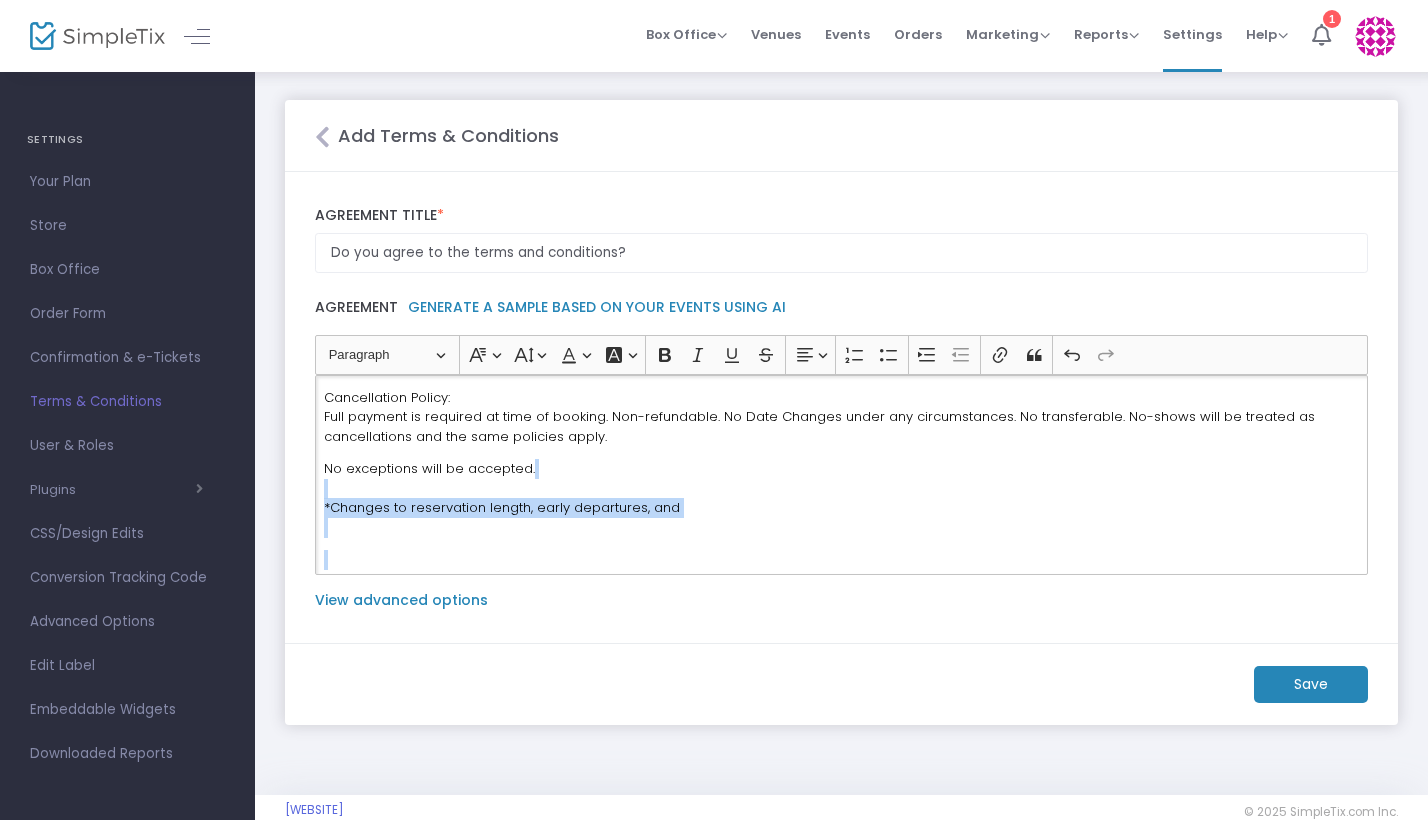drag, startPoint x: 318, startPoint y: 485, endPoint x: 318, endPoint y: 552, distance: 67 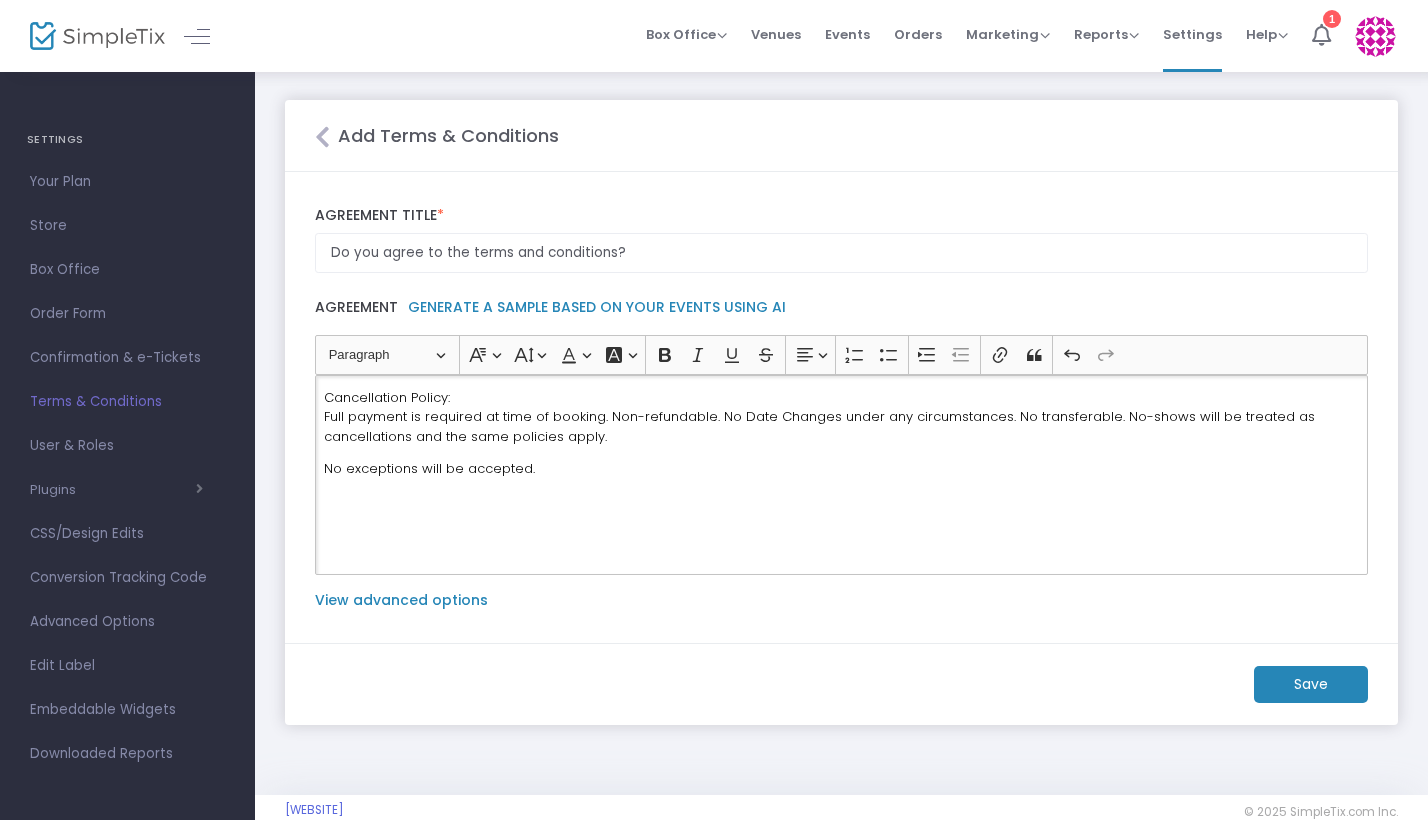click on "No exceptions will be accepted." 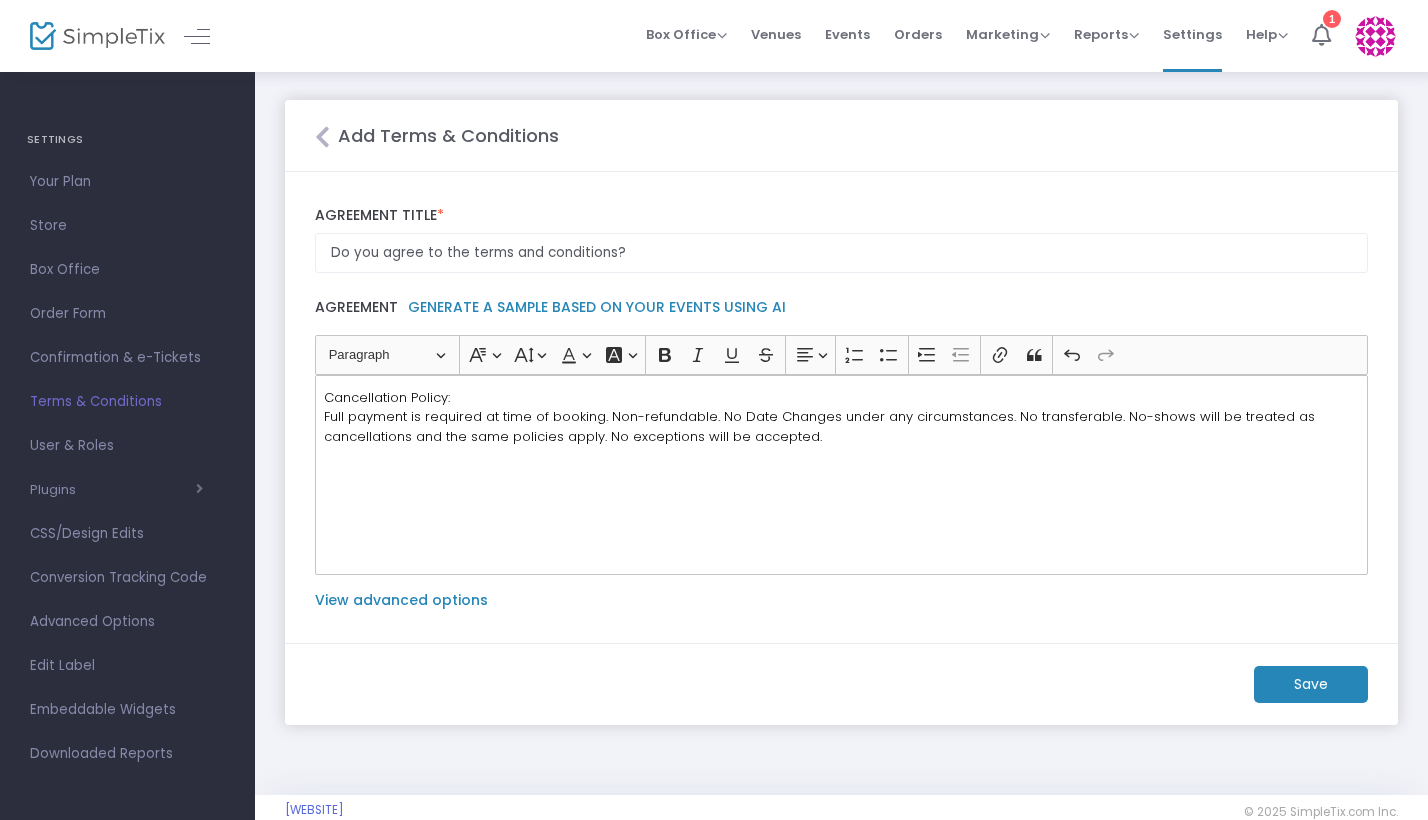 click on "Save" 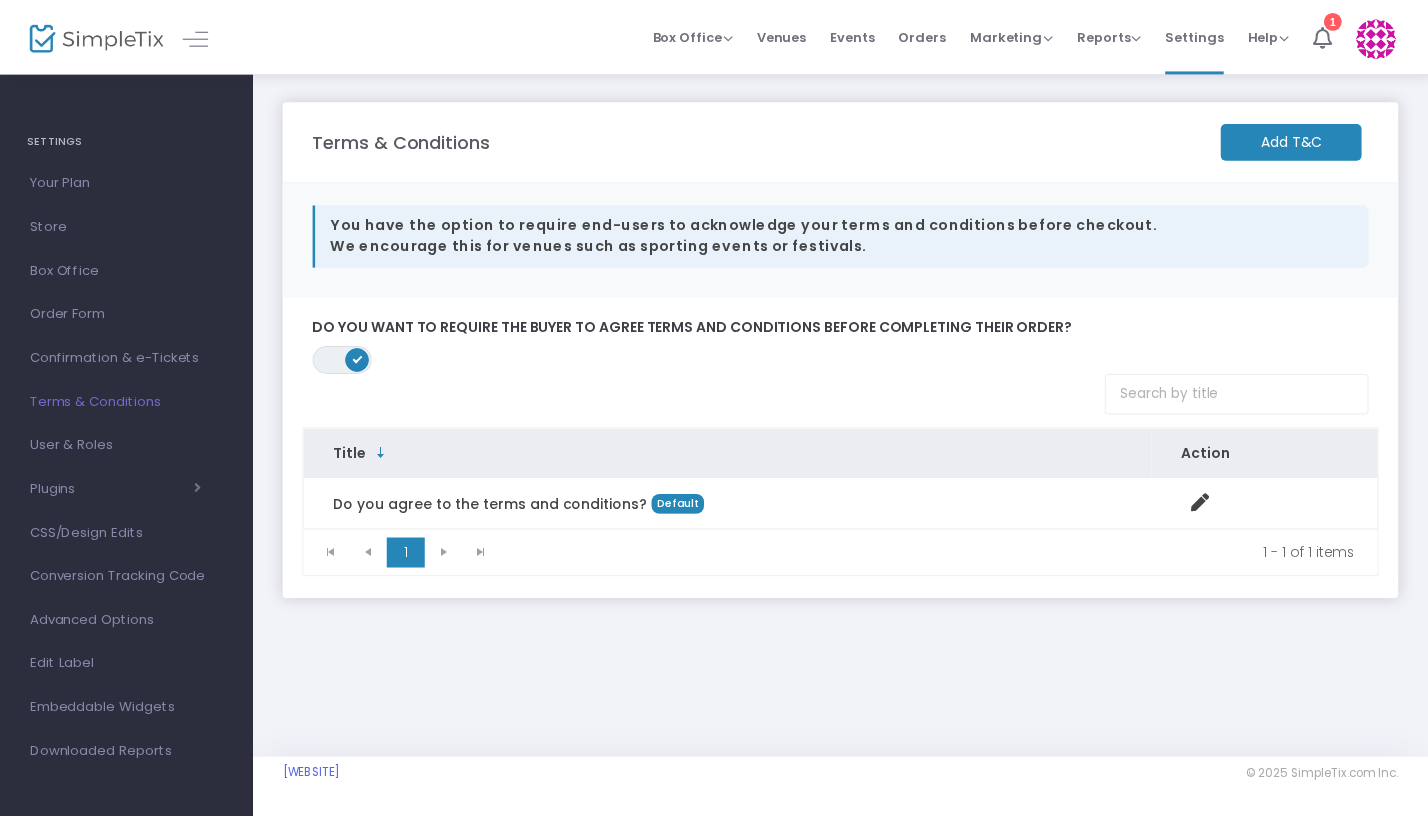 scroll, scrollTop: 0, scrollLeft: 0, axis: both 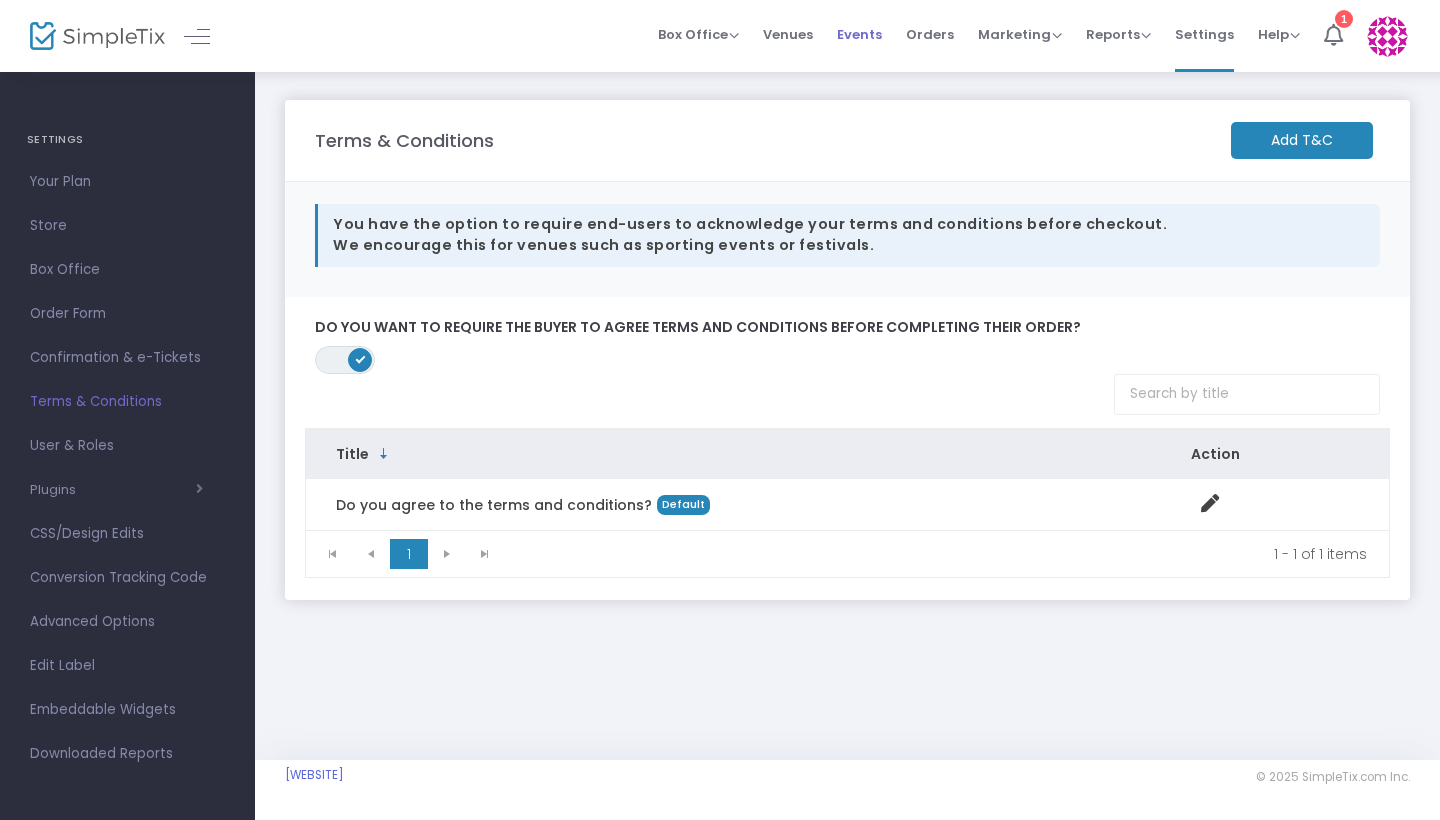 click on "Events" at bounding box center [859, 34] 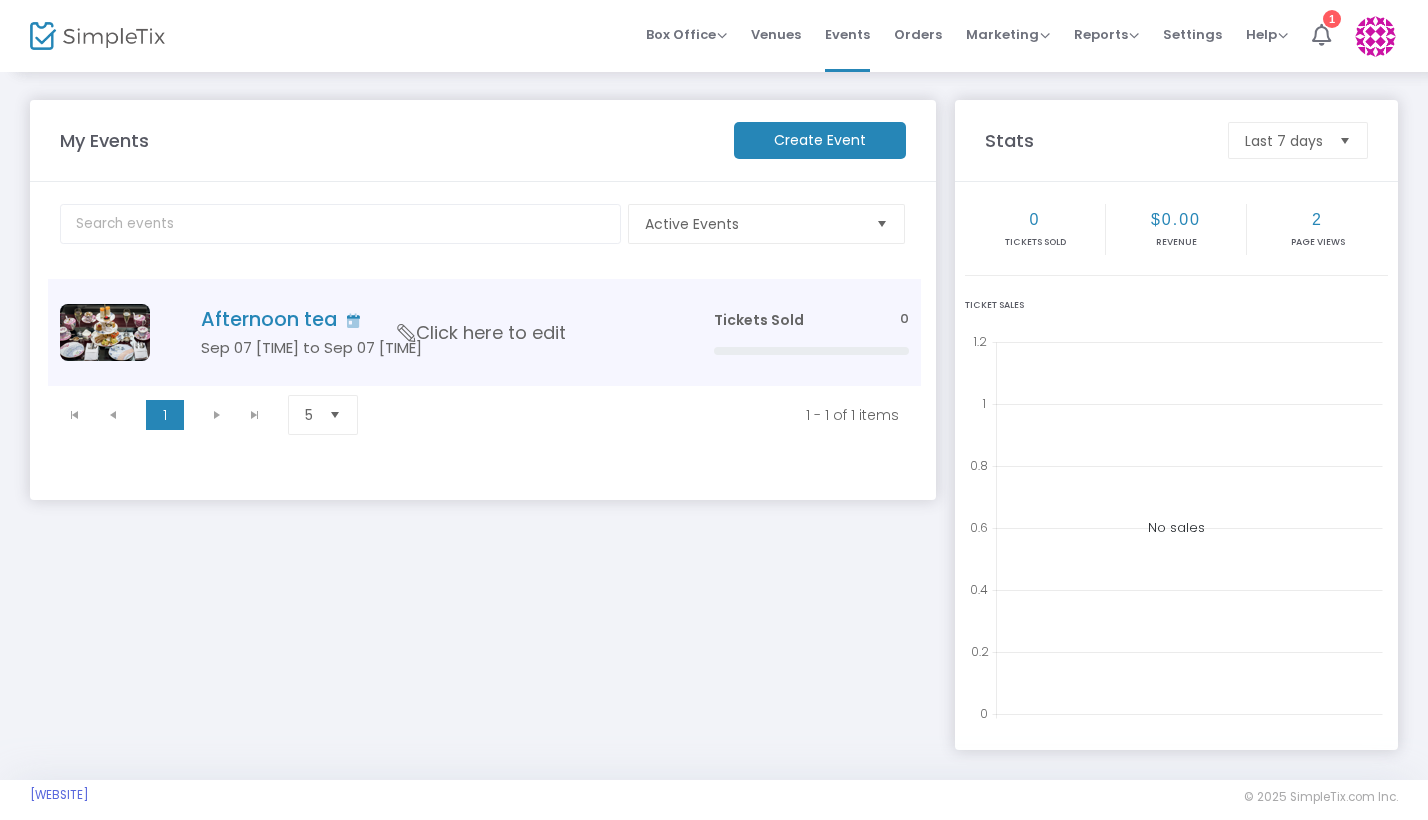 click on "Afternoon tea   Sep 07 [TIME] to Sep 07 [TIME]     Click here to edit" 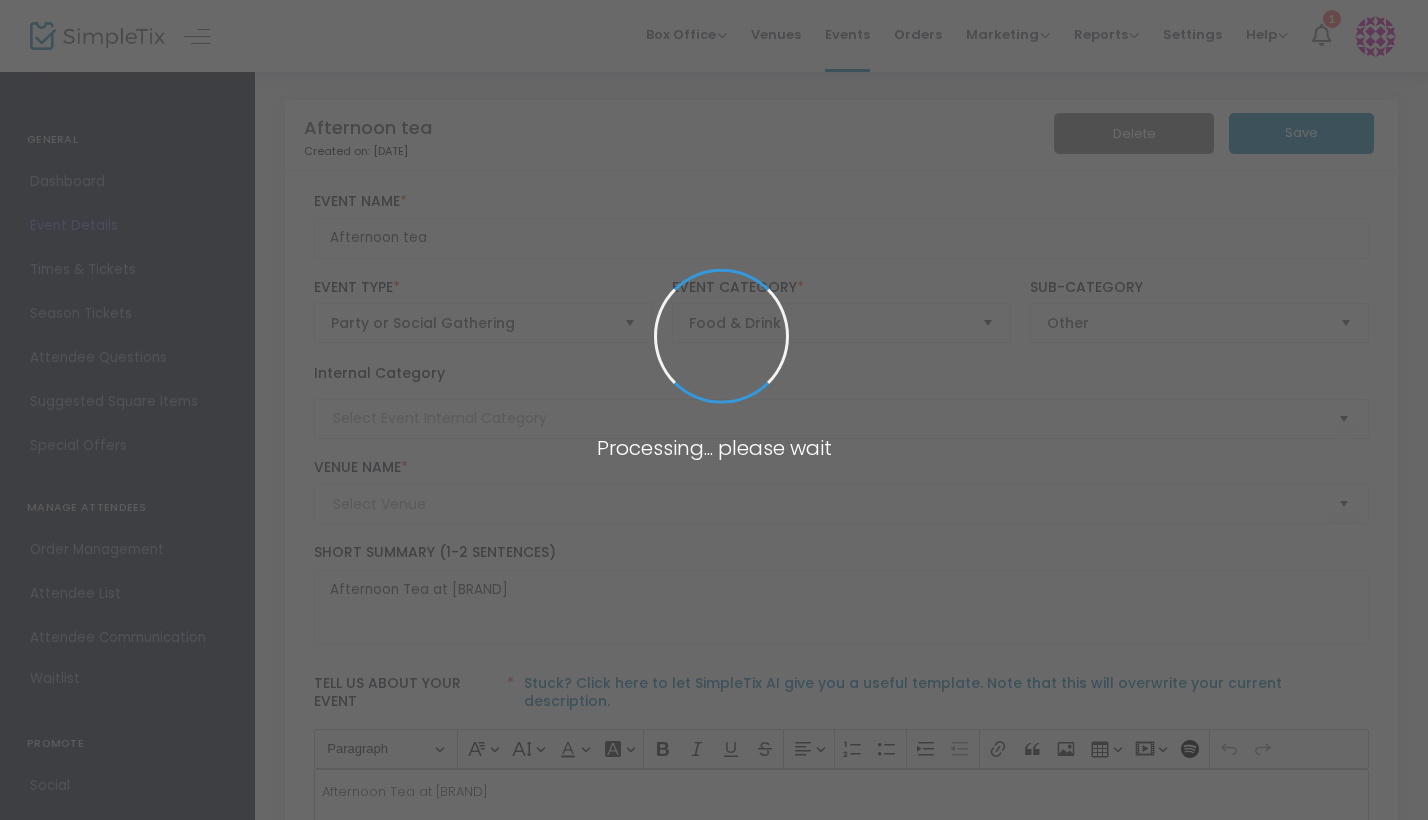 type on "[BRAND] B&B" 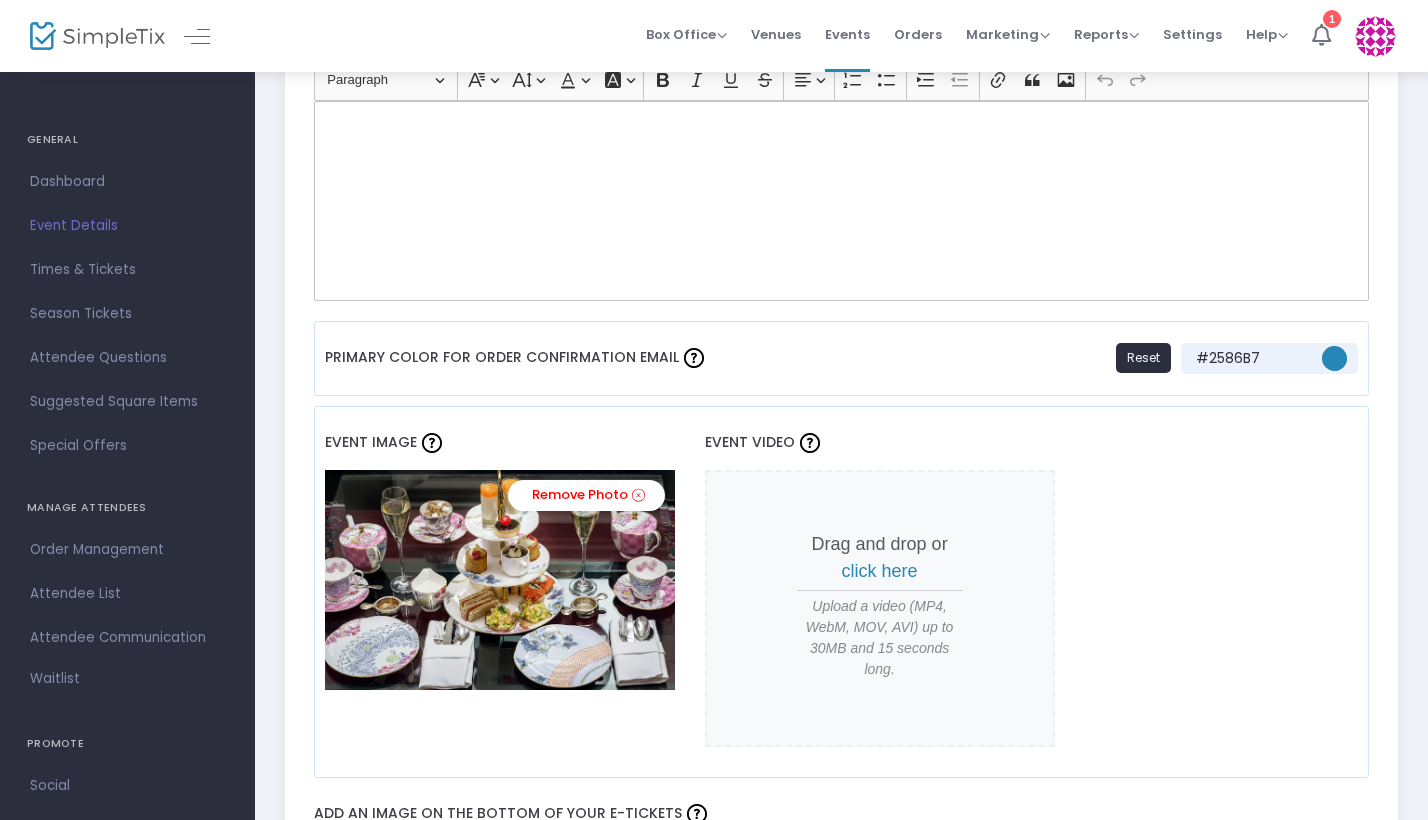 scroll, scrollTop: 1392, scrollLeft: 0, axis: vertical 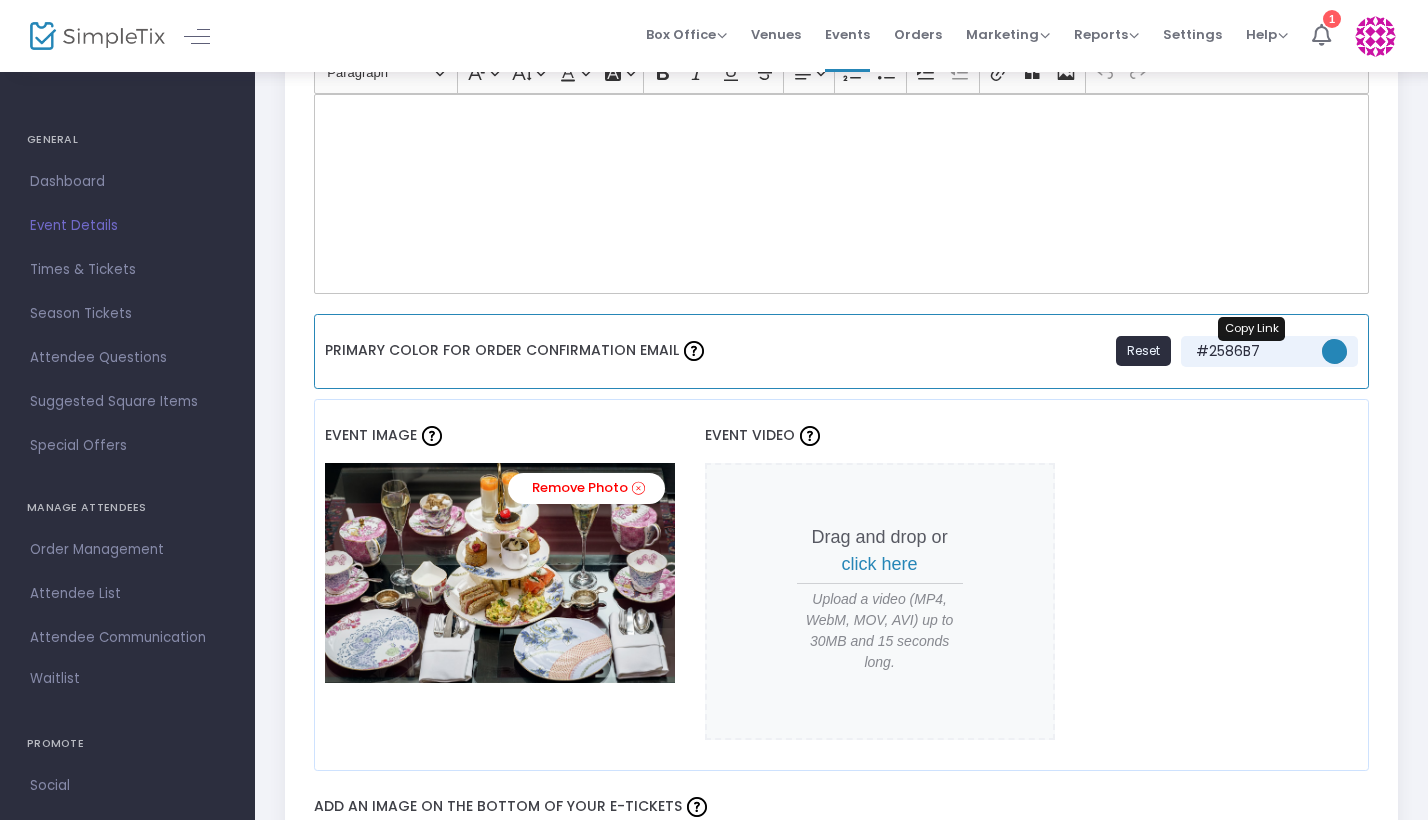 click on "#2586B7" 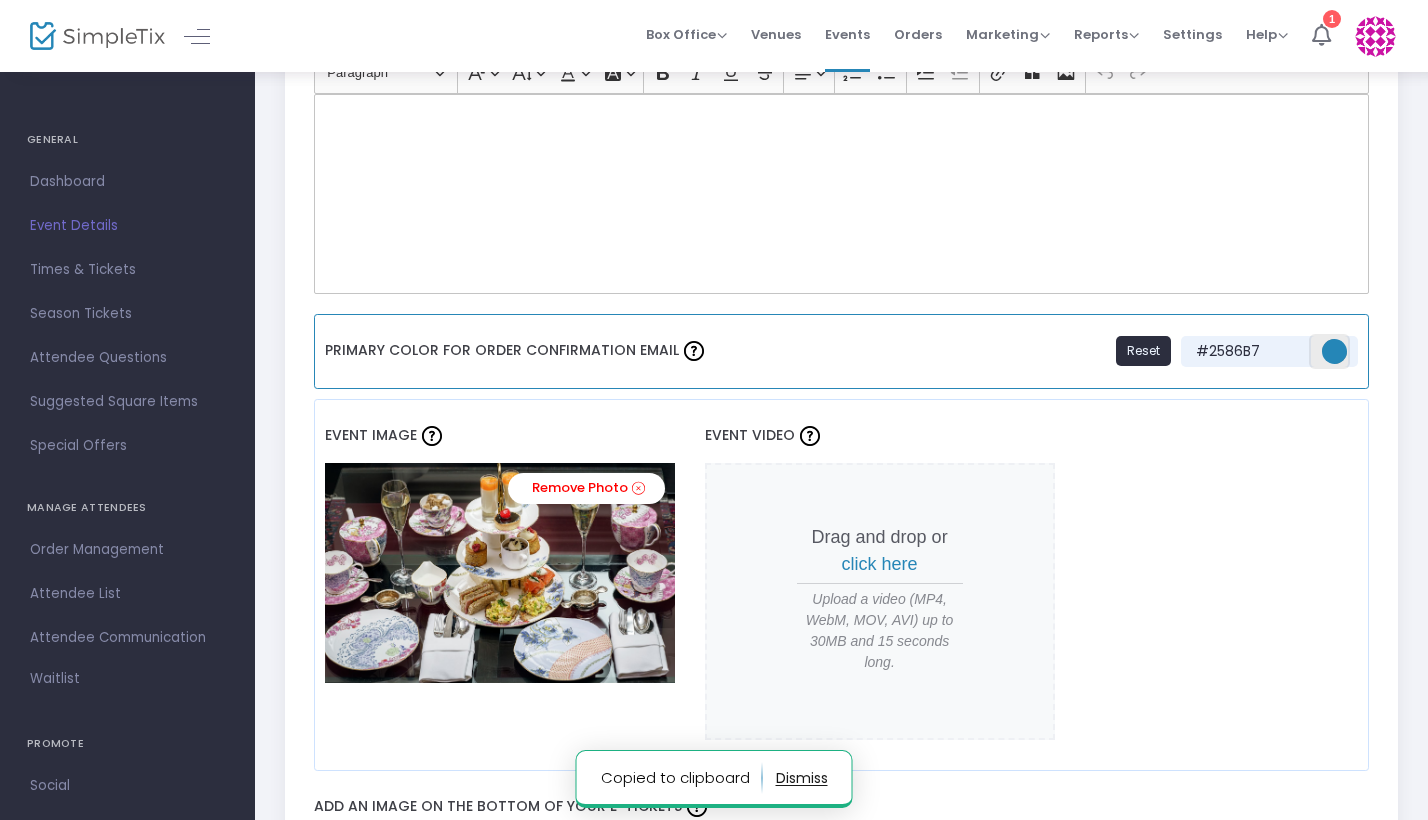click at bounding box center (1334, 351) 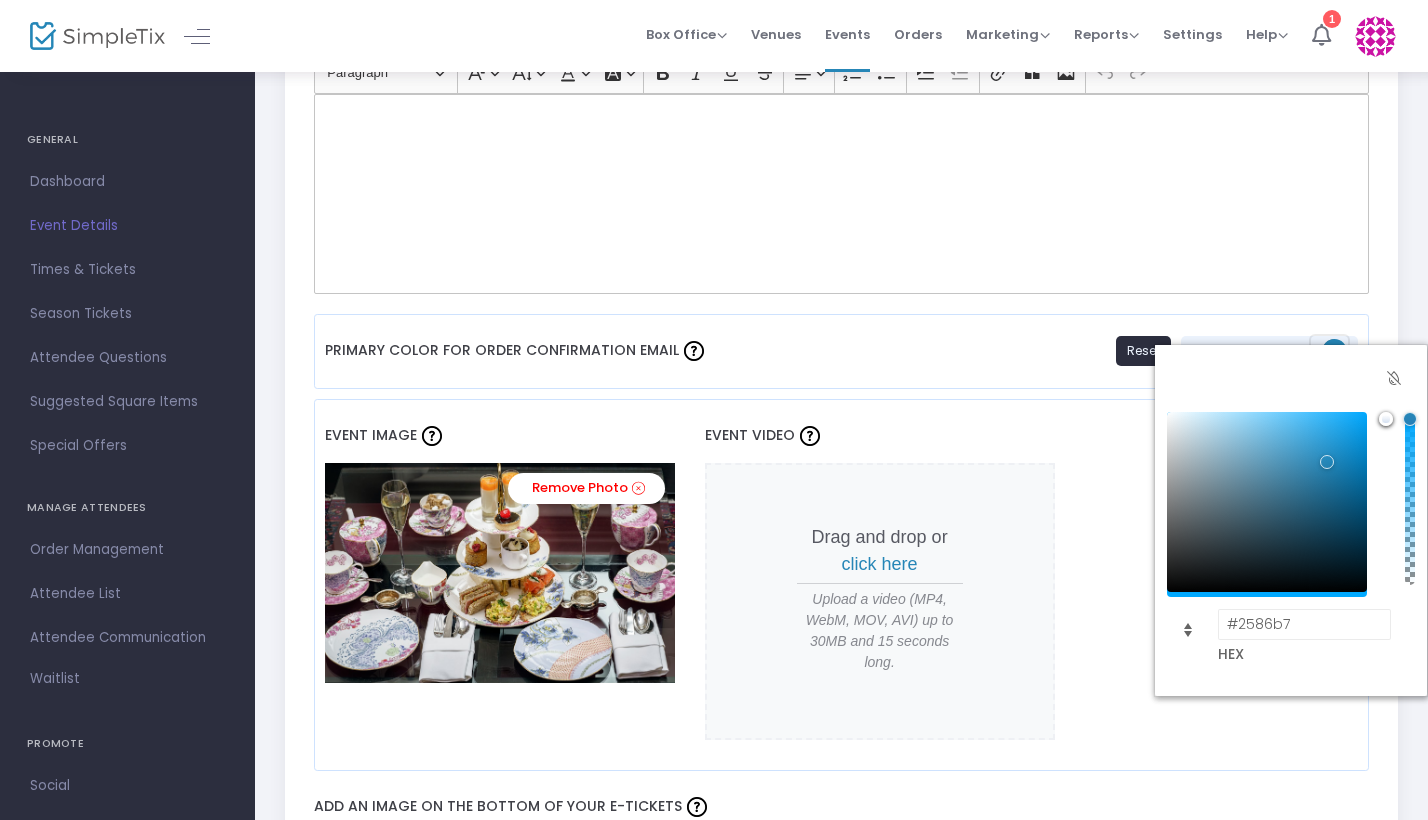 click 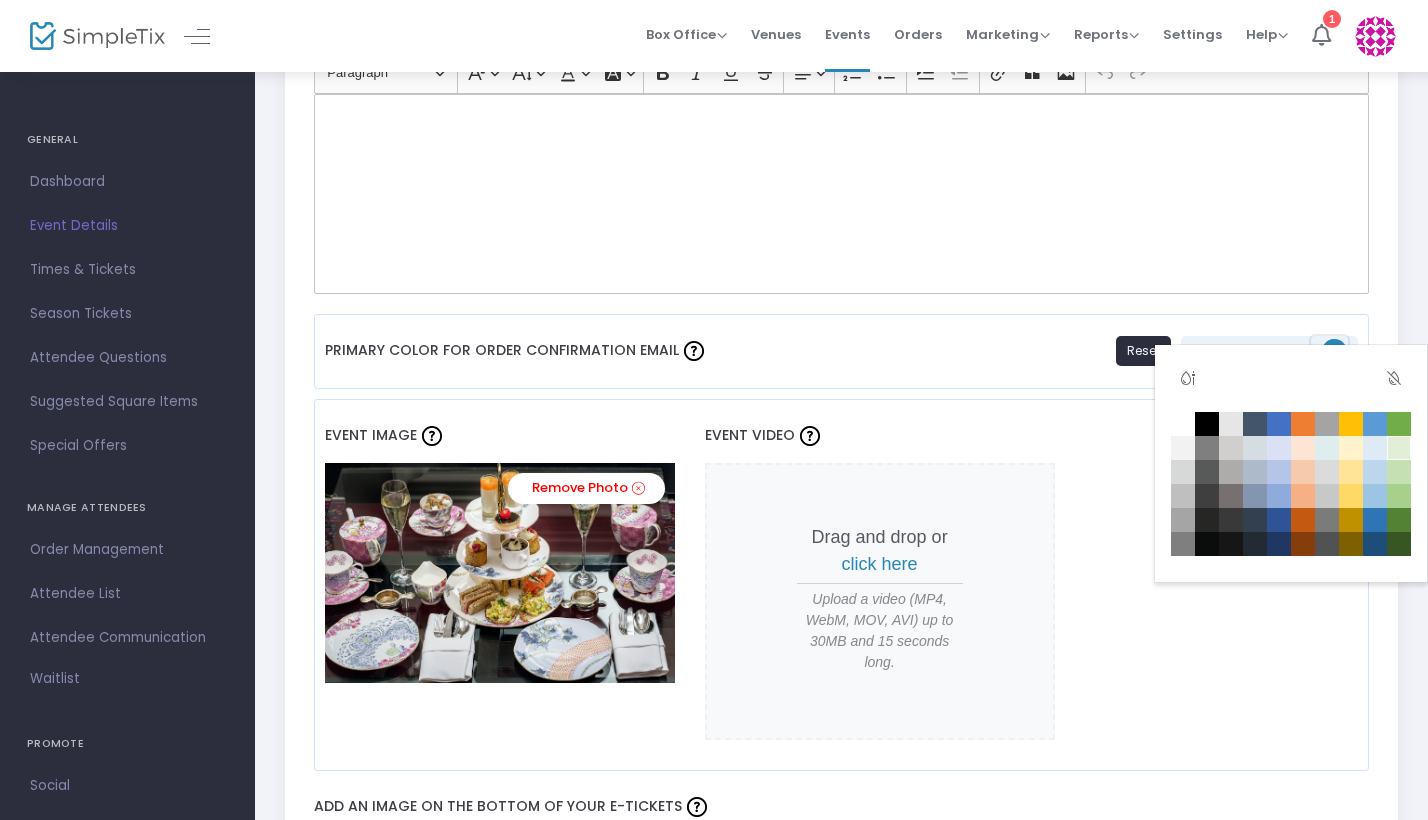 click at bounding box center [1399, 448] 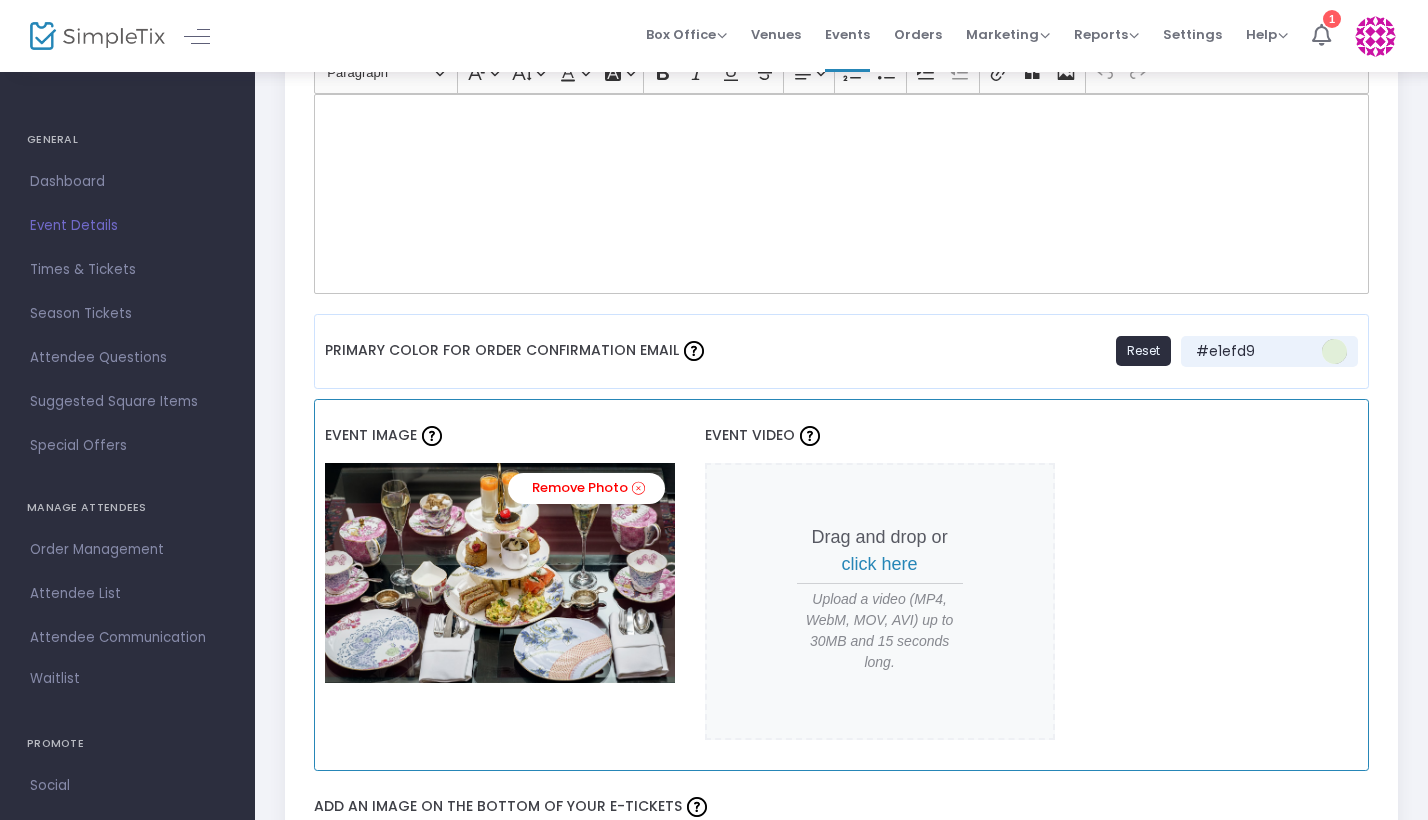 click on "Event Image Remove Photo  Event Video  Drag and drop or  click here Upload a video (MP4, WebM, MOV, AVI) up to 30MB and 15 seconds long." 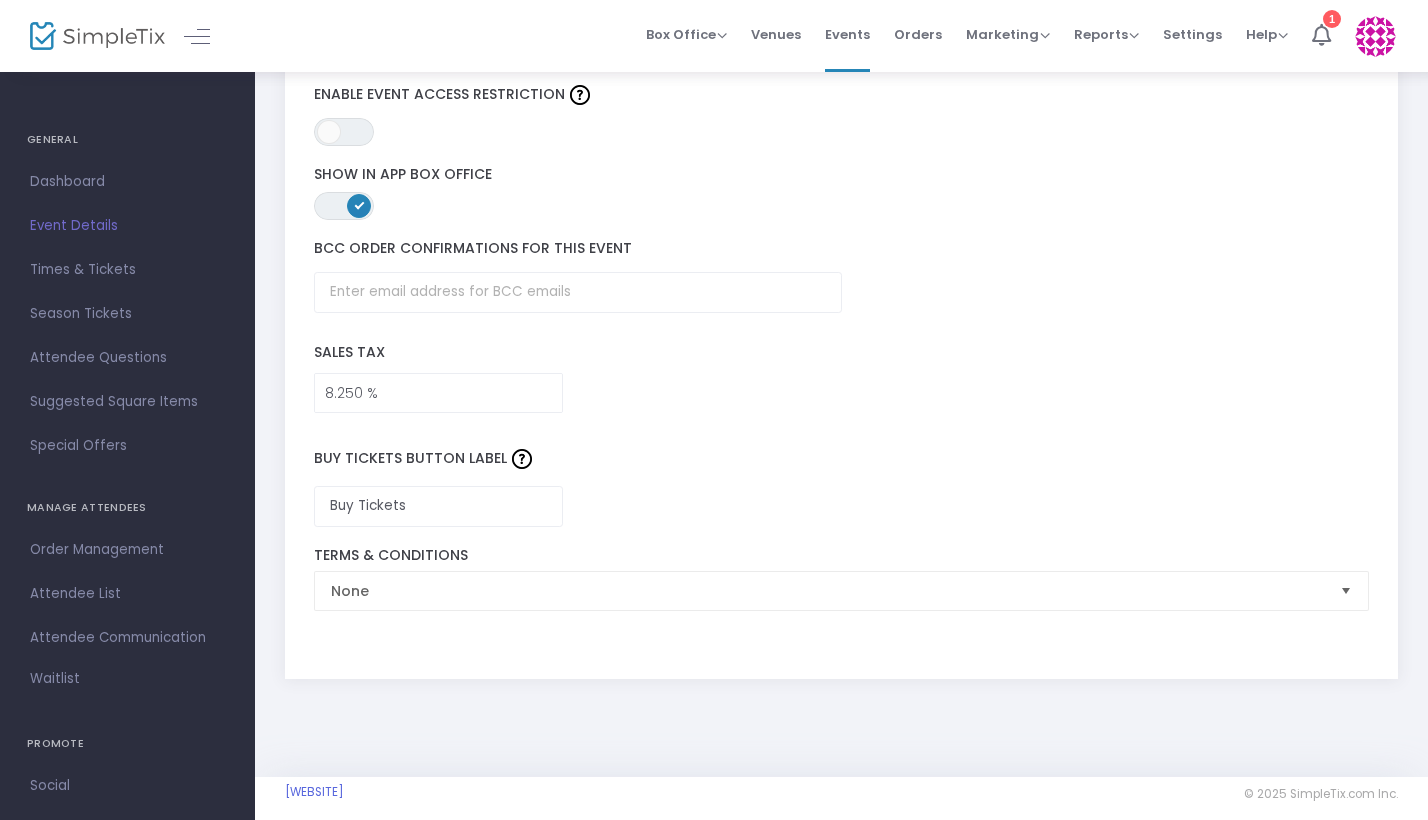 scroll, scrollTop: 3040, scrollLeft: 0, axis: vertical 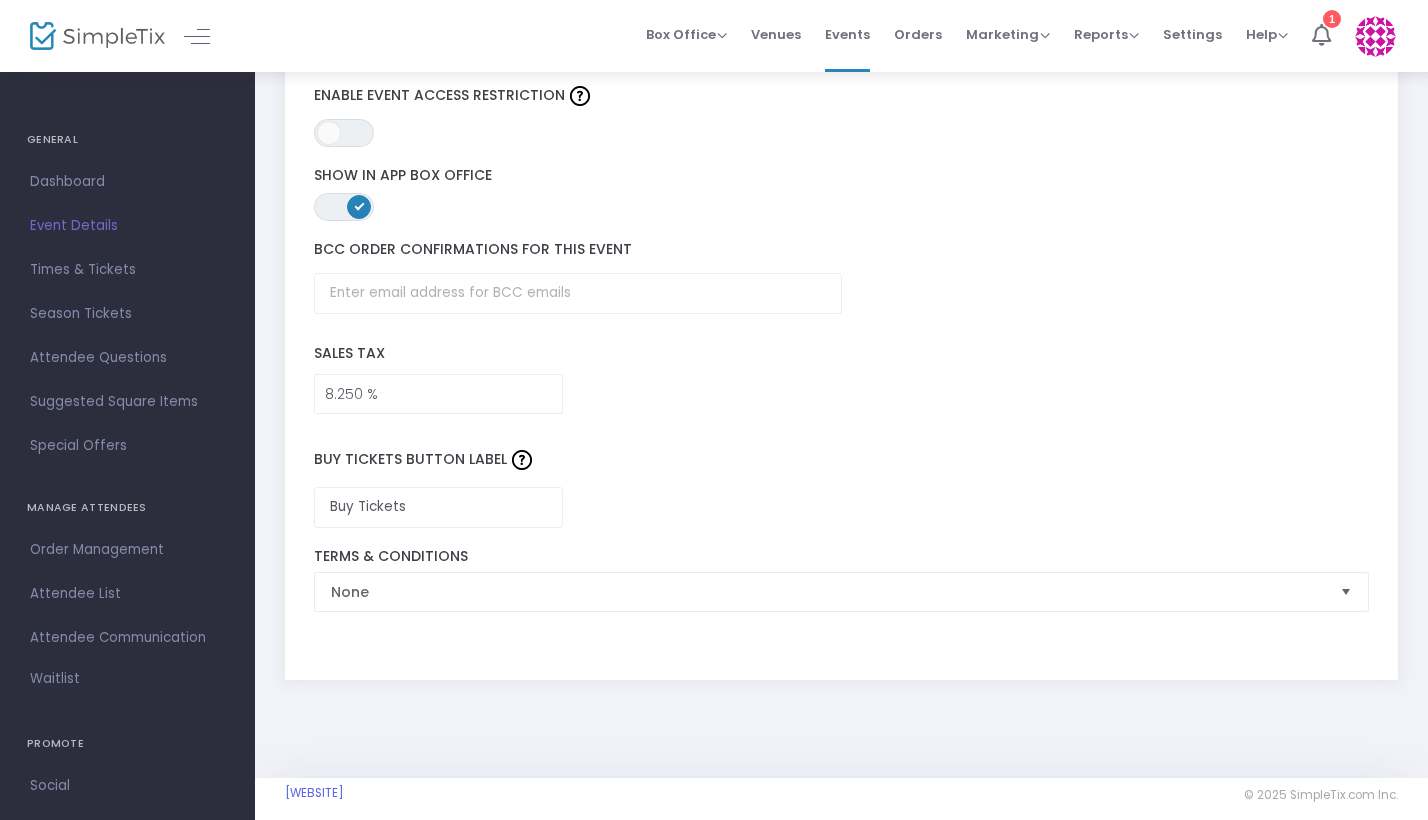 click at bounding box center [1346, 592] 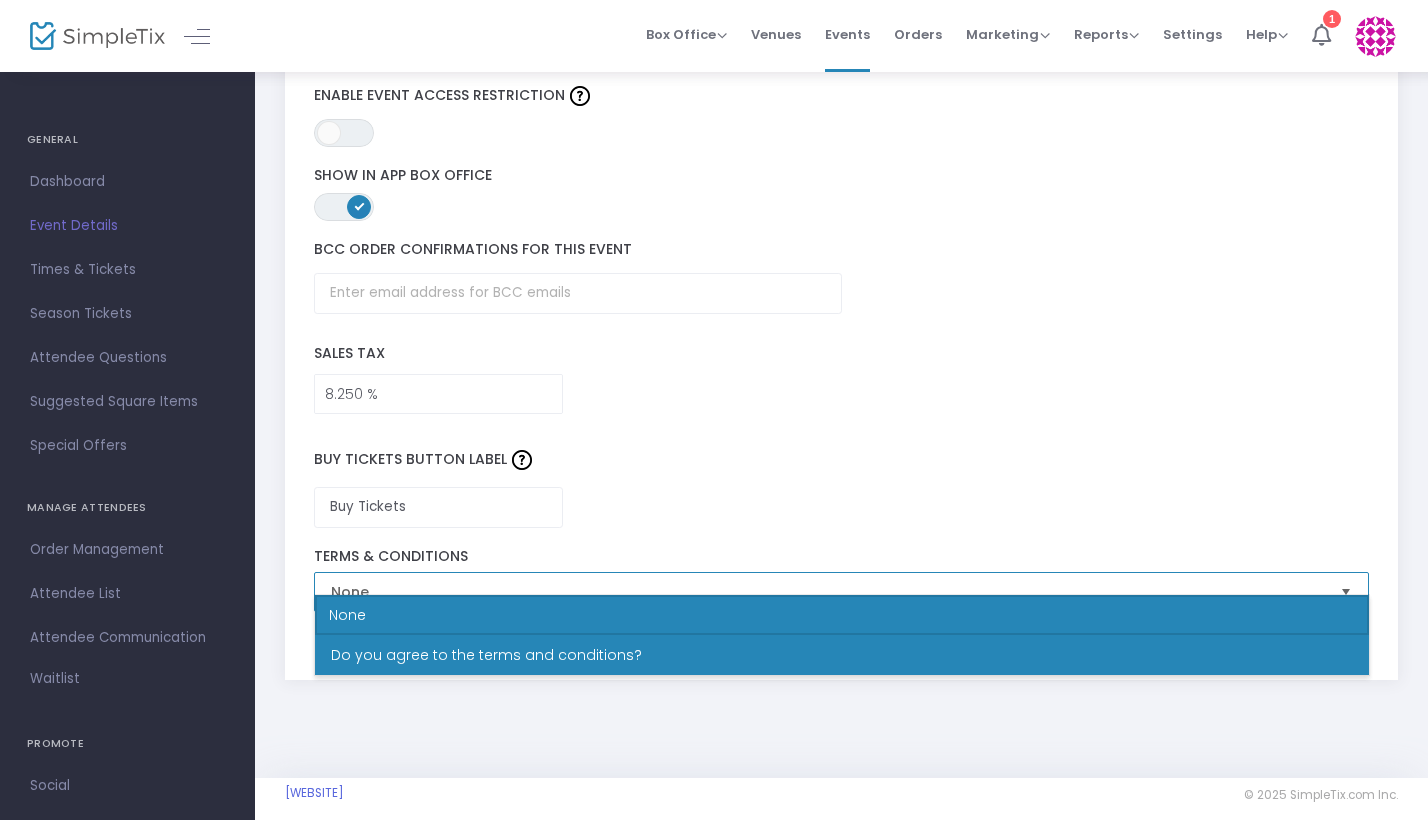 click on "Do you agree to the terms and conditions?" at bounding box center [842, 655] 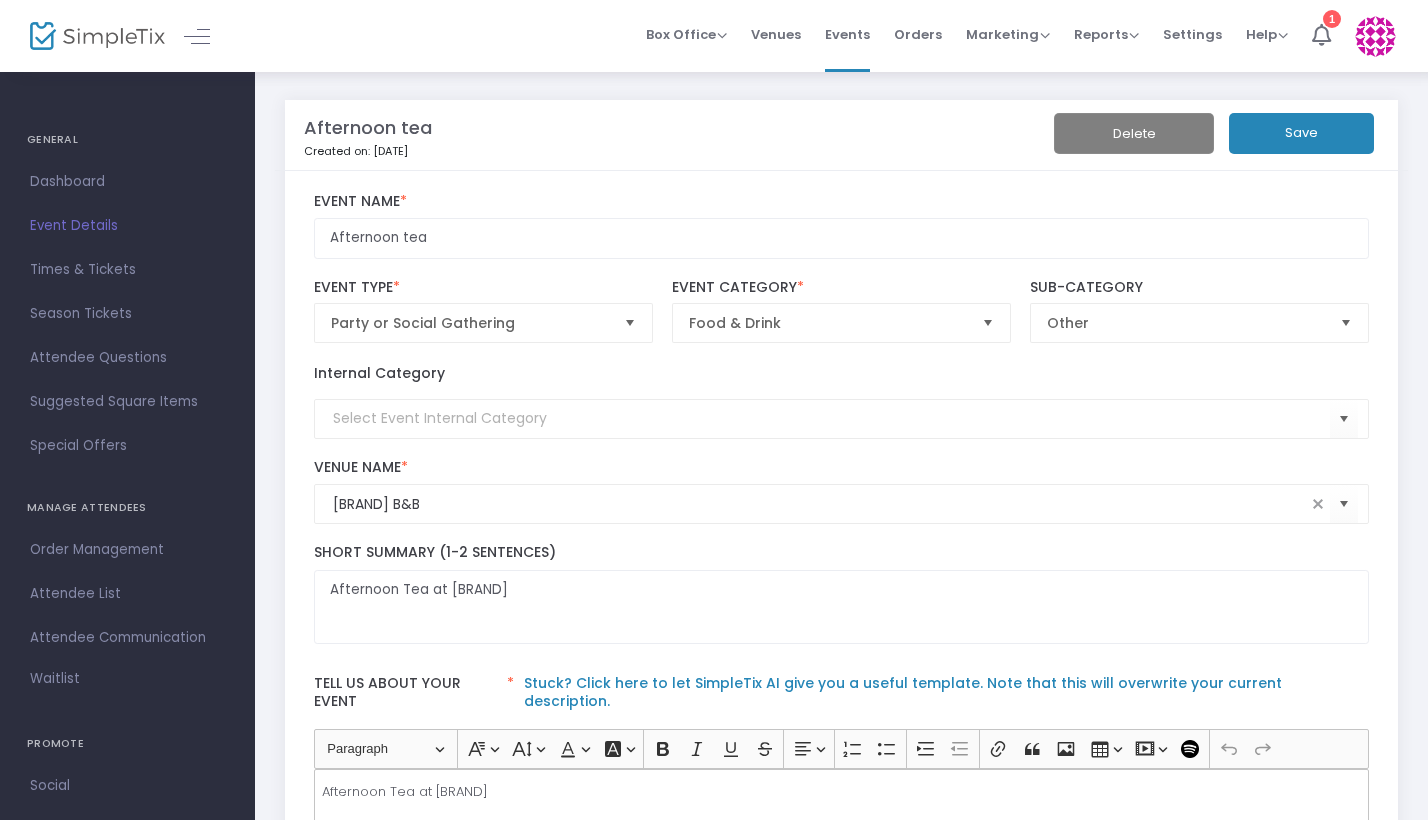 scroll, scrollTop: 0, scrollLeft: 0, axis: both 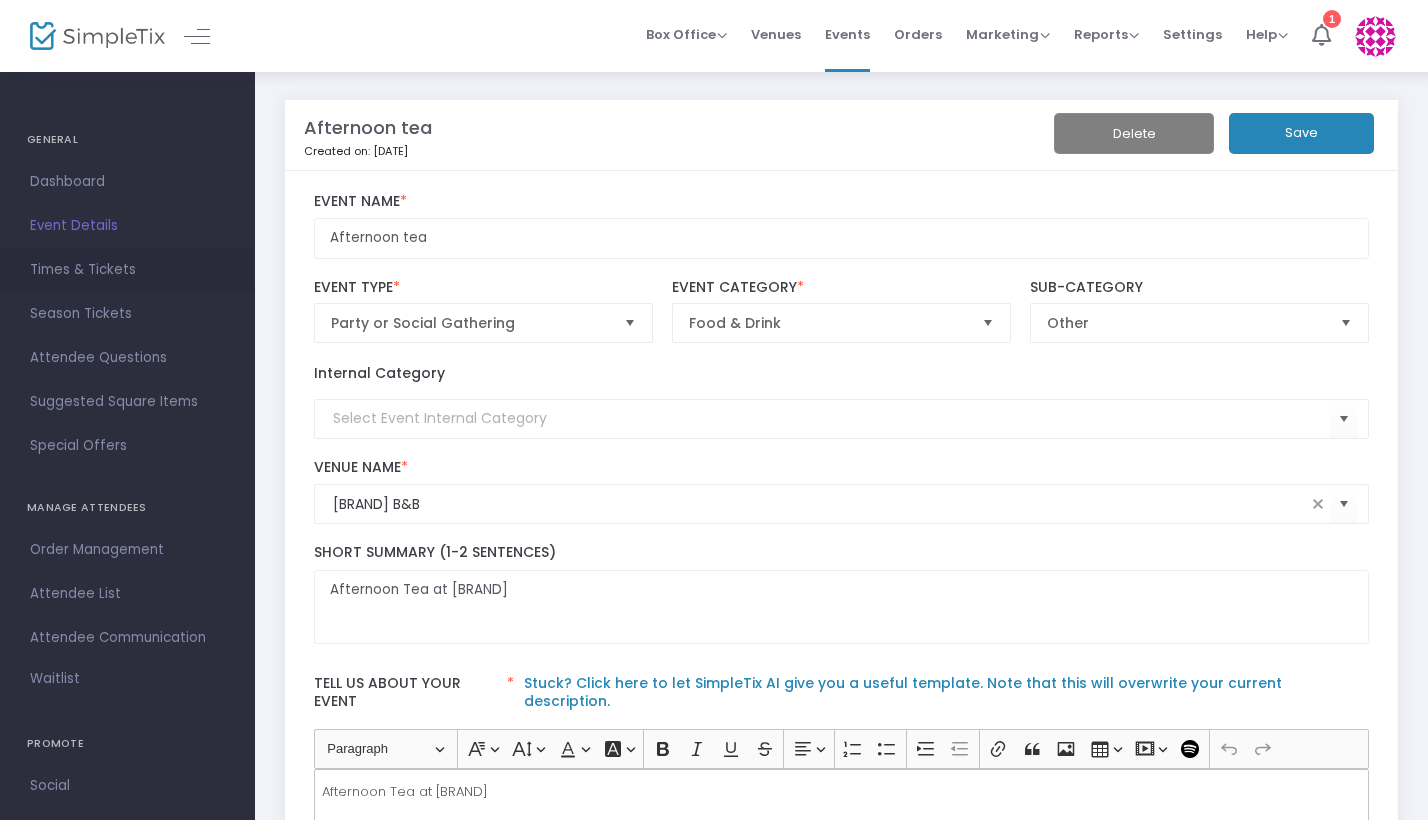 click on "Times & Tickets" at bounding box center (127, 270) 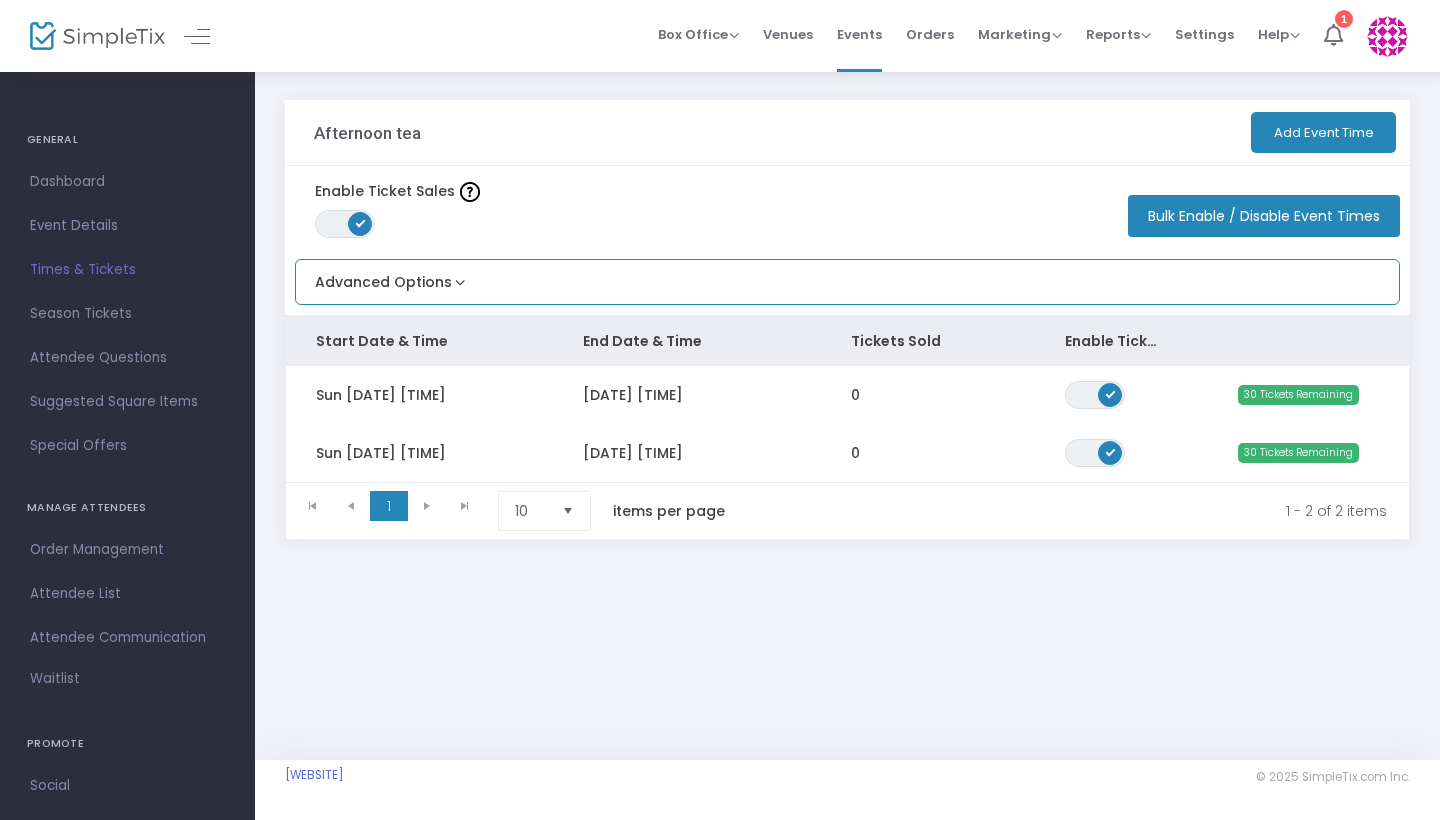click on "Advanced Options" 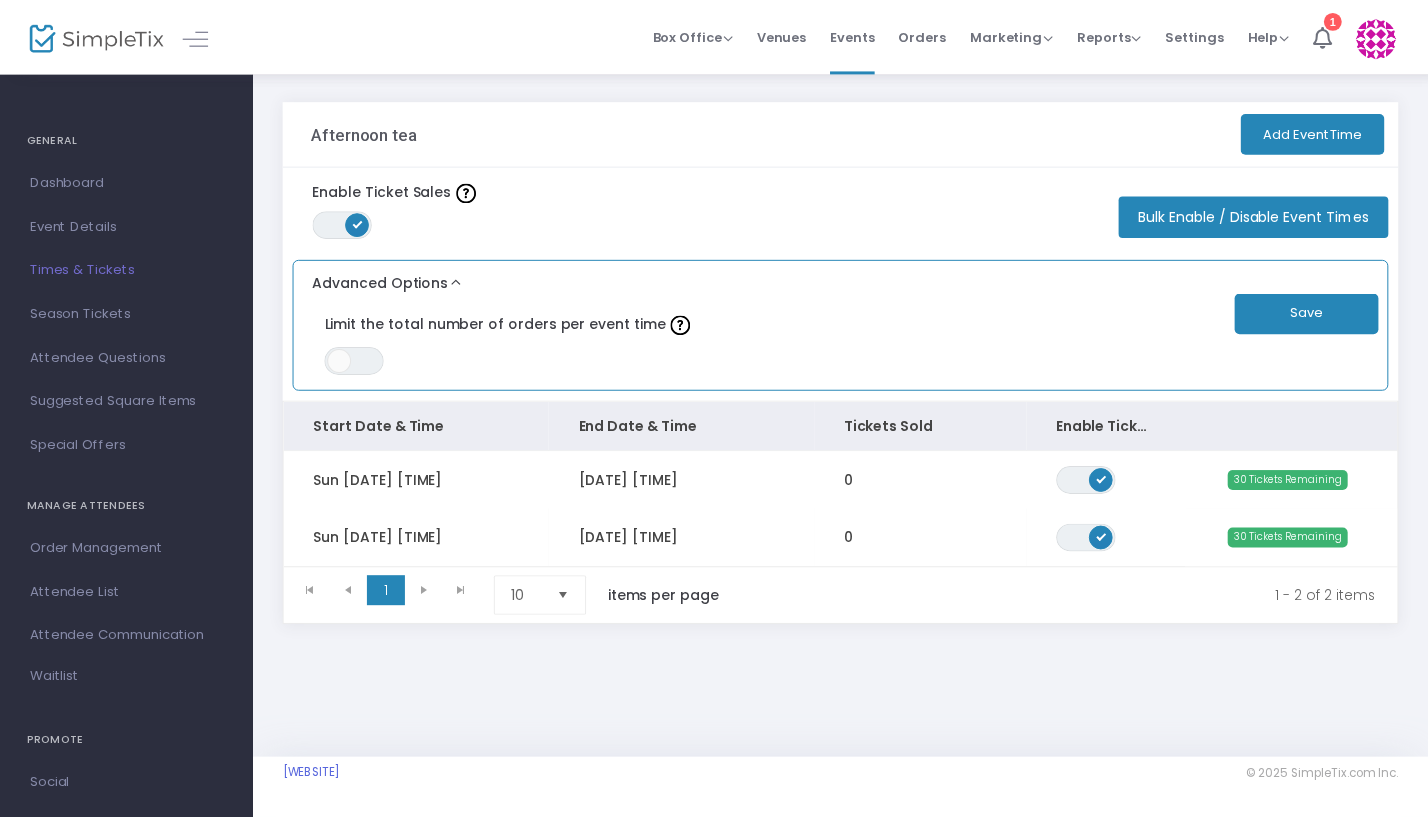 scroll, scrollTop: 0, scrollLeft: 0, axis: both 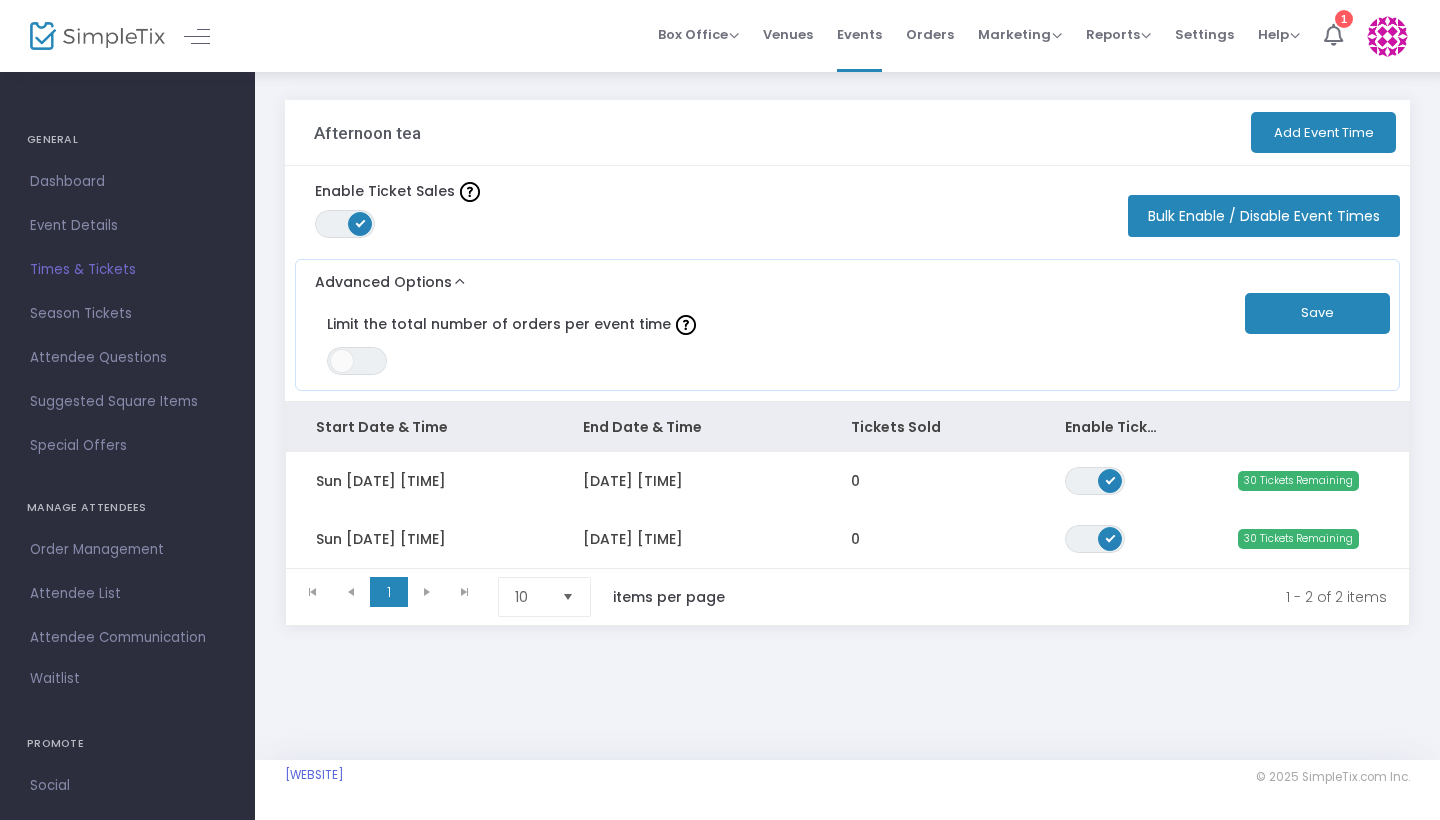 click on "Afternoon tea   Add Event Time   Enable Ticket Sales  ON OFF  Bulk Enable / Disable Event Times   Advanced Options   Limit the total number of orders per event time  ON OFF  Save  Start Date & Time End Date & Time Tickets Sold Enable Ticket Sales Sun [DATE] [TIME] [DATE] [TIME] 0 ON OFF 30 Tickets Remaining Sun [DATE] [TIME] [DATE] [TIME] 0 ON OFF 30 Tickets Remaining  1   1  1 - 2 of 2 items 10  items per page" 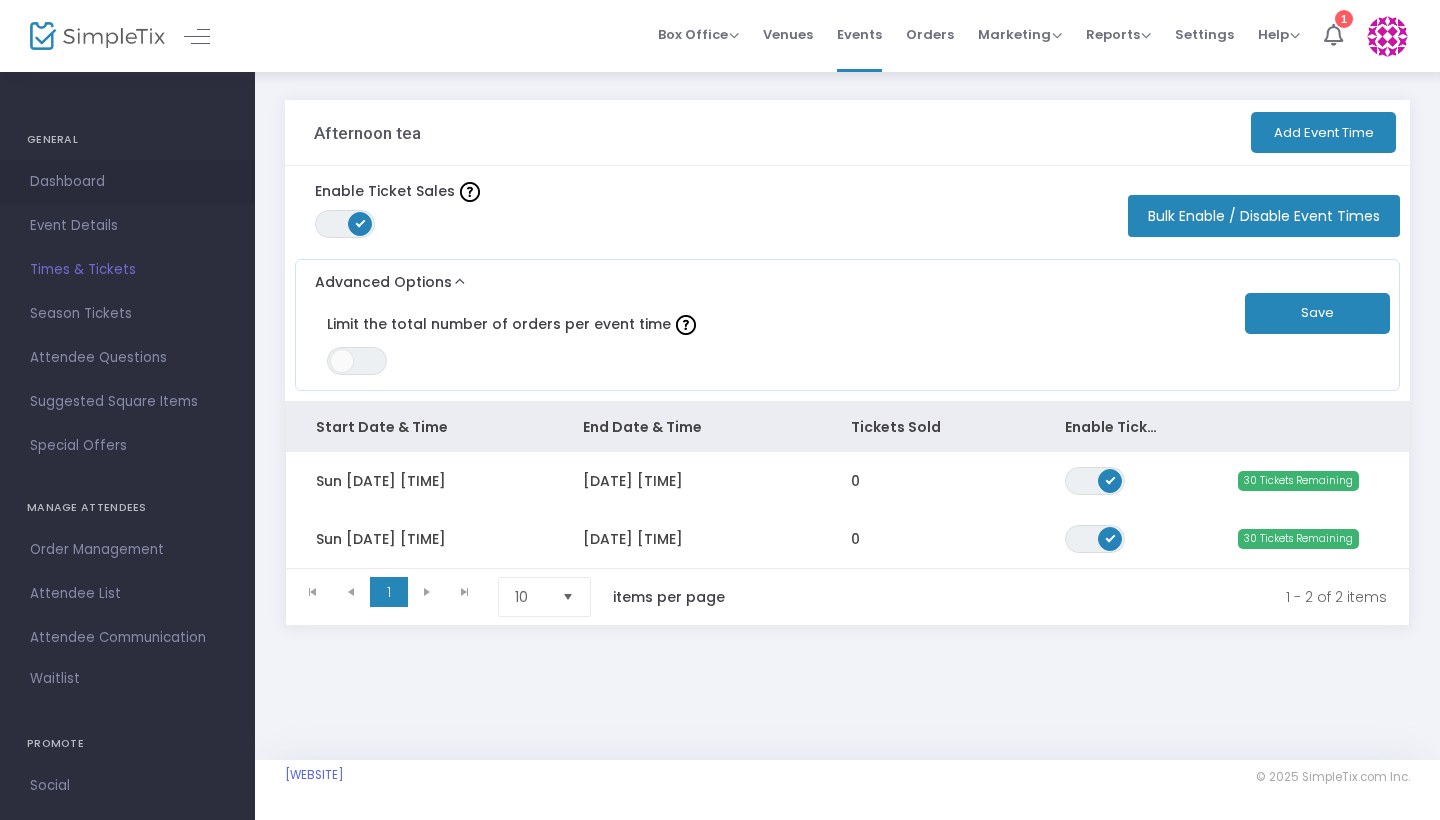 click on "Dashboard" at bounding box center (127, 182) 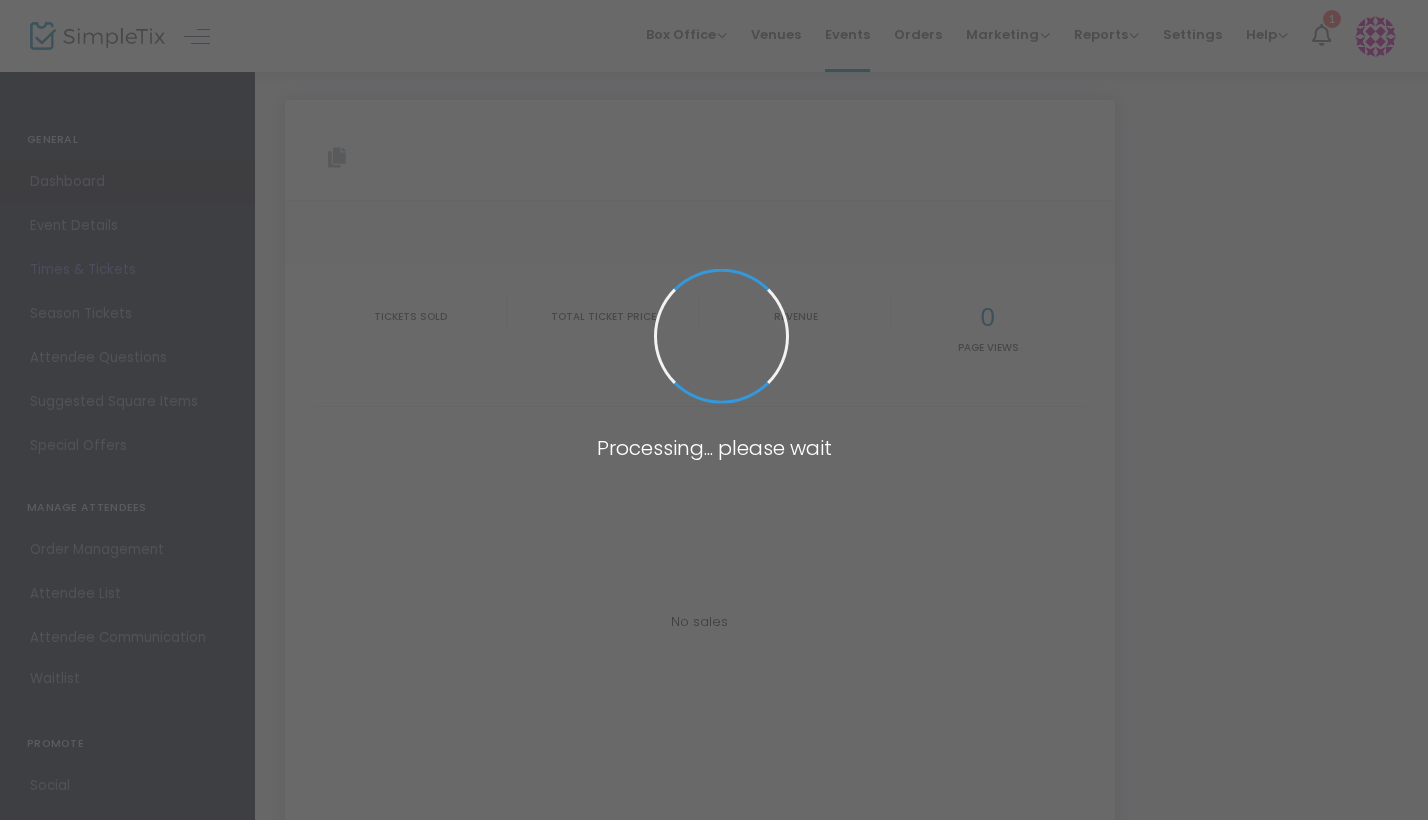 type on "https://www.[WEBSITE]/e/[EVENT_NAME]-tickets-[NUMBER]" 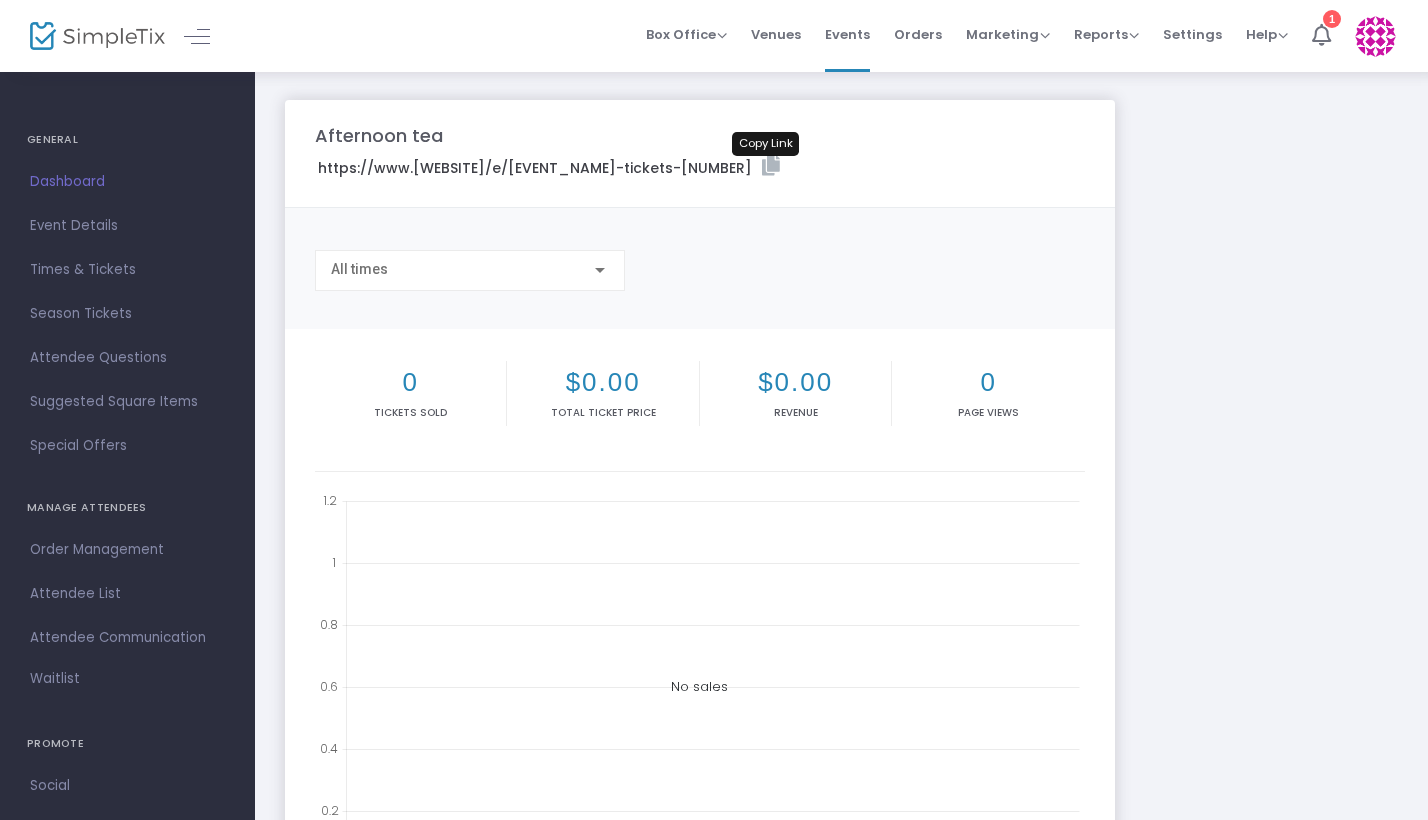 click 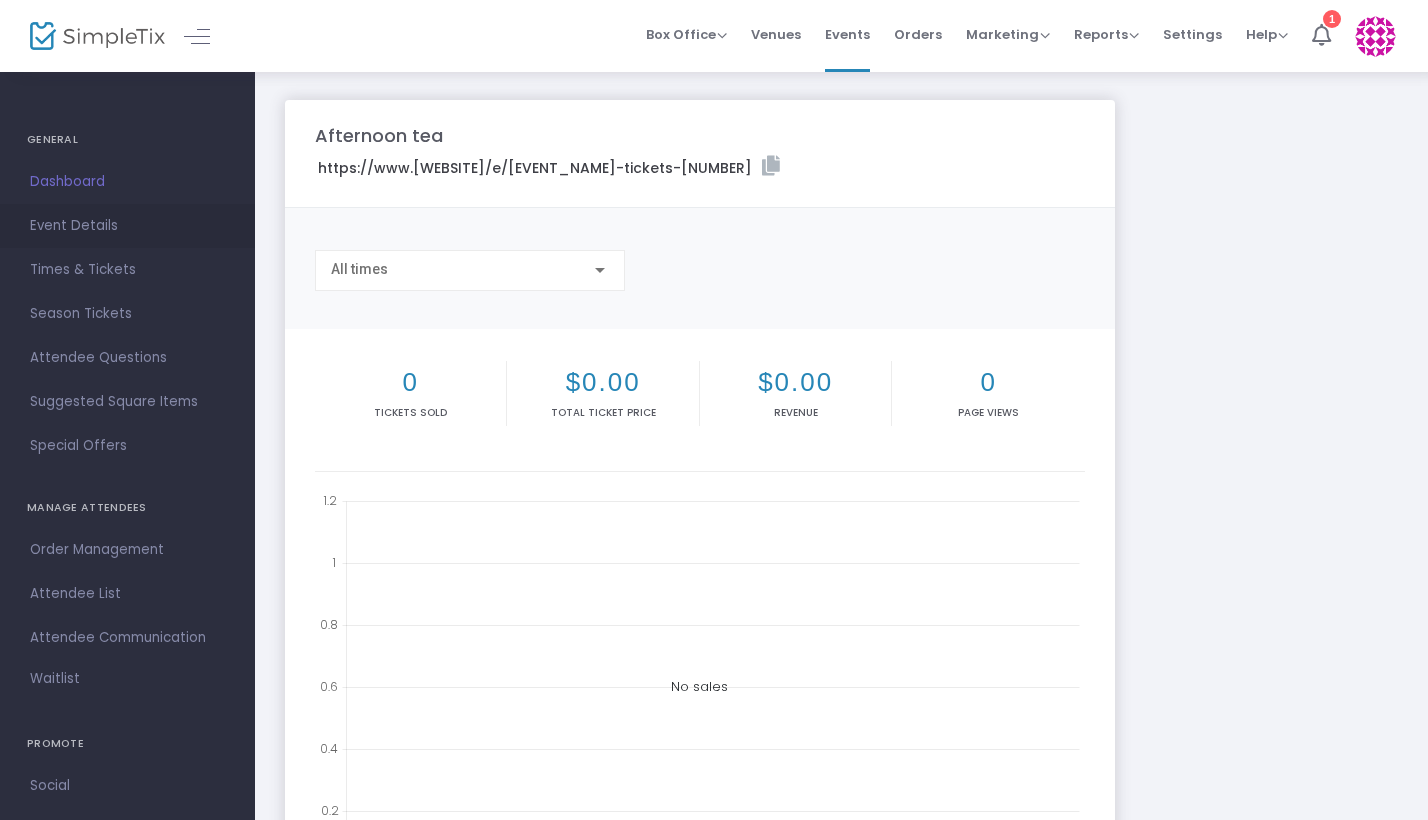 click on "Event Details" at bounding box center (127, 226) 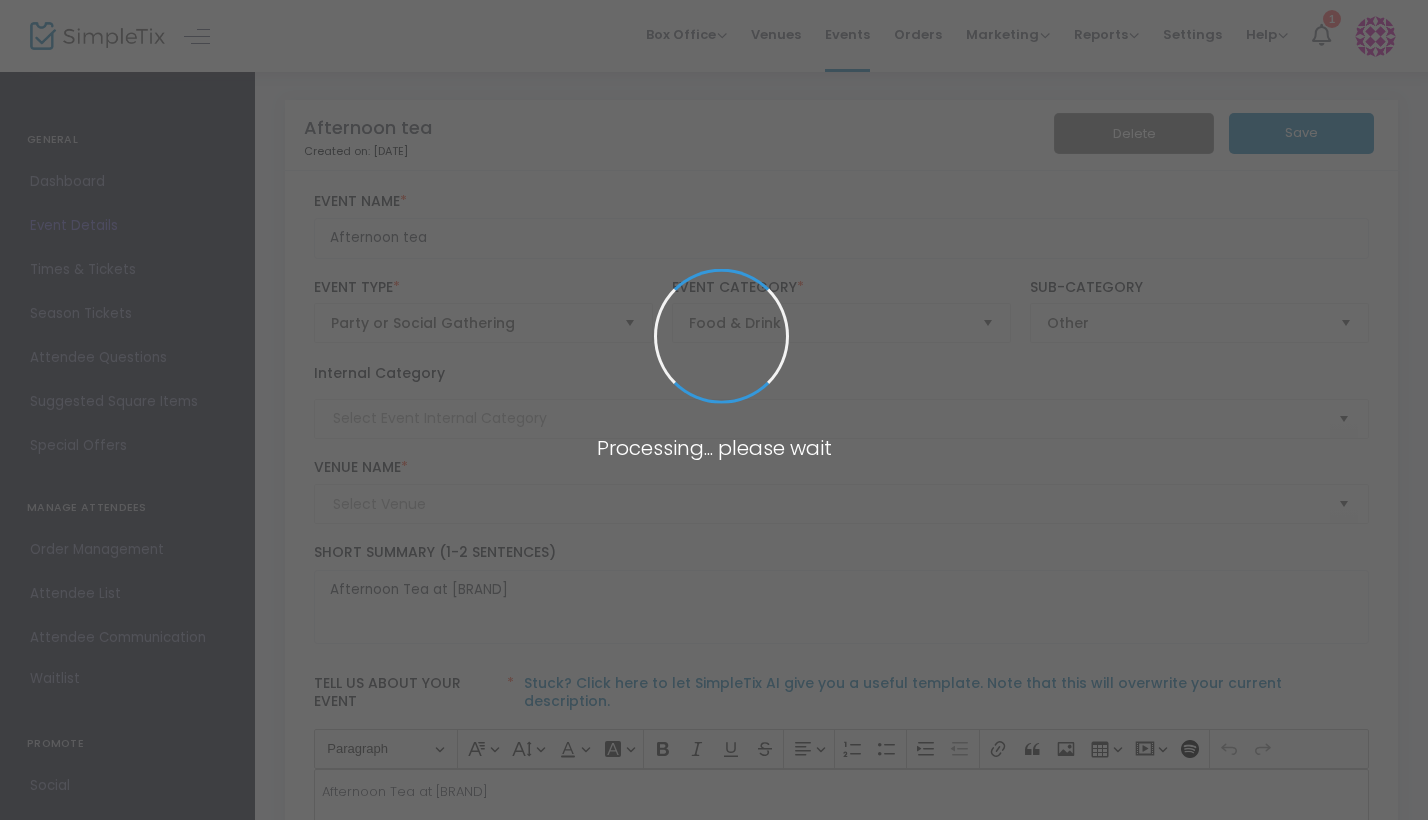 type on "[BRAND] B&B" 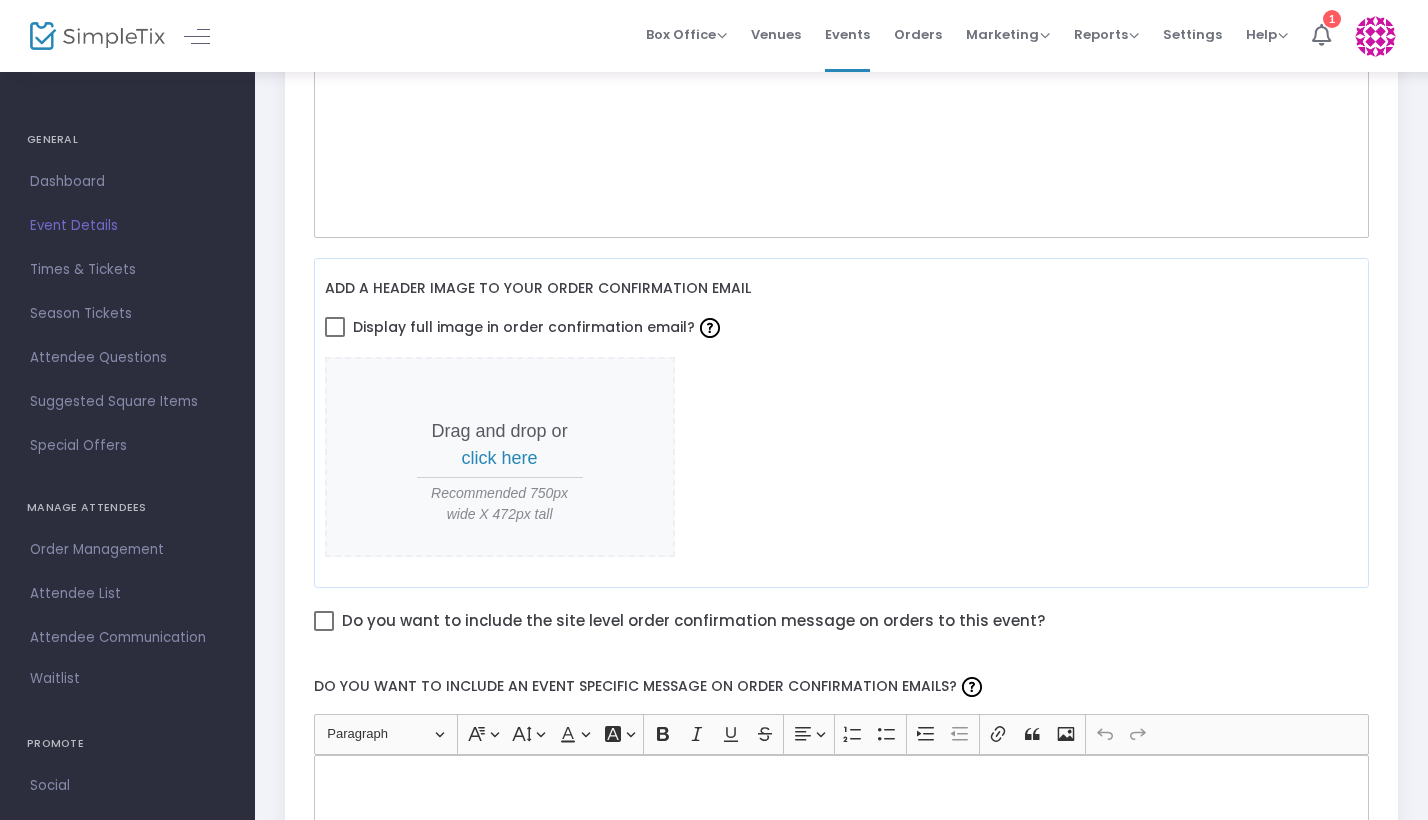 scroll, scrollTop: 732, scrollLeft: 0, axis: vertical 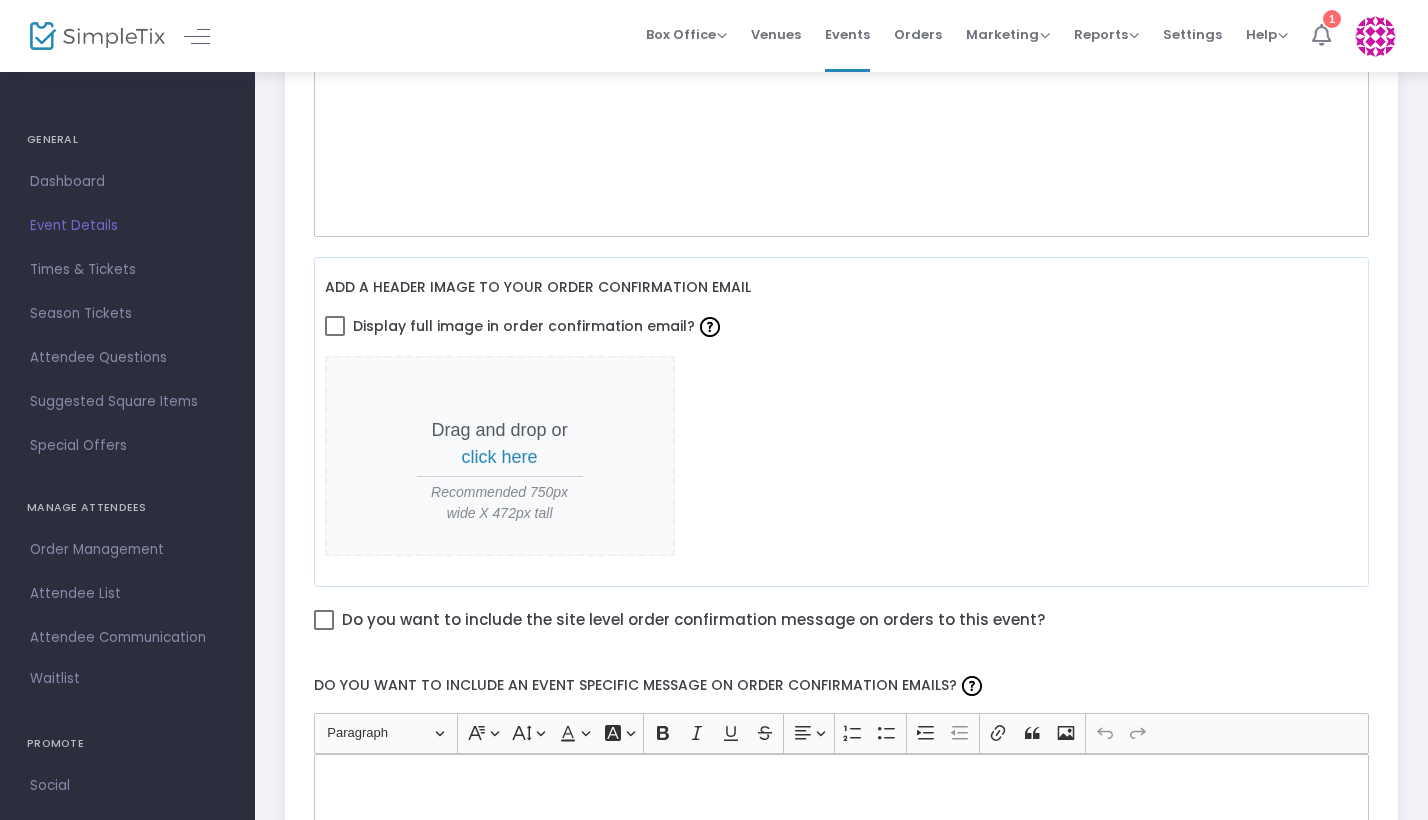 click at bounding box center [1321, 35] 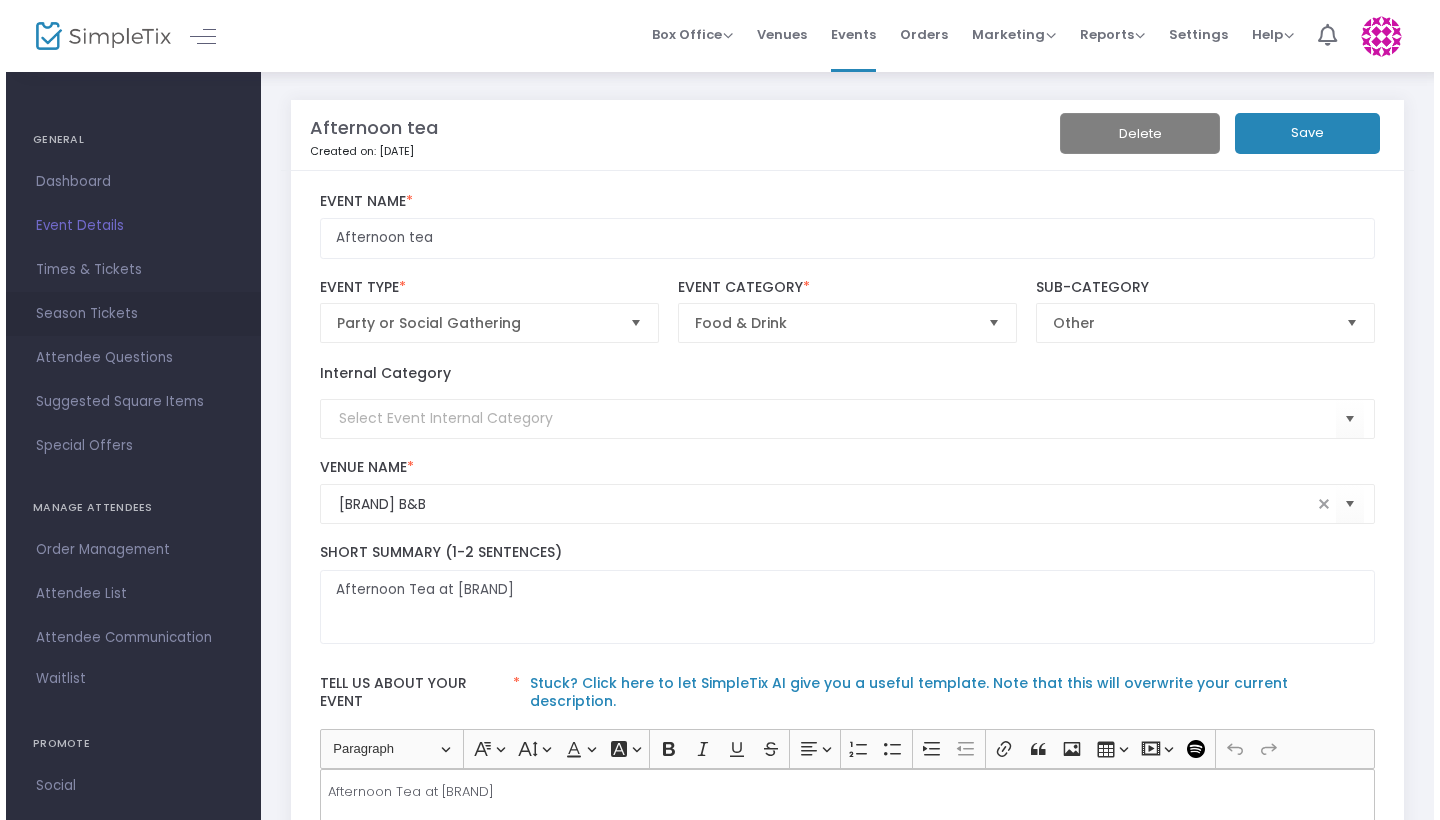 scroll, scrollTop: 0, scrollLeft: 0, axis: both 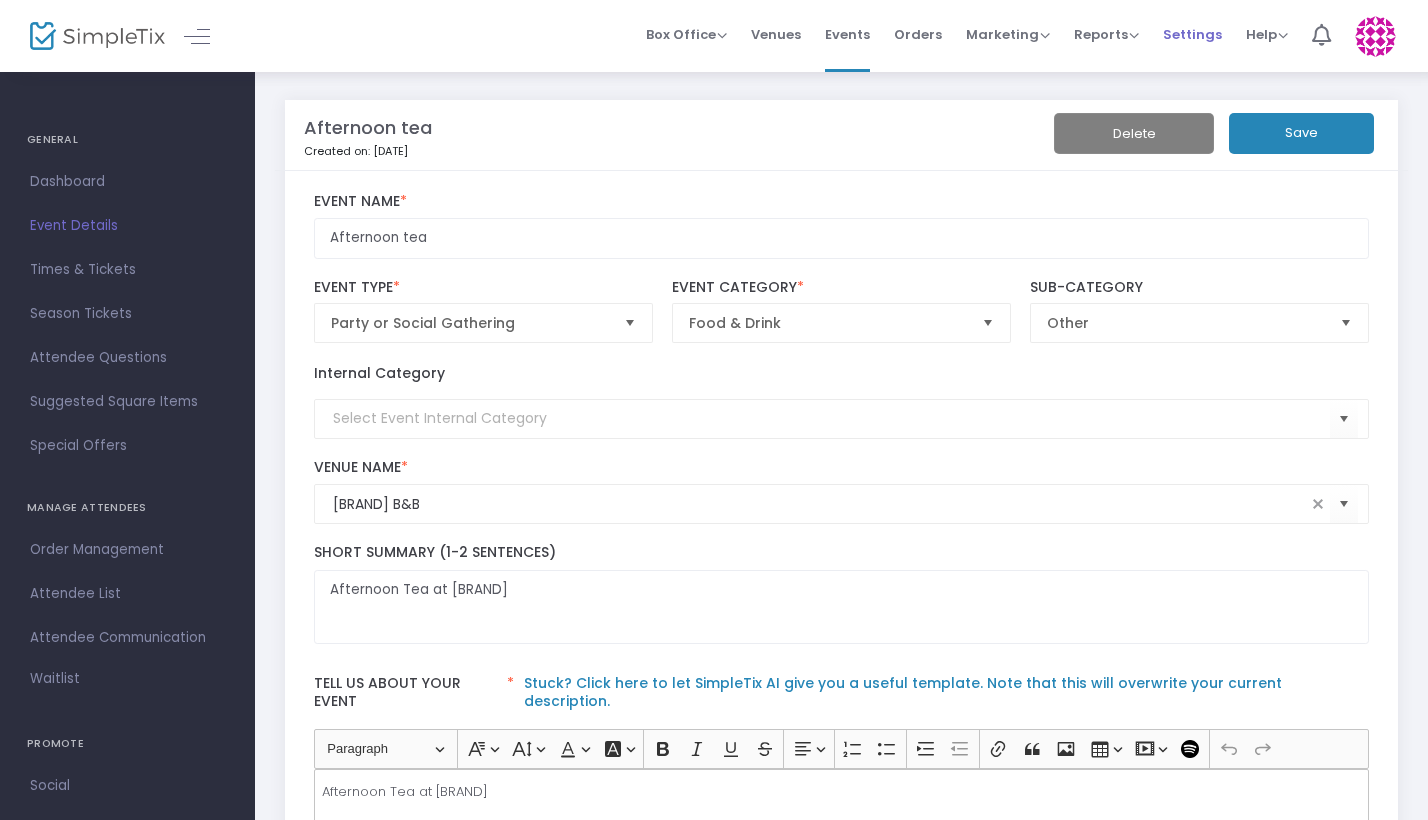 click on "Settings" at bounding box center (1192, 34) 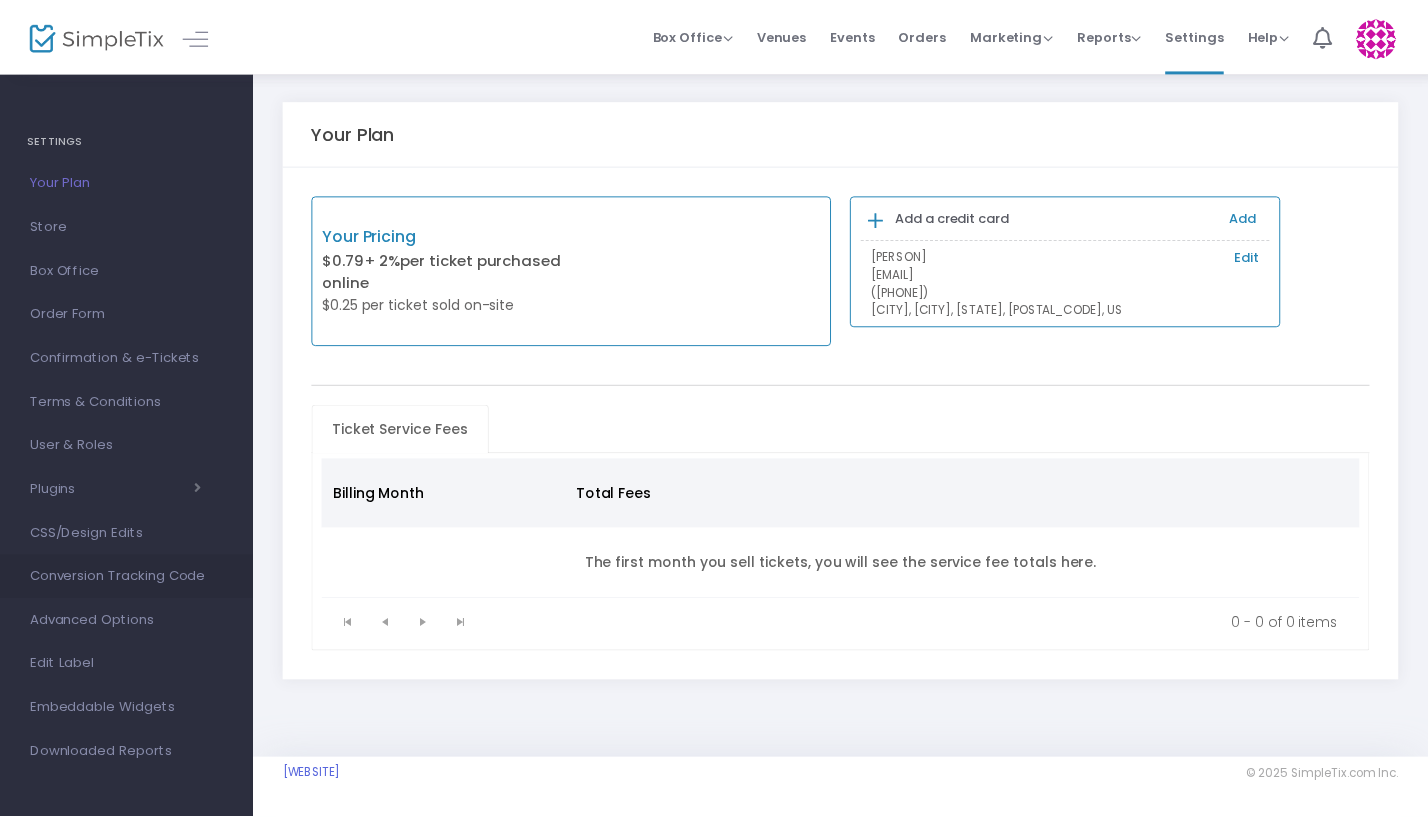 scroll, scrollTop: 0, scrollLeft: 0, axis: both 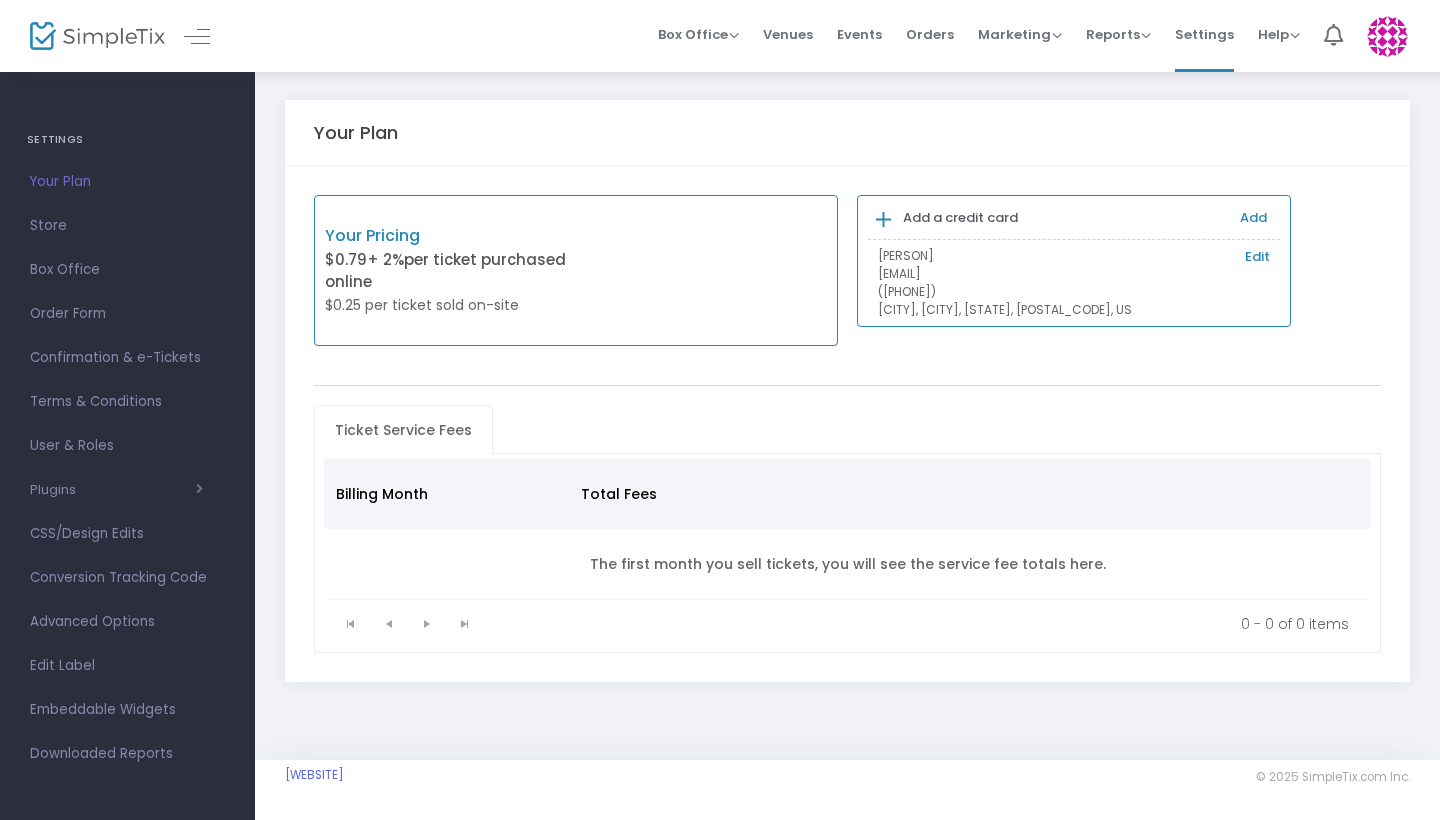 click on "Your Plan" at bounding box center (127, 182) 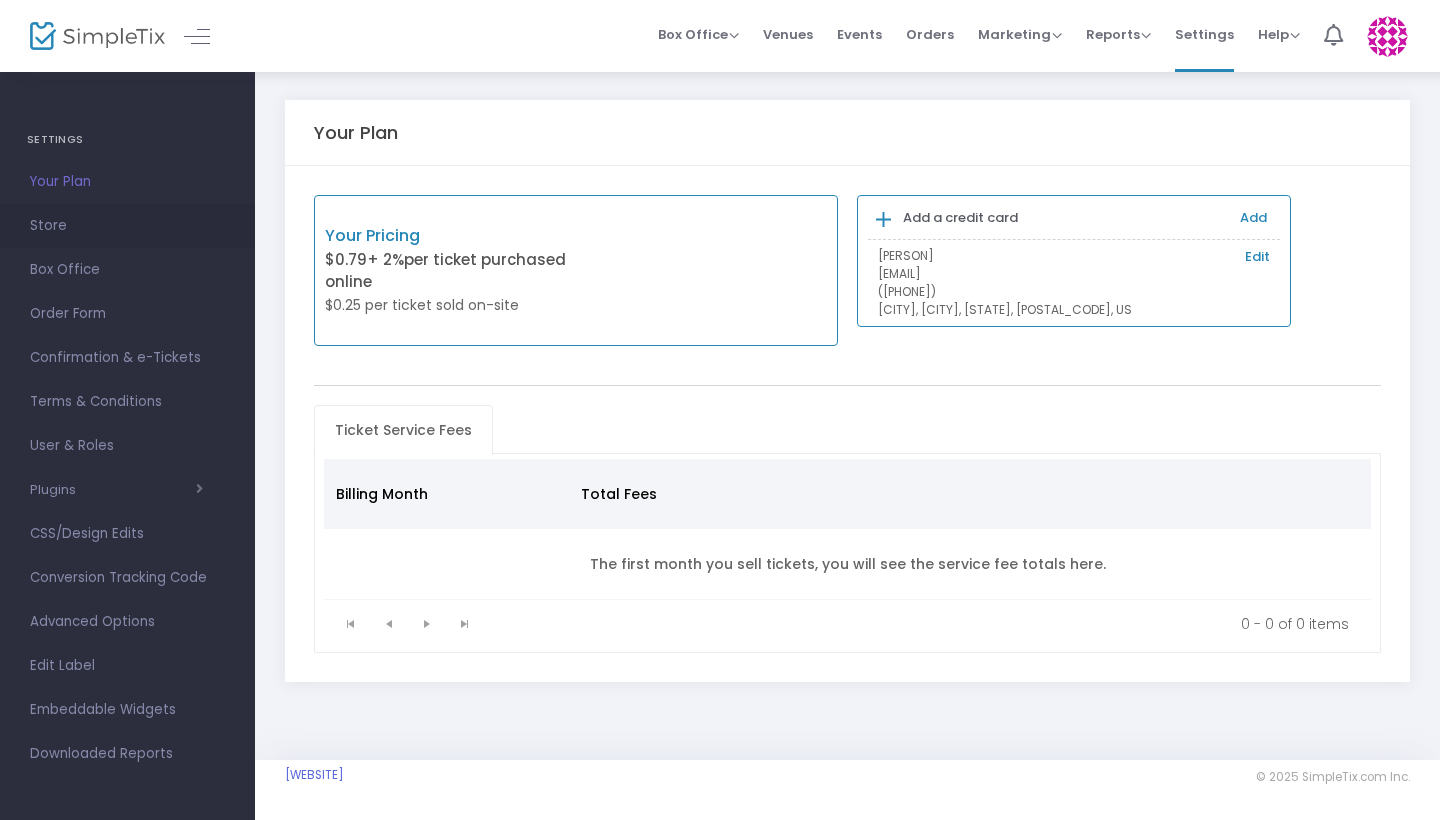 click on "Store" at bounding box center (127, 226) 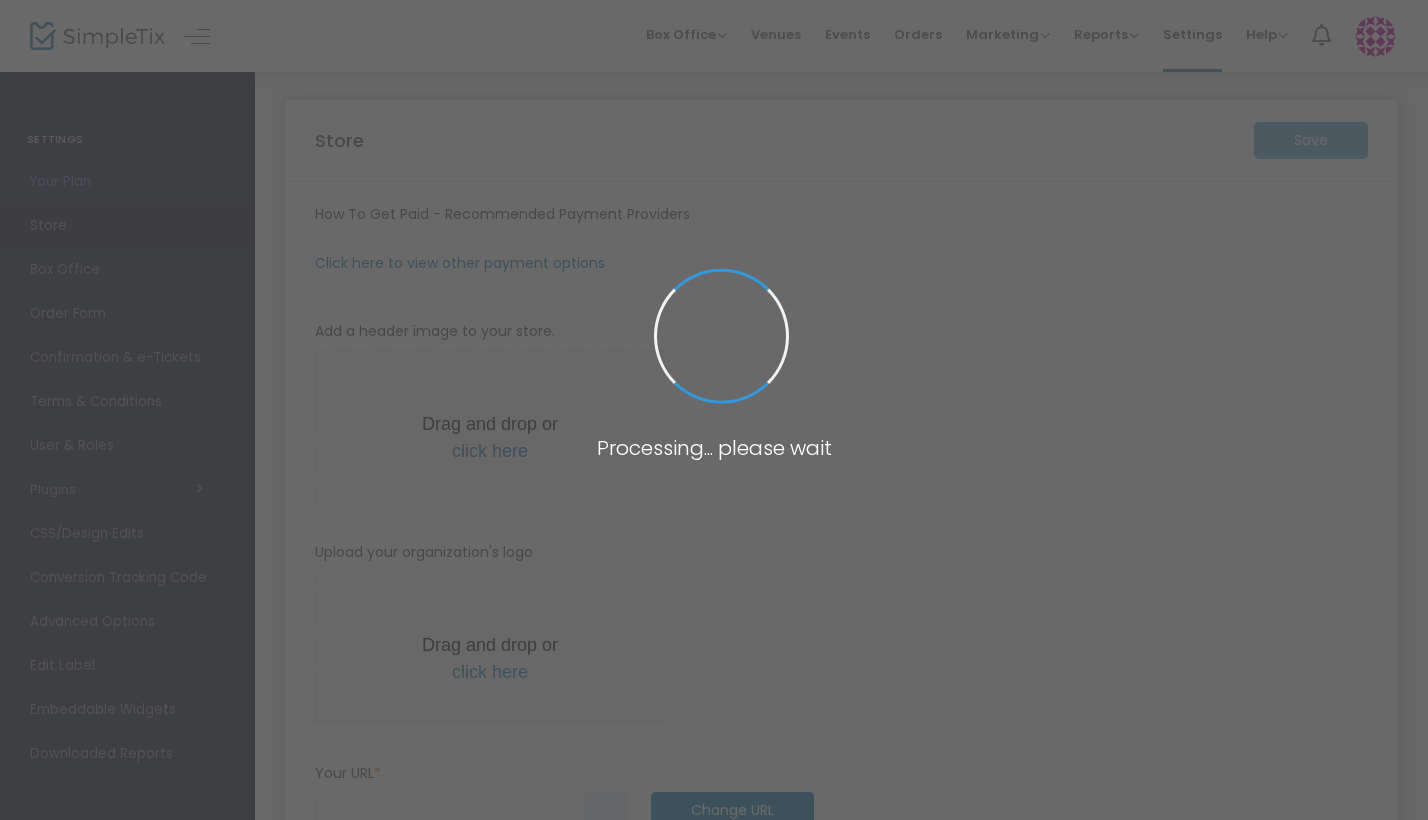 type on "https://[WEBSITE]/e/[EVENT_NAME]-tickets-[NUMBER]" 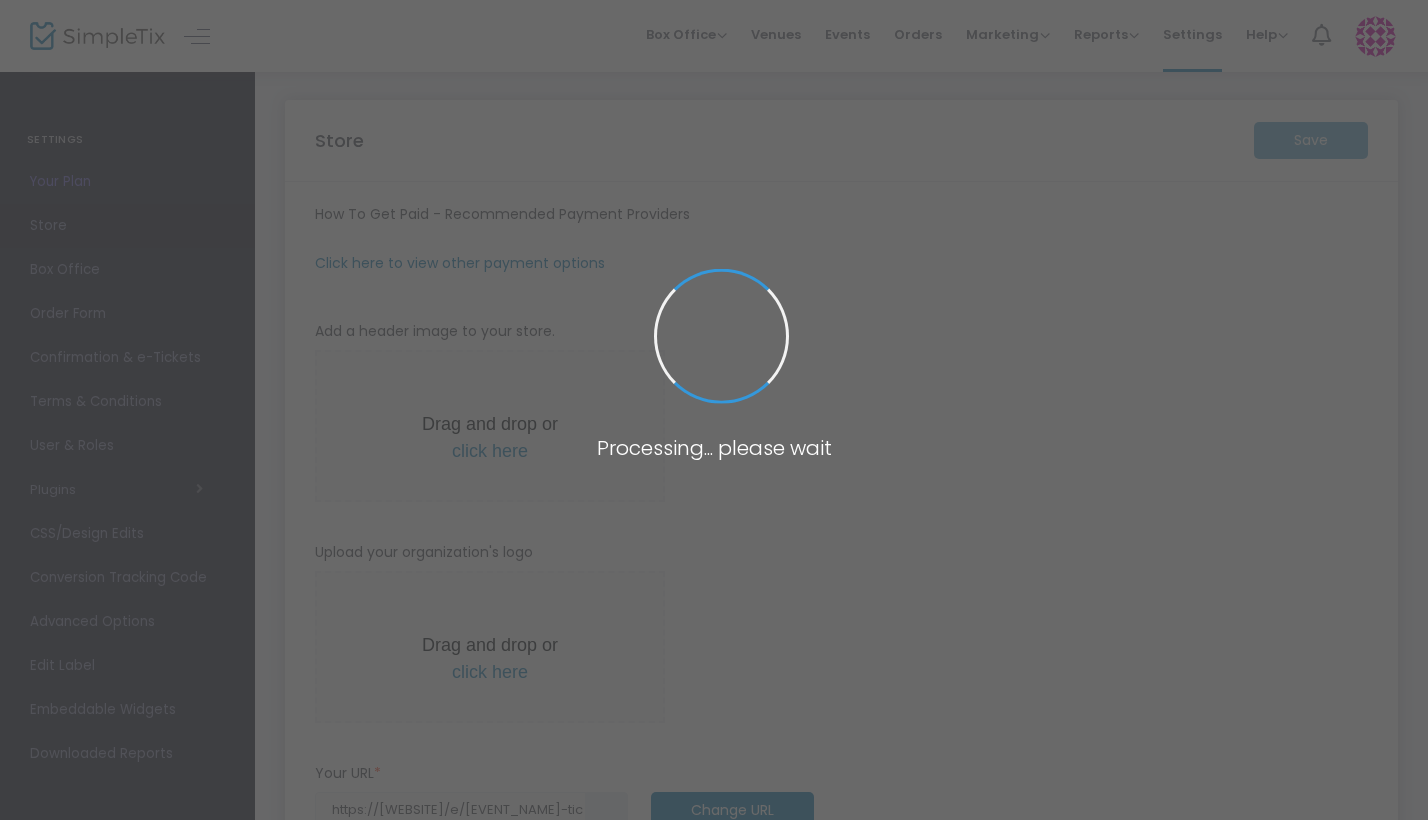 radio on "false" 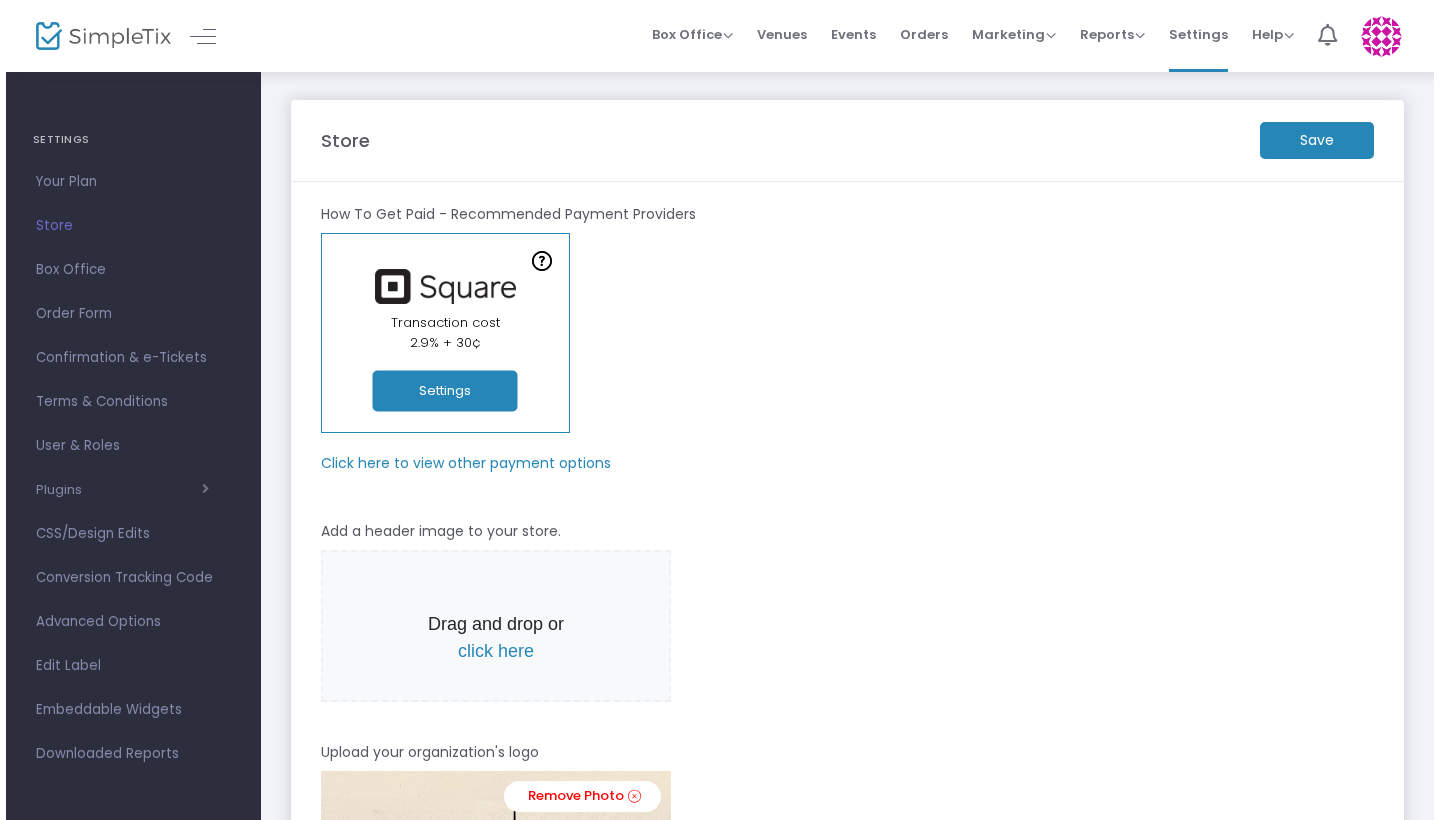 scroll, scrollTop: 0, scrollLeft: 0, axis: both 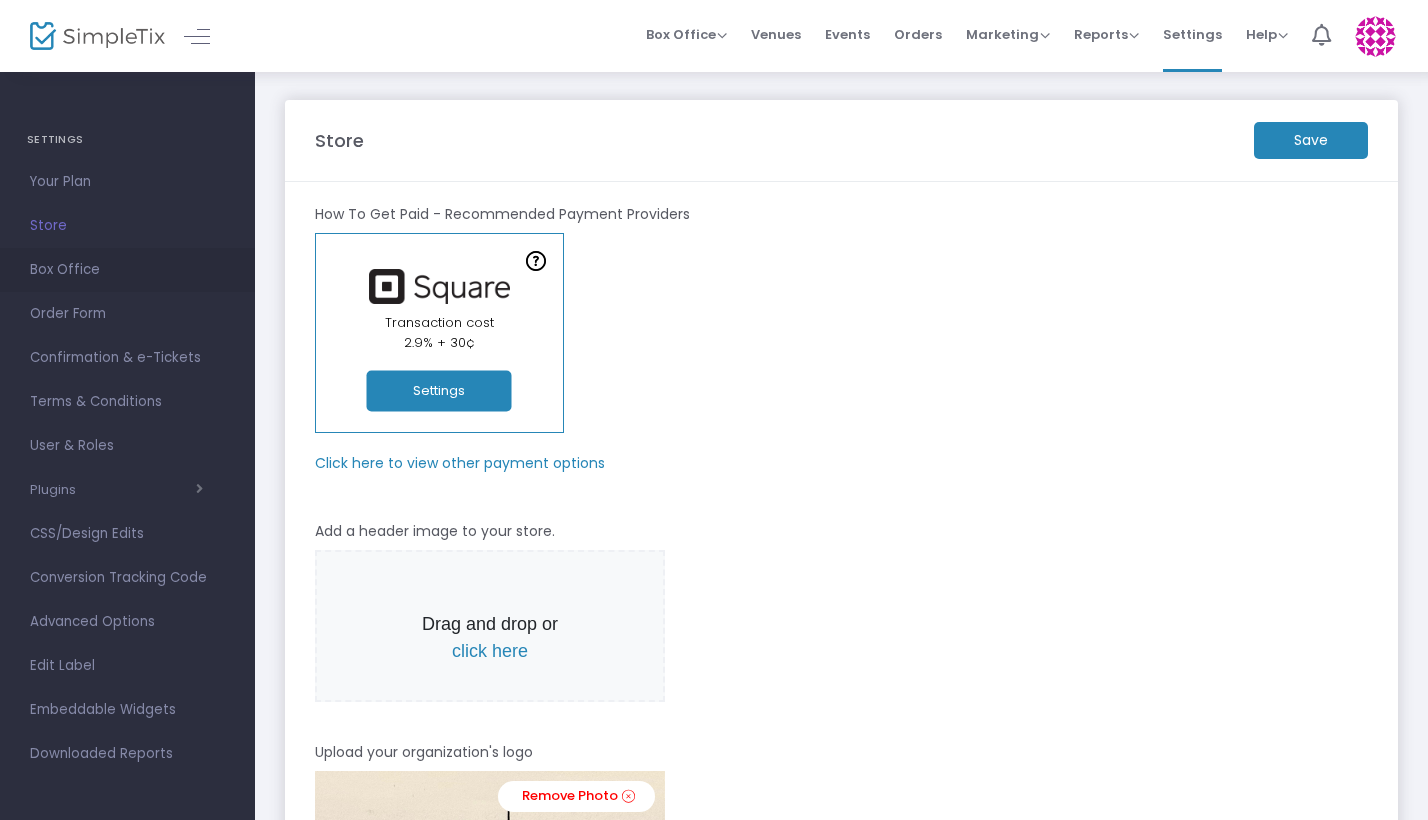 click on "Box Office" at bounding box center (127, 270) 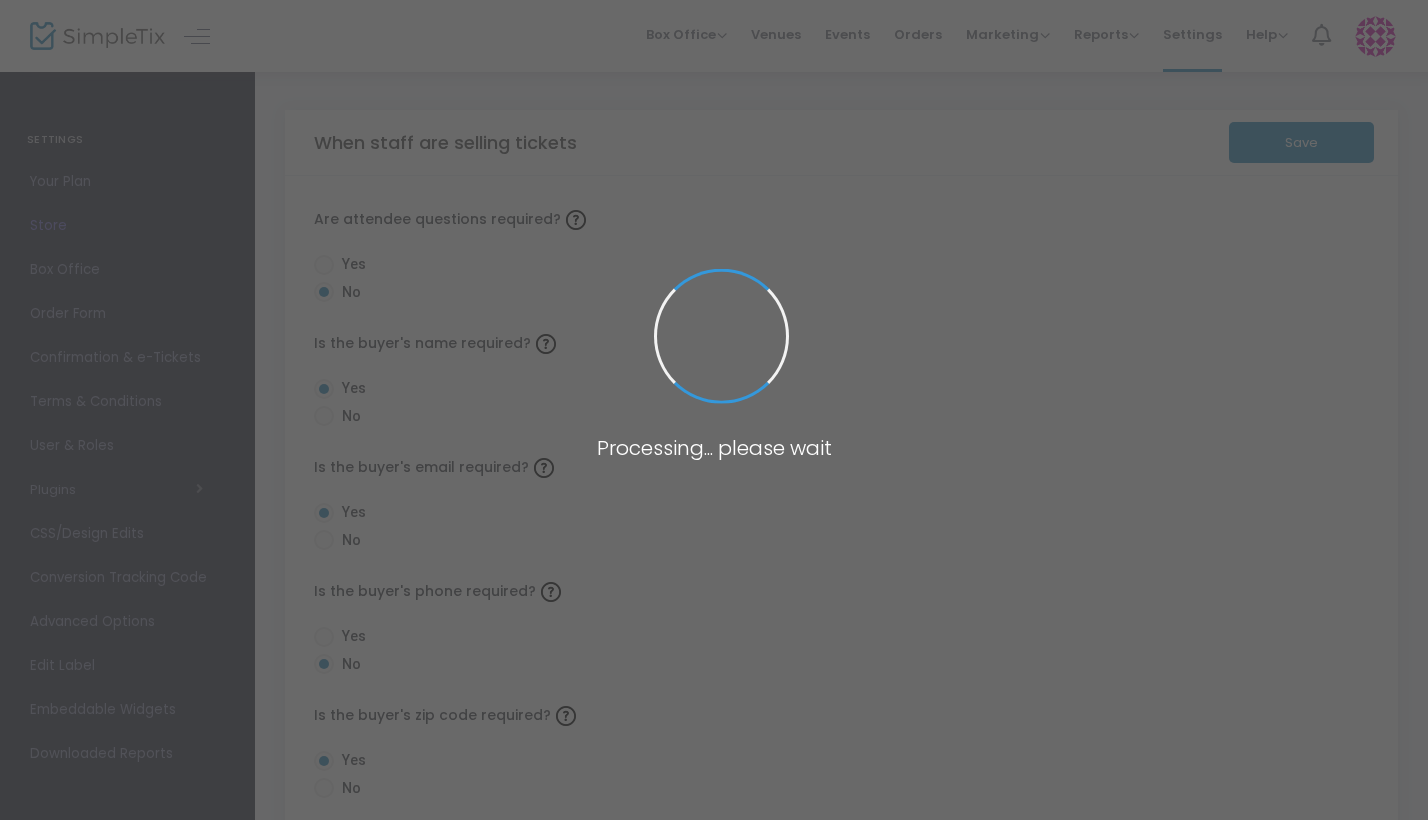 radio on "false" 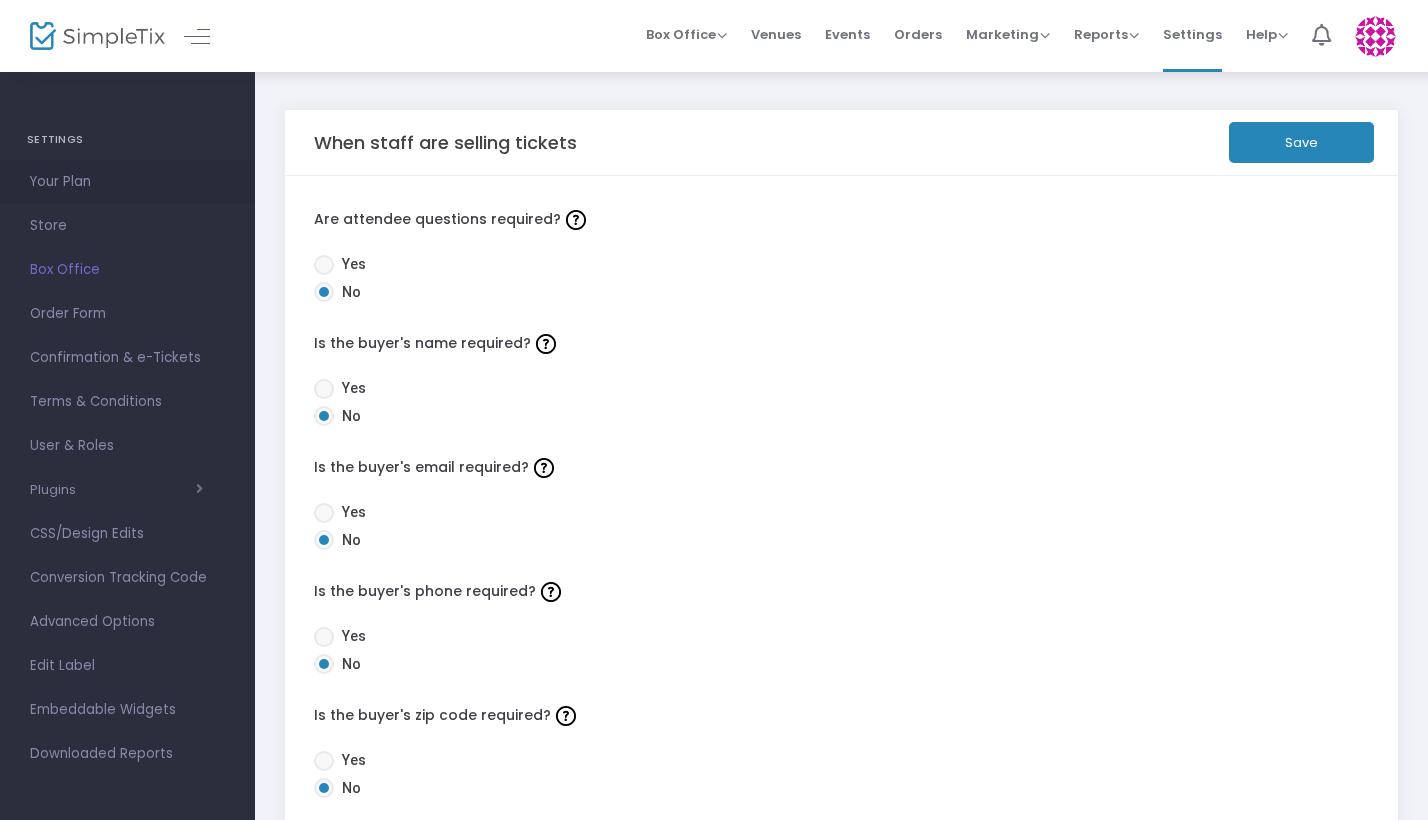 click on "Your Plan" at bounding box center [127, 182] 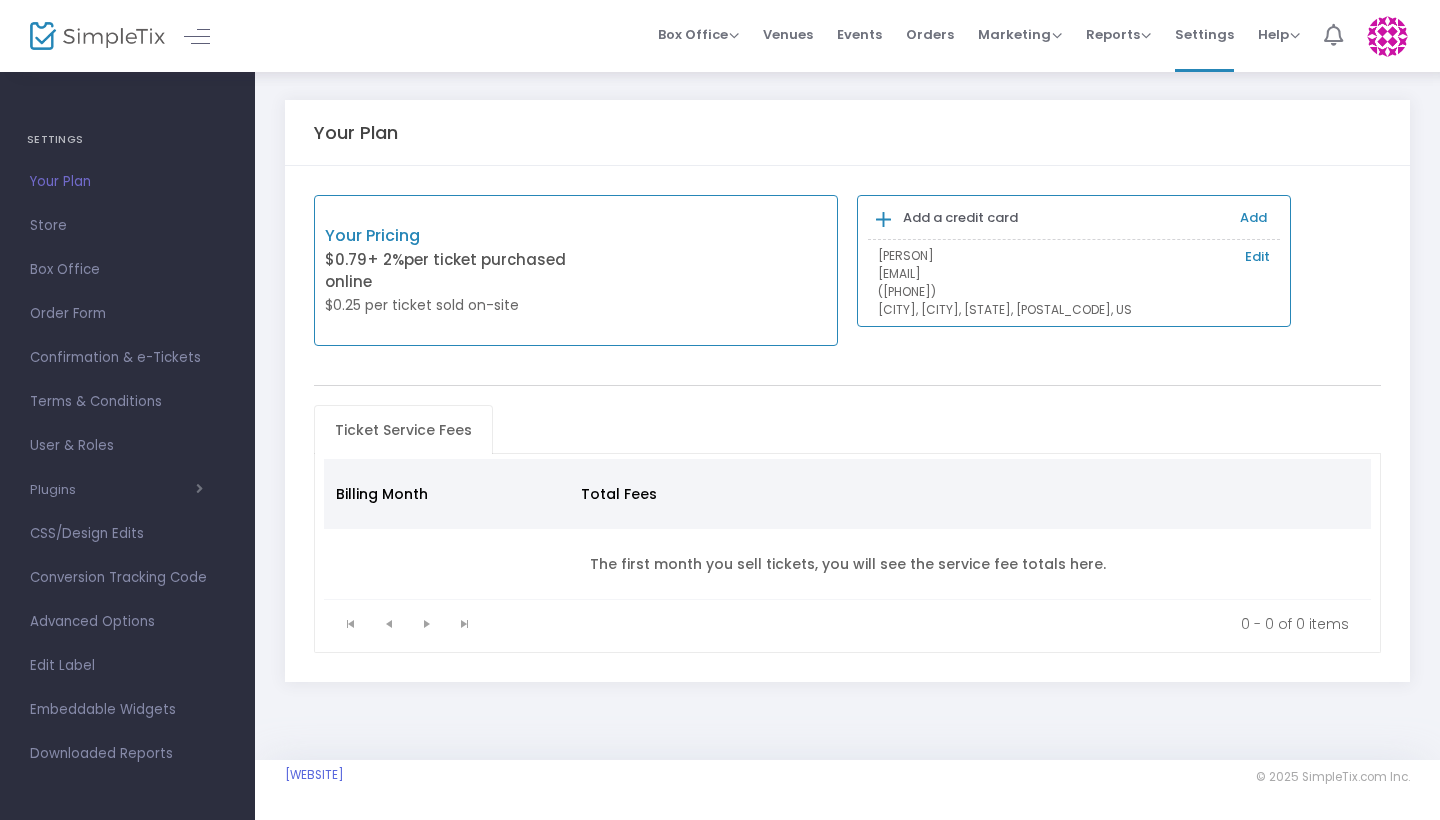 click at bounding box center (1333, 35) 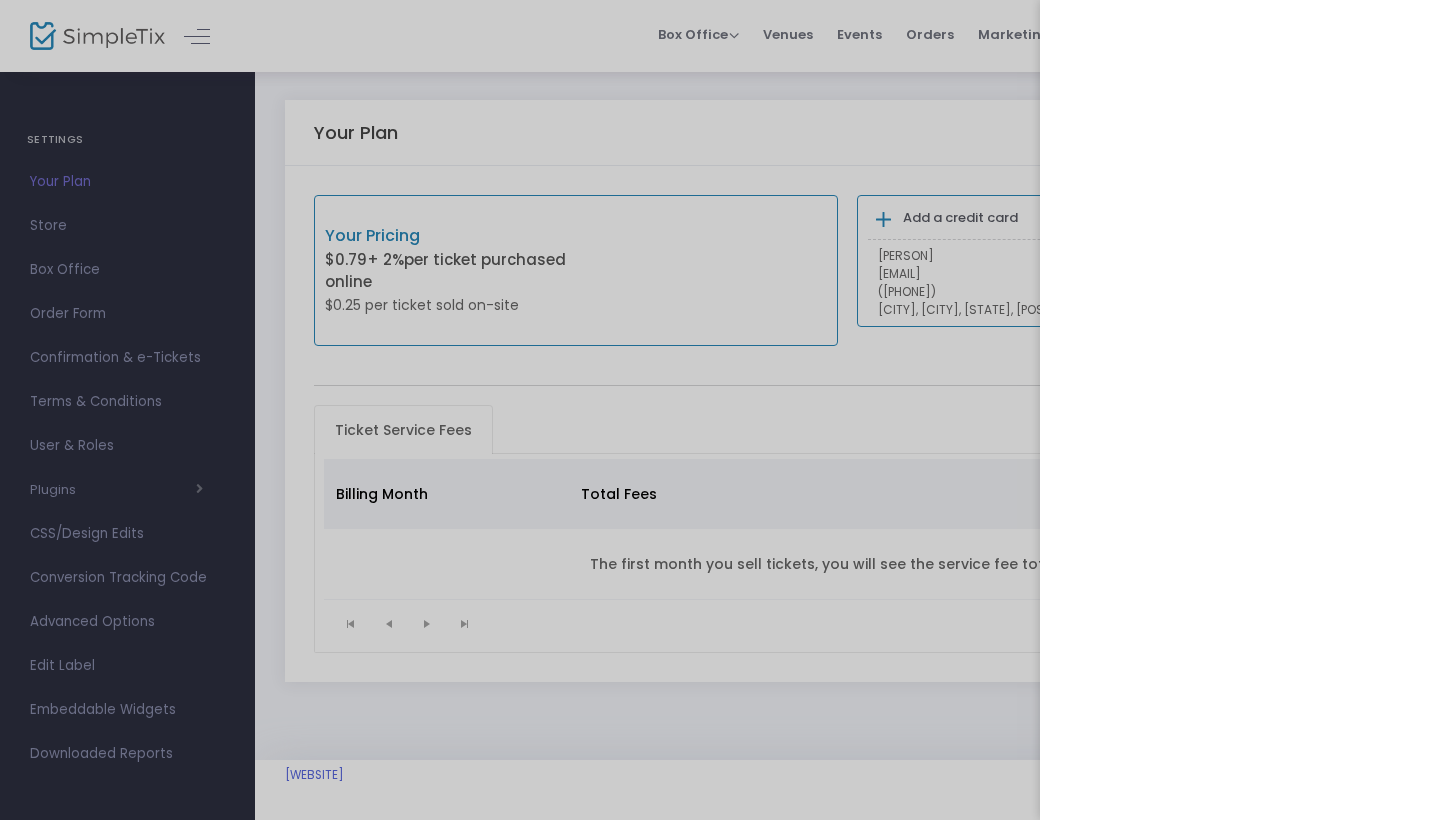 click at bounding box center [720, 410] 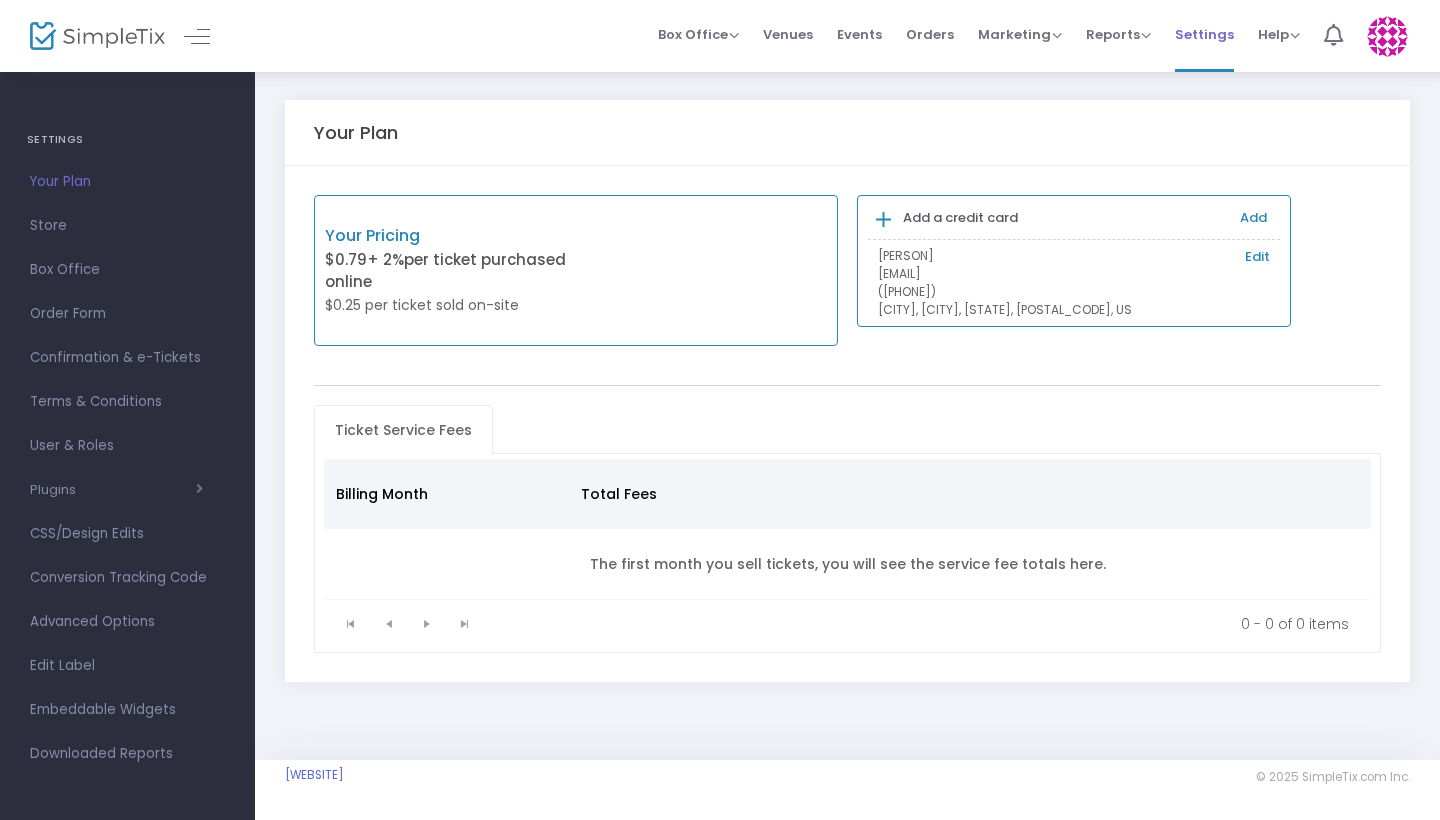 click on "Settings" at bounding box center [1204, 34] 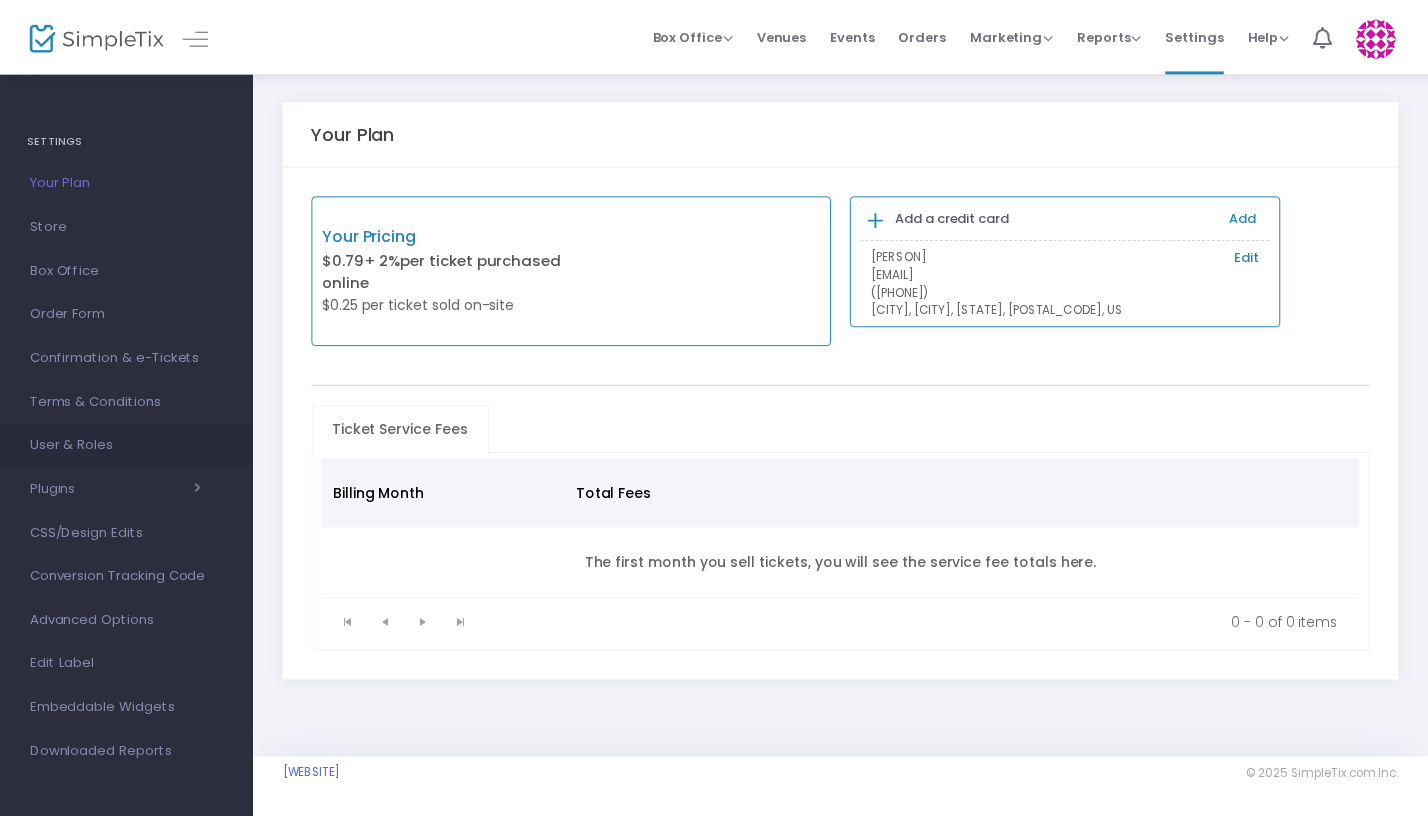 scroll, scrollTop: 0, scrollLeft: 0, axis: both 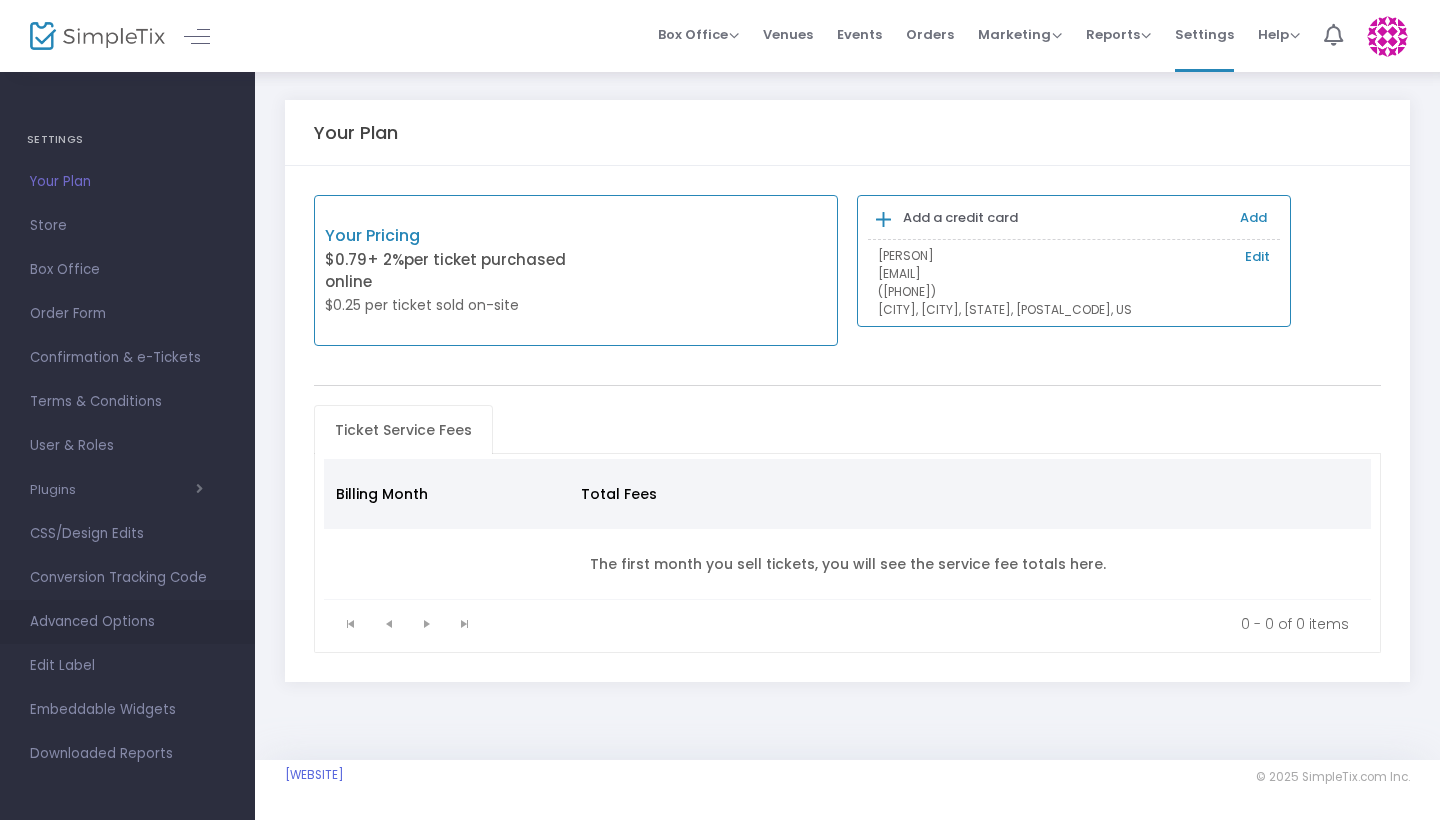 click on "Advanced Options" at bounding box center (127, 622) 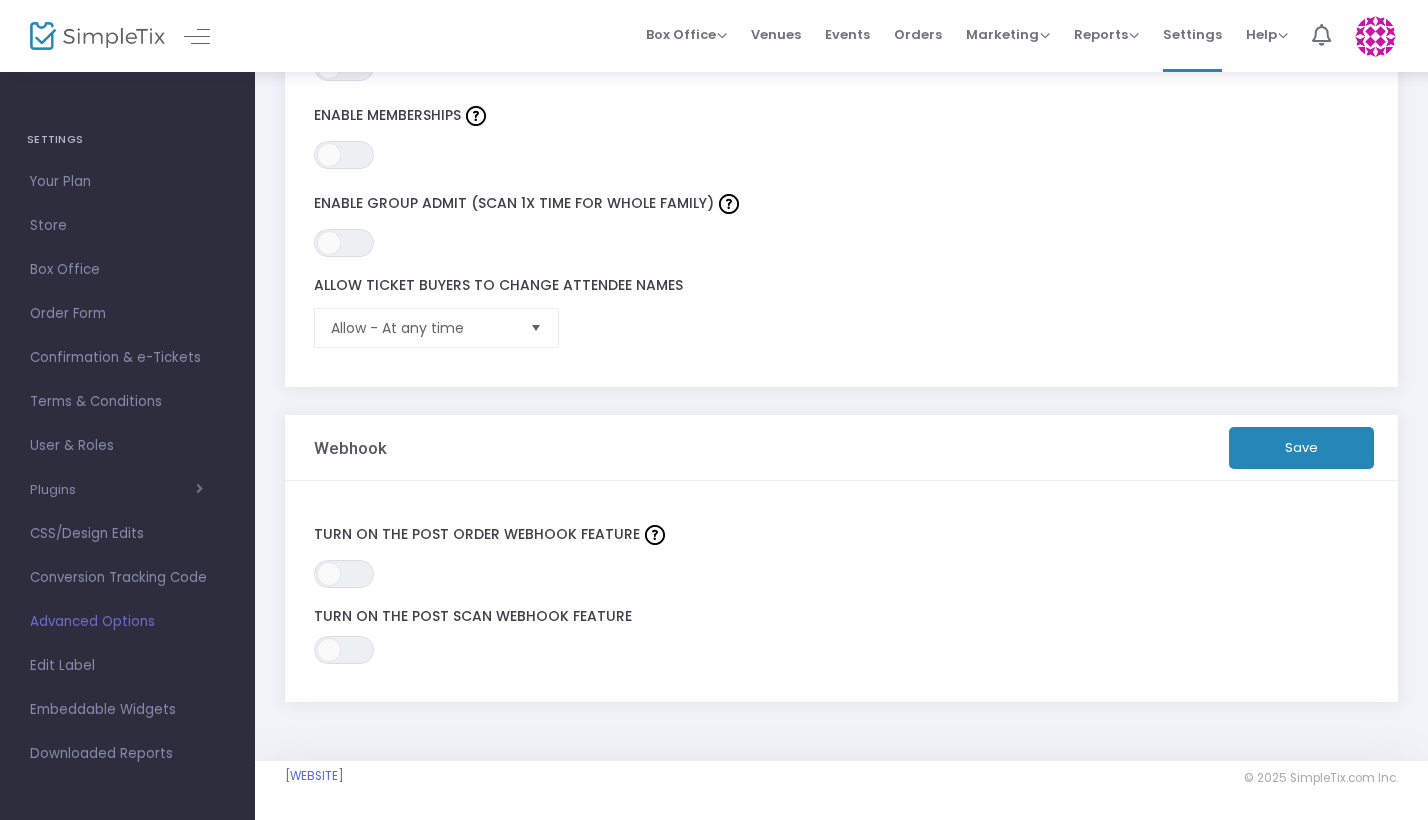 scroll, scrollTop: 614, scrollLeft: 0, axis: vertical 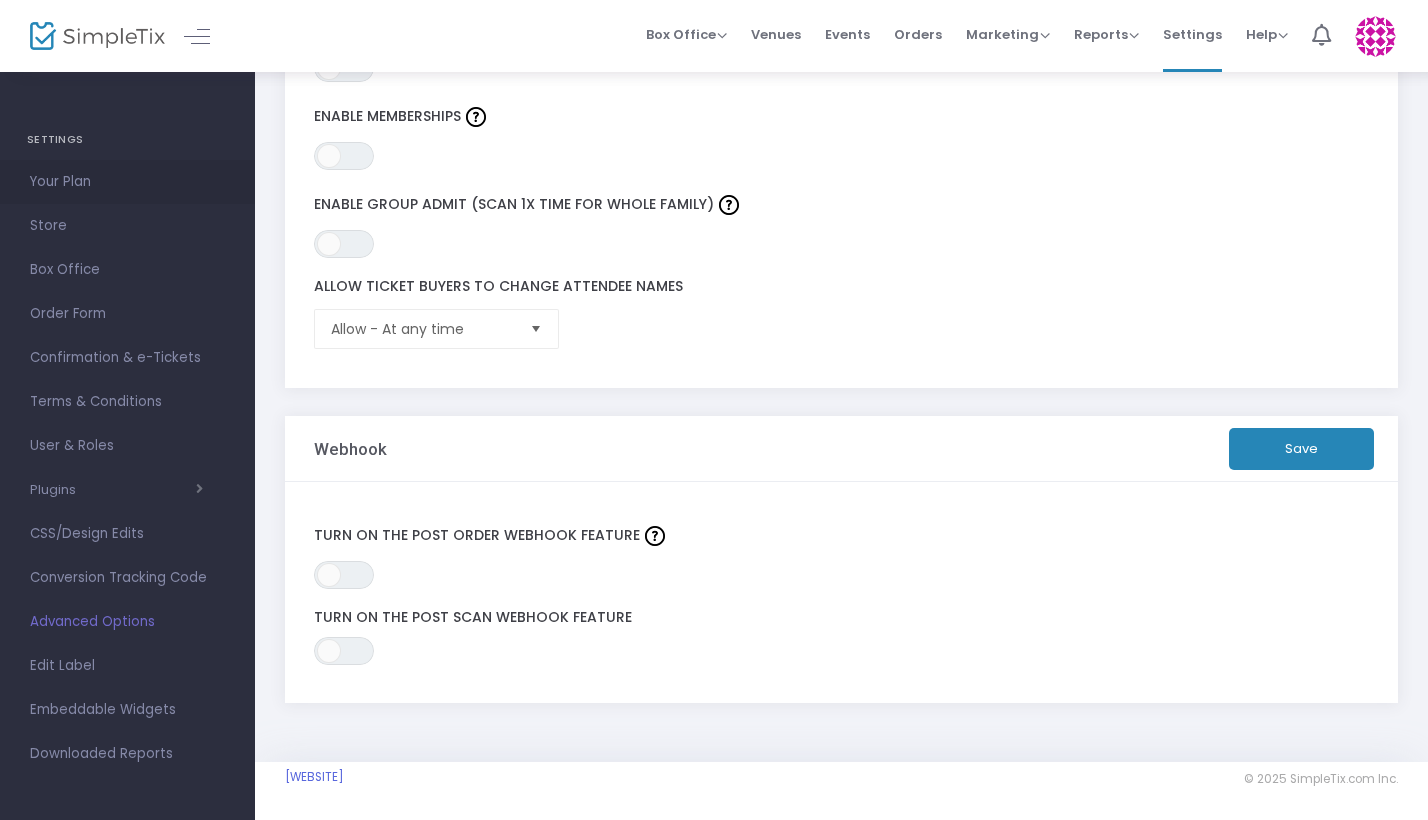 click on "Your Plan" at bounding box center [127, 182] 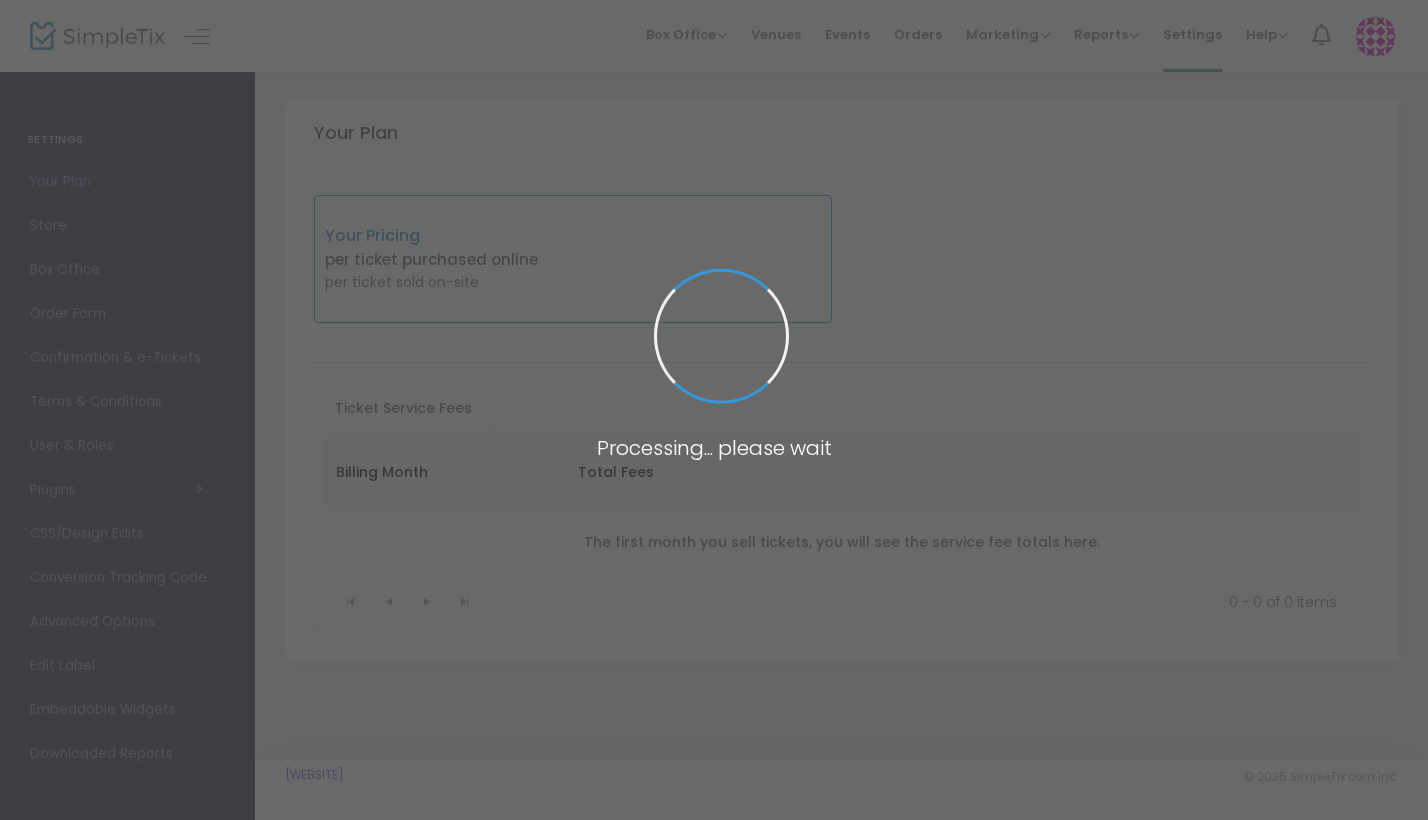 scroll, scrollTop: 0, scrollLeft: 0, axis: both 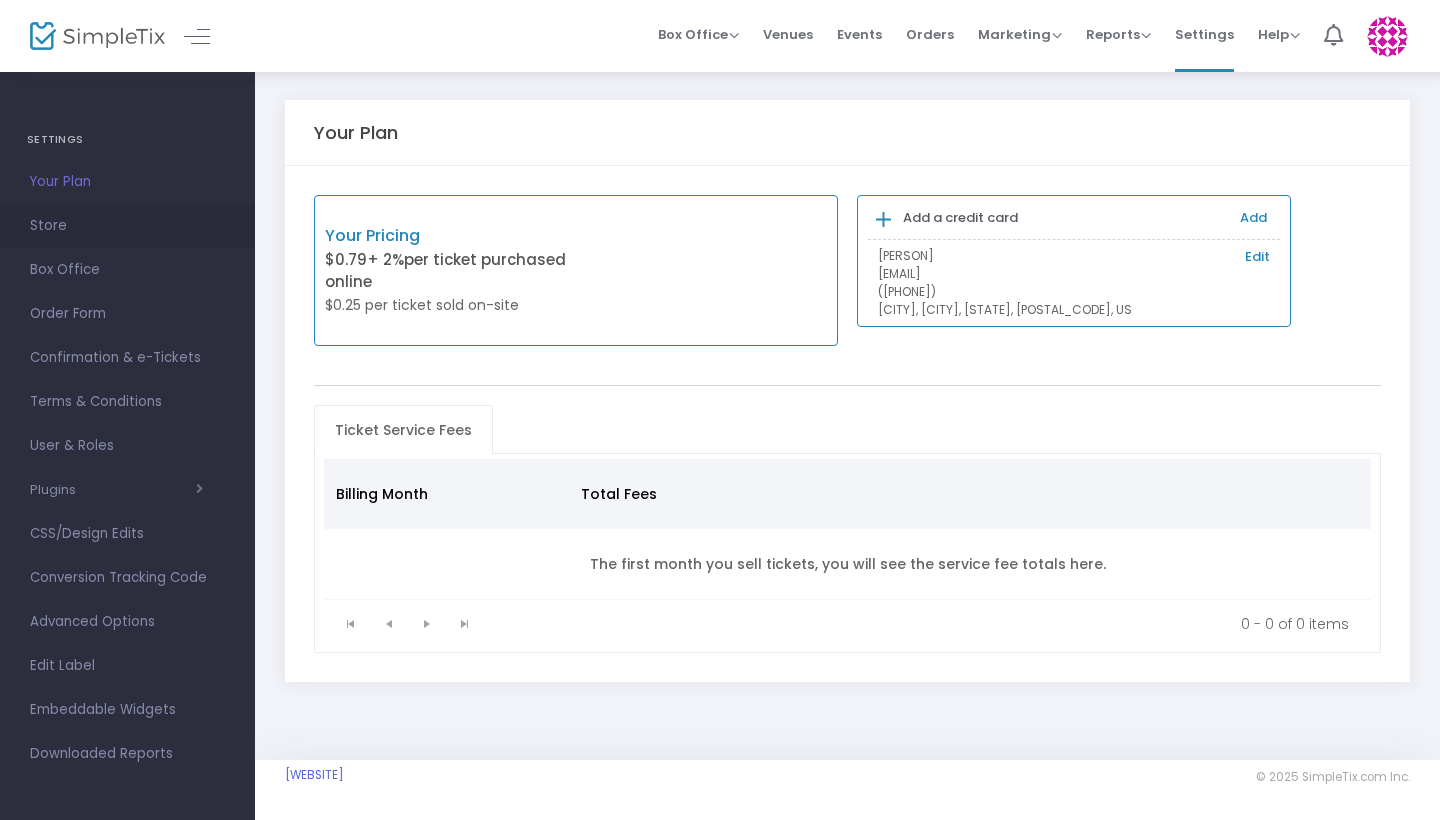 click on "Store" at bounding box center [127, 226] 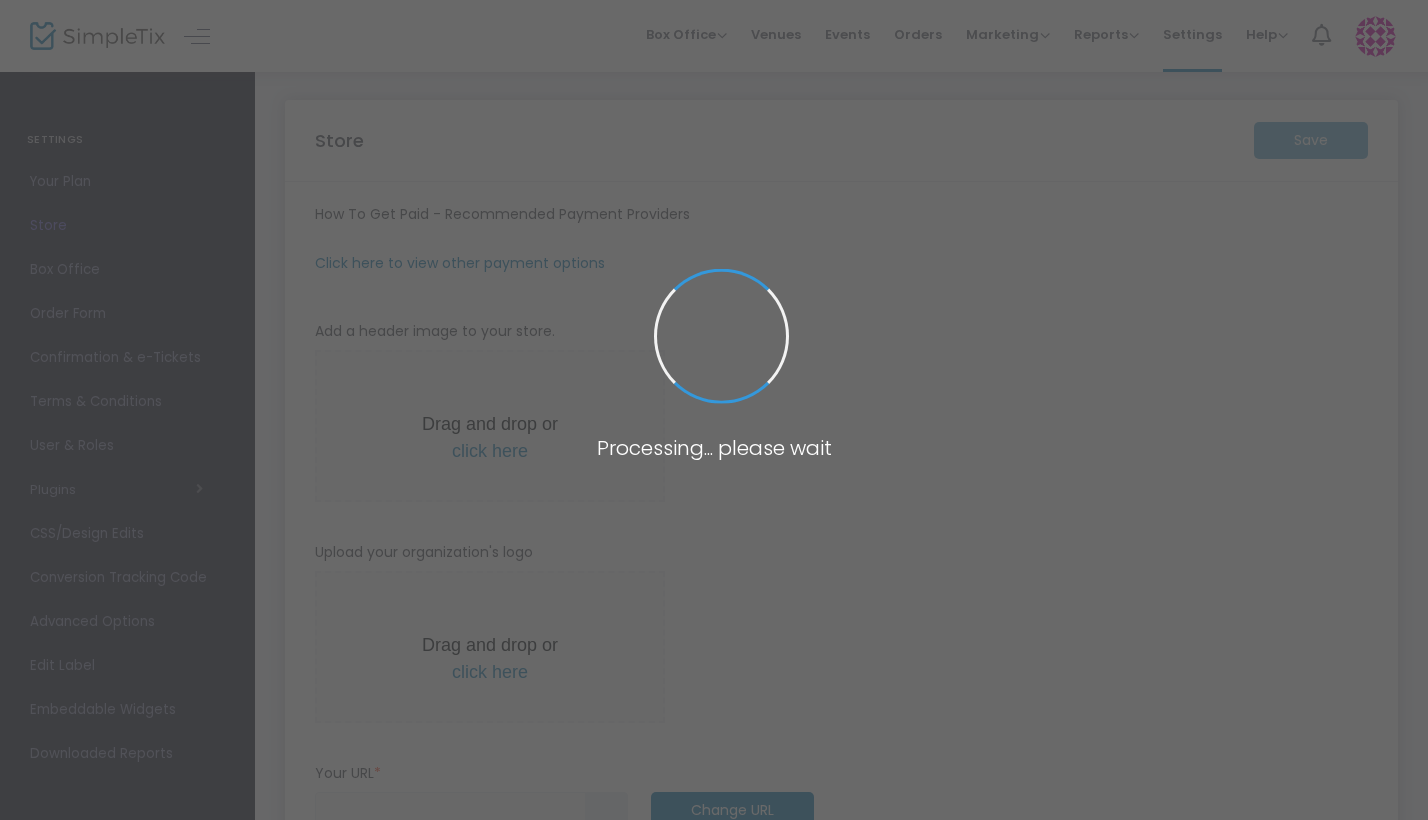 type on "https://[WEBSITE]/e/[EVENT_NAME]-tickets-[NUMBER]" 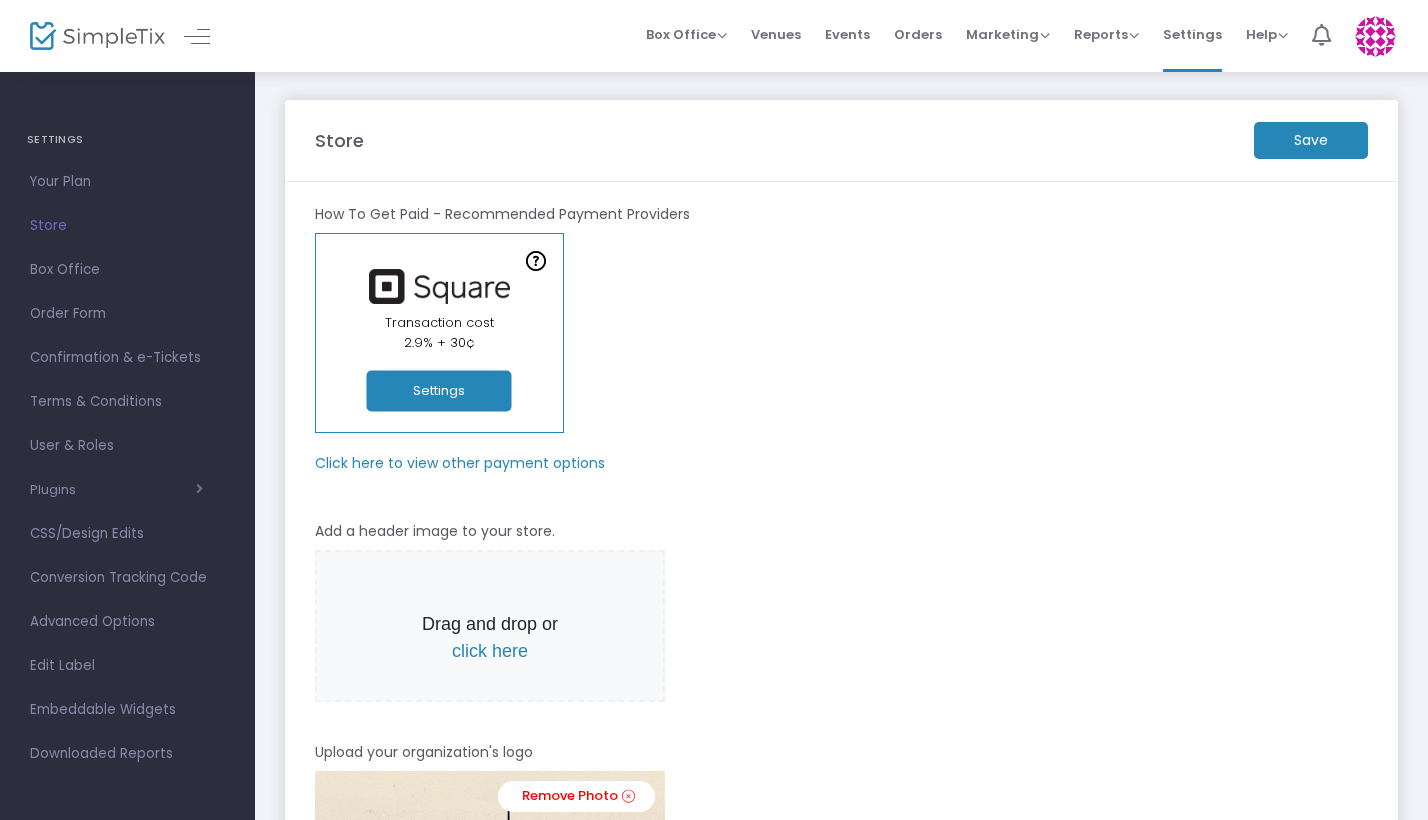 click on "Click here to view other payment options" 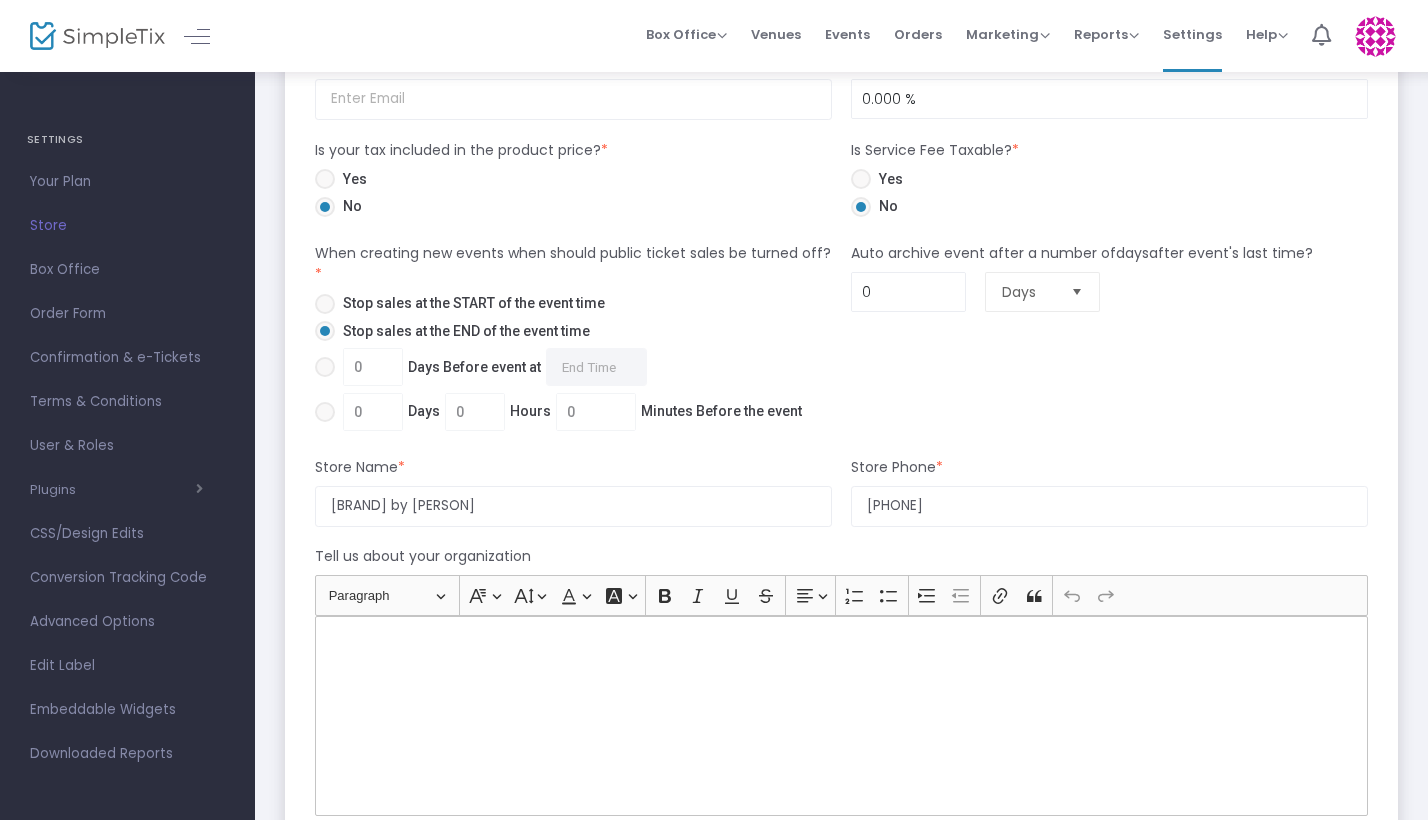 scroll, scrollTop: 1368, scrollLeft: 0, axis: vertical 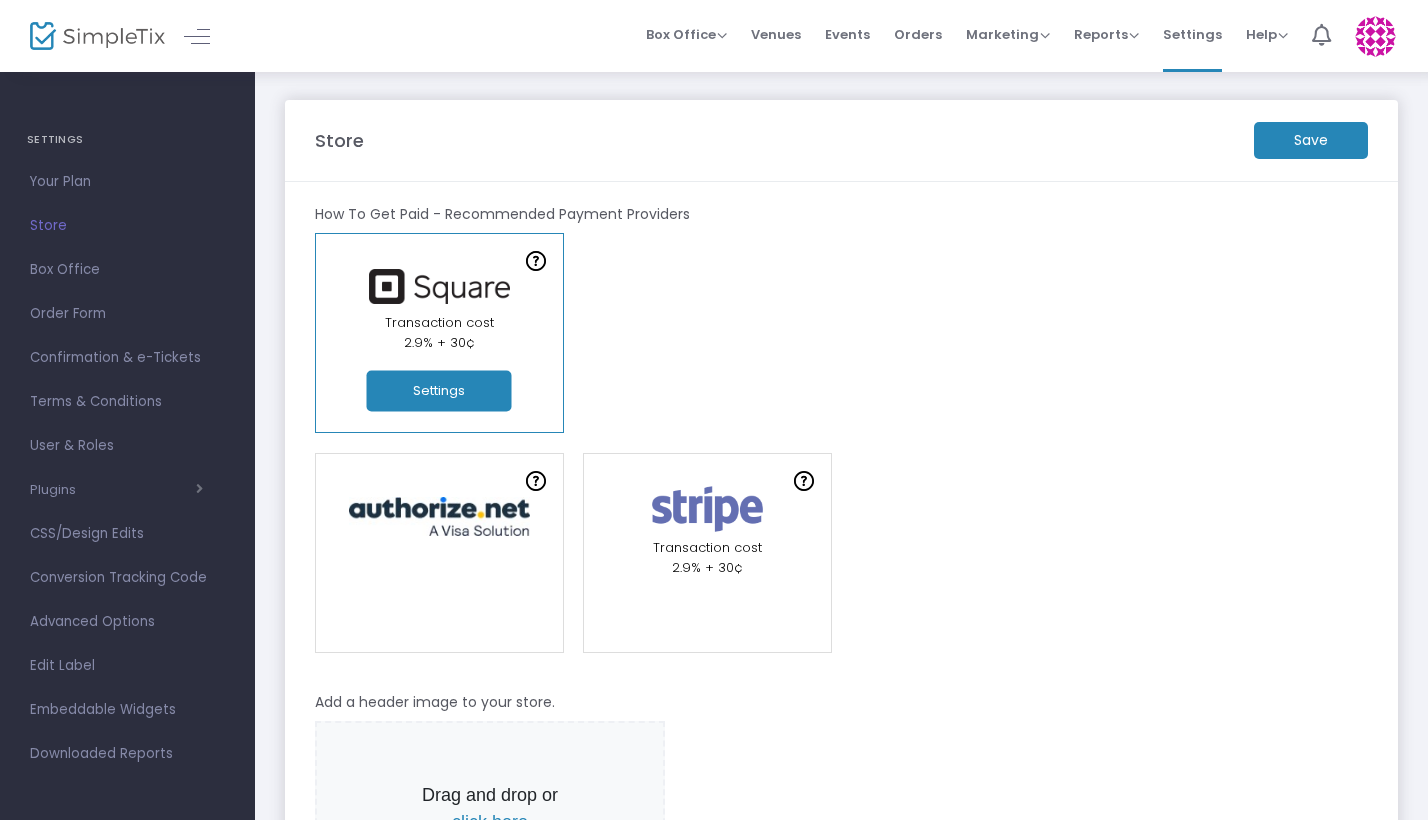 click on "Settings" 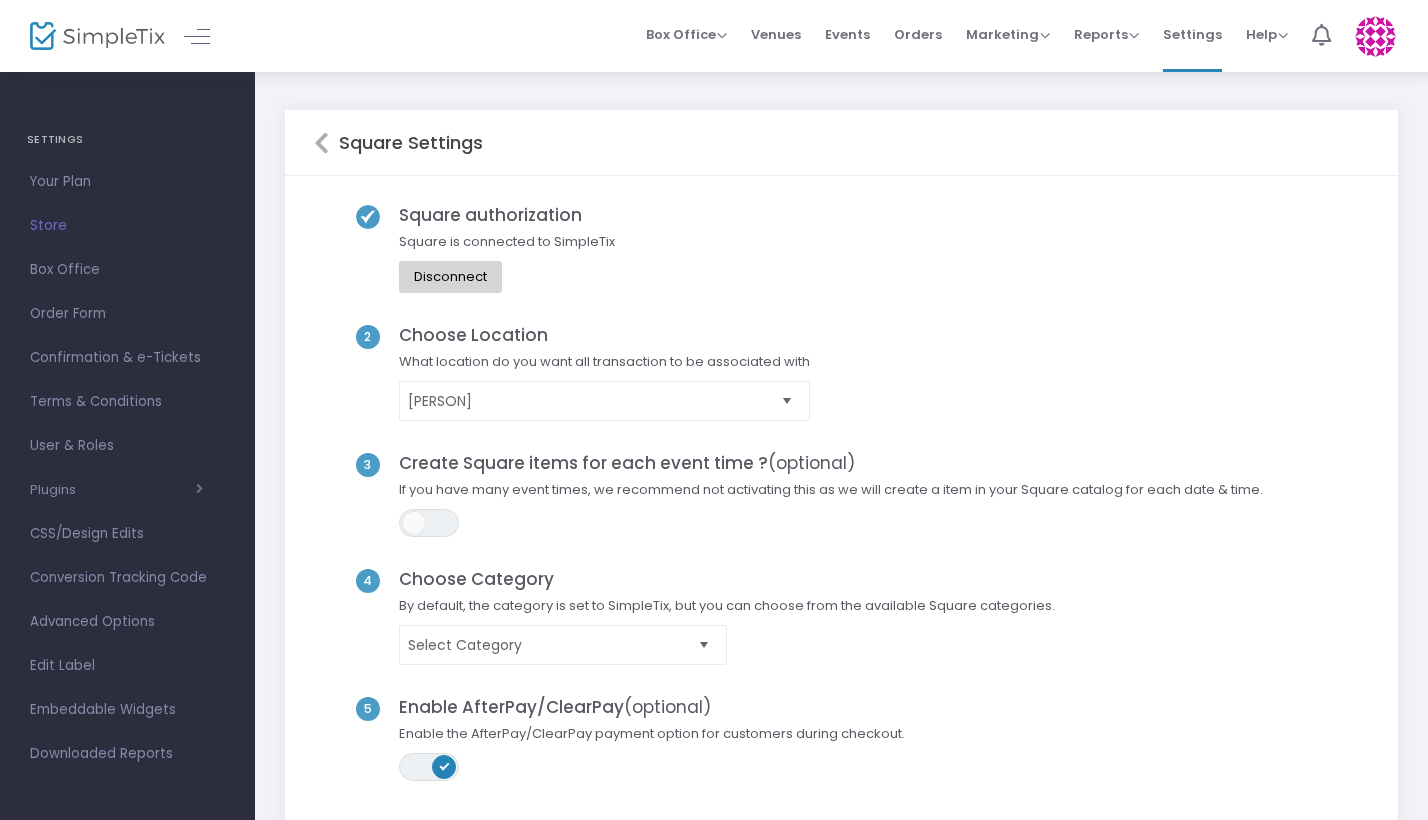 click at bounding box center [787, 401] 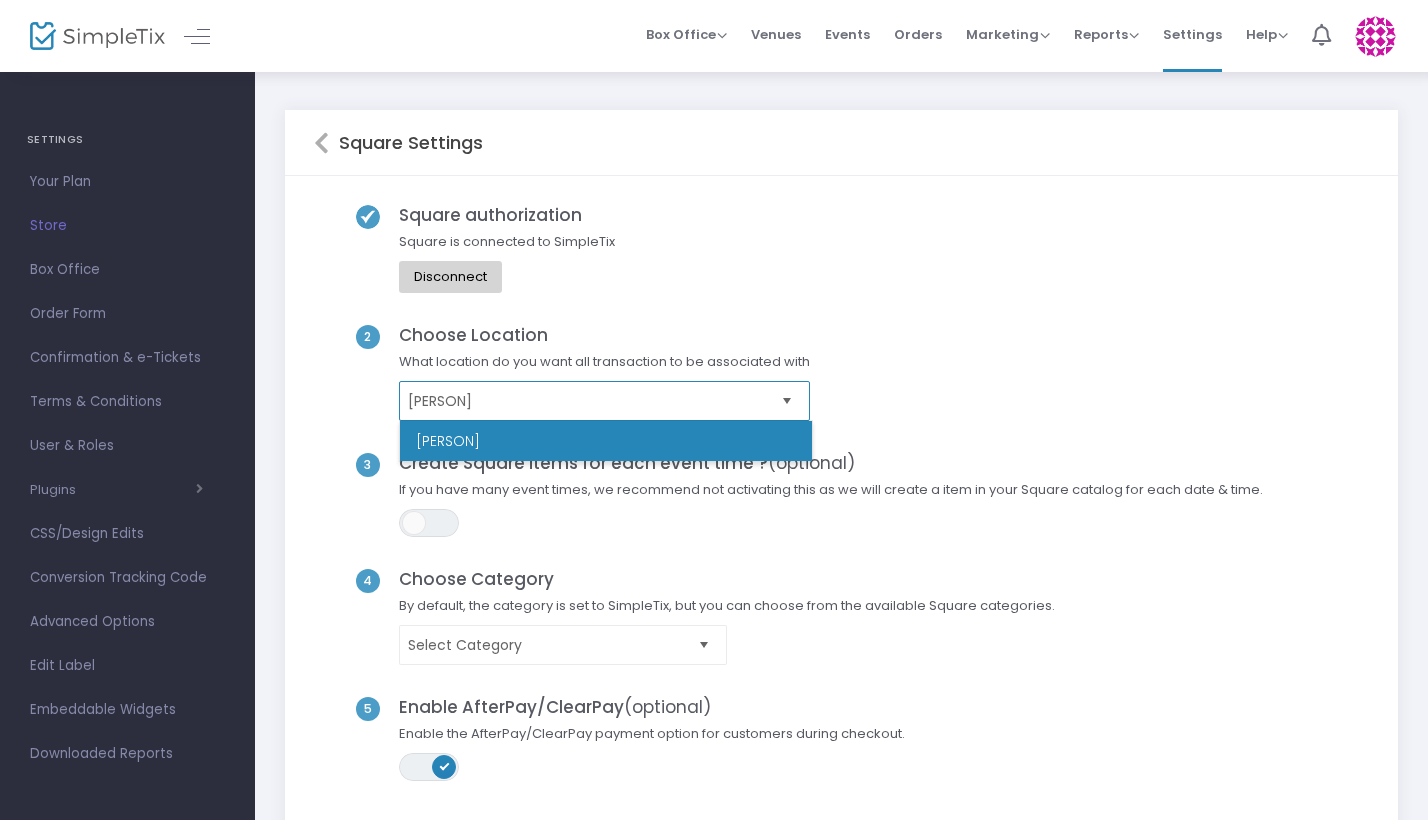 click at bounding box center (787, 401) 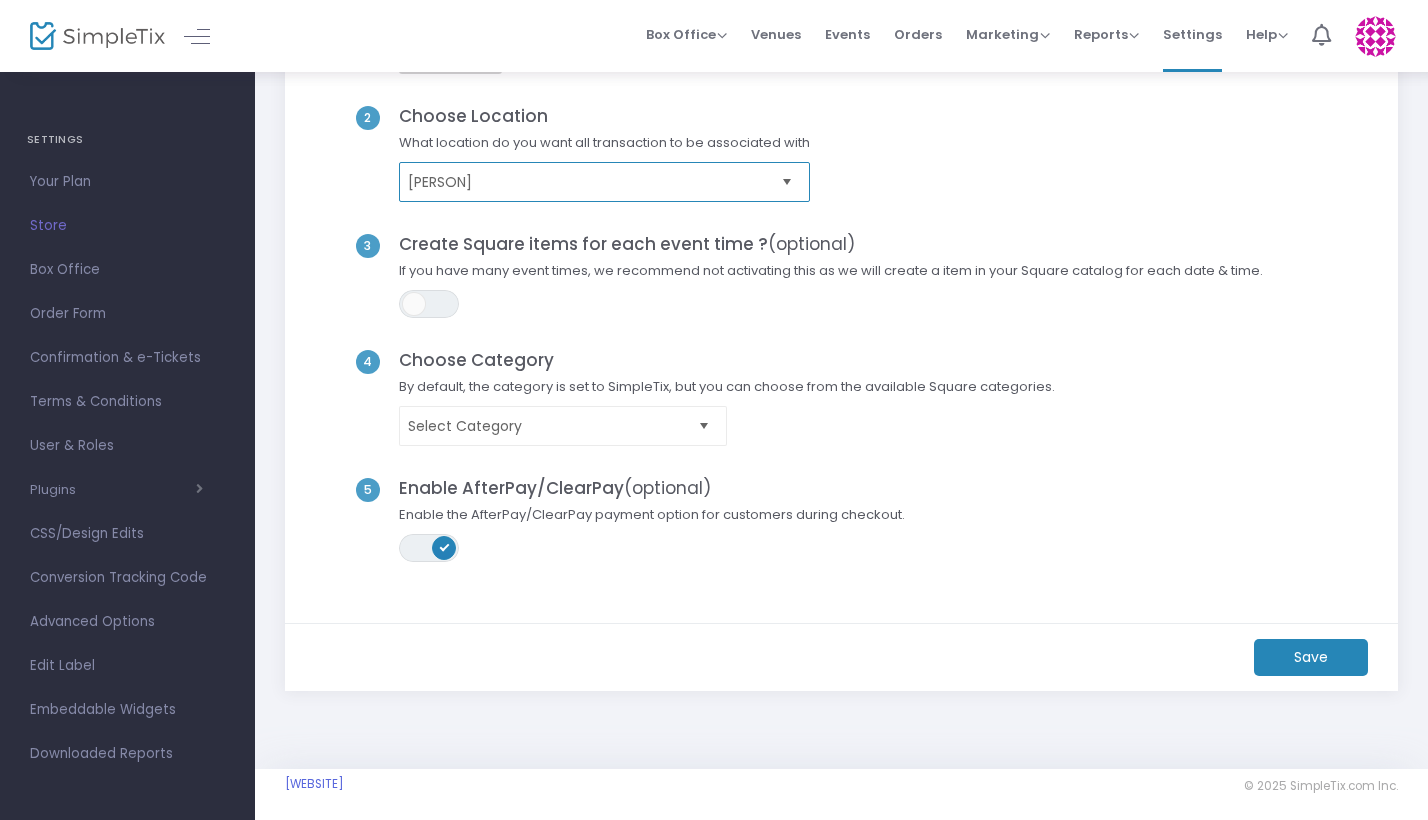 scroll, scrollTop: 221, scrollLeft: 0, axis: vertical 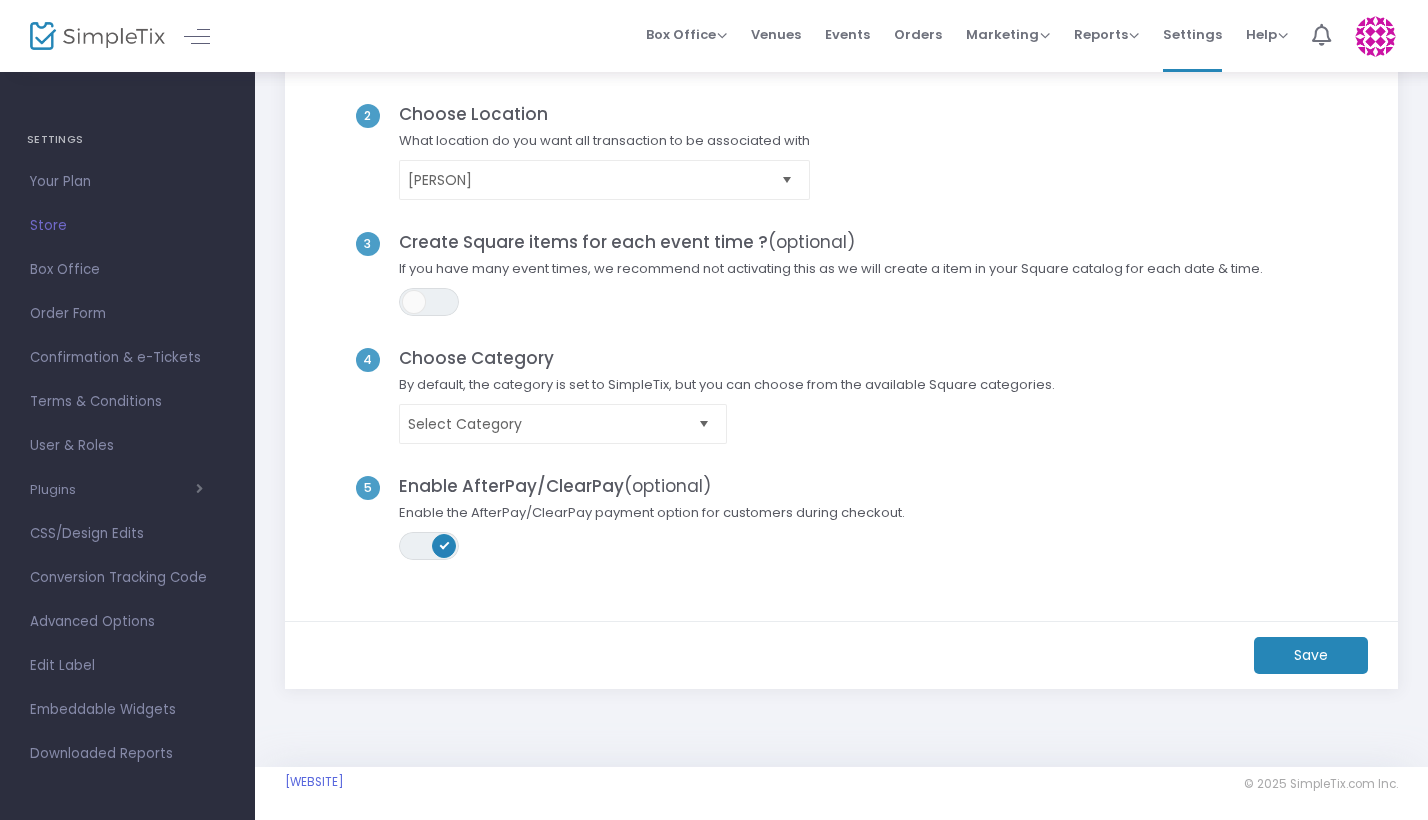 click on "Save" 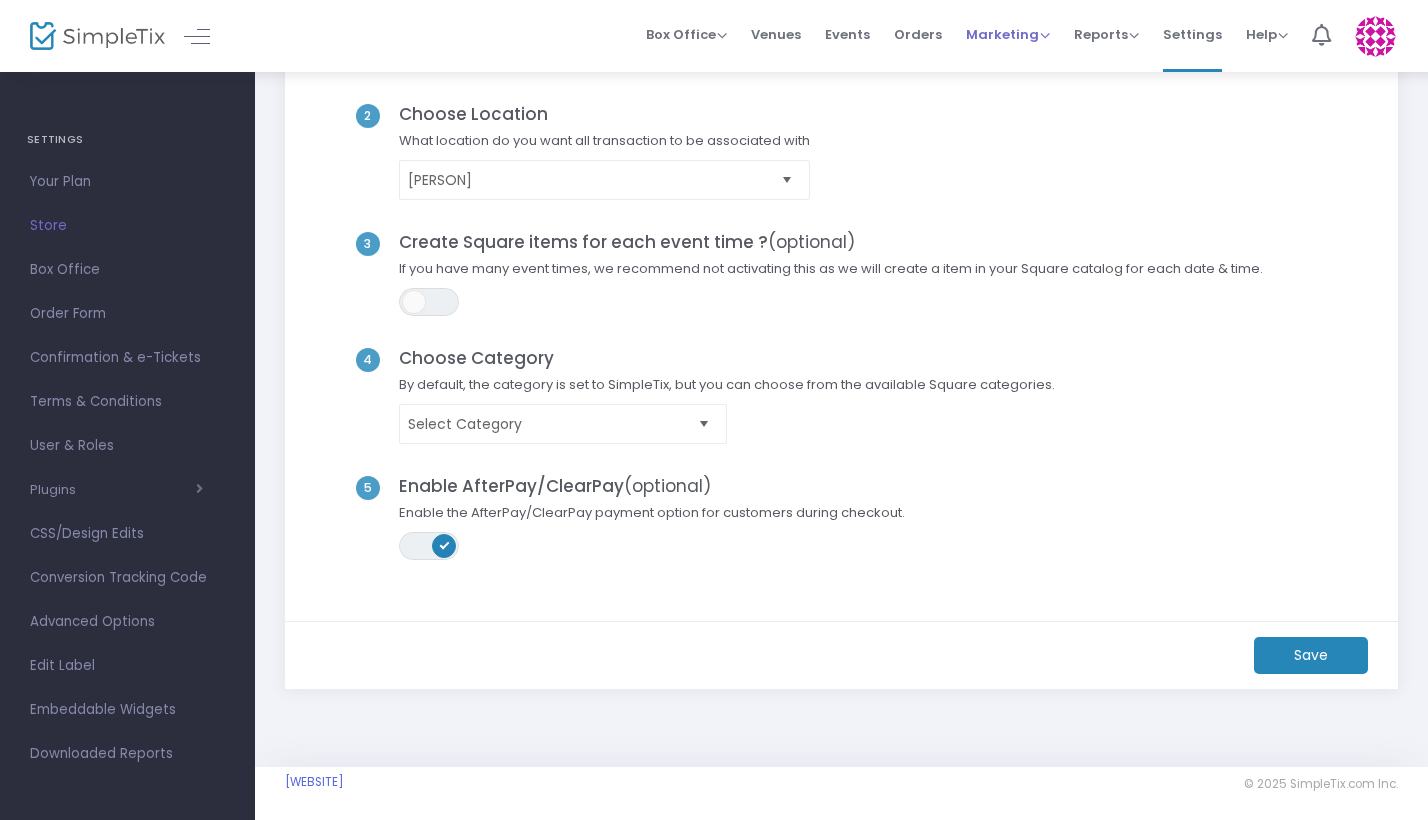 click on "Marketing" at bounding box center (1008, 34) 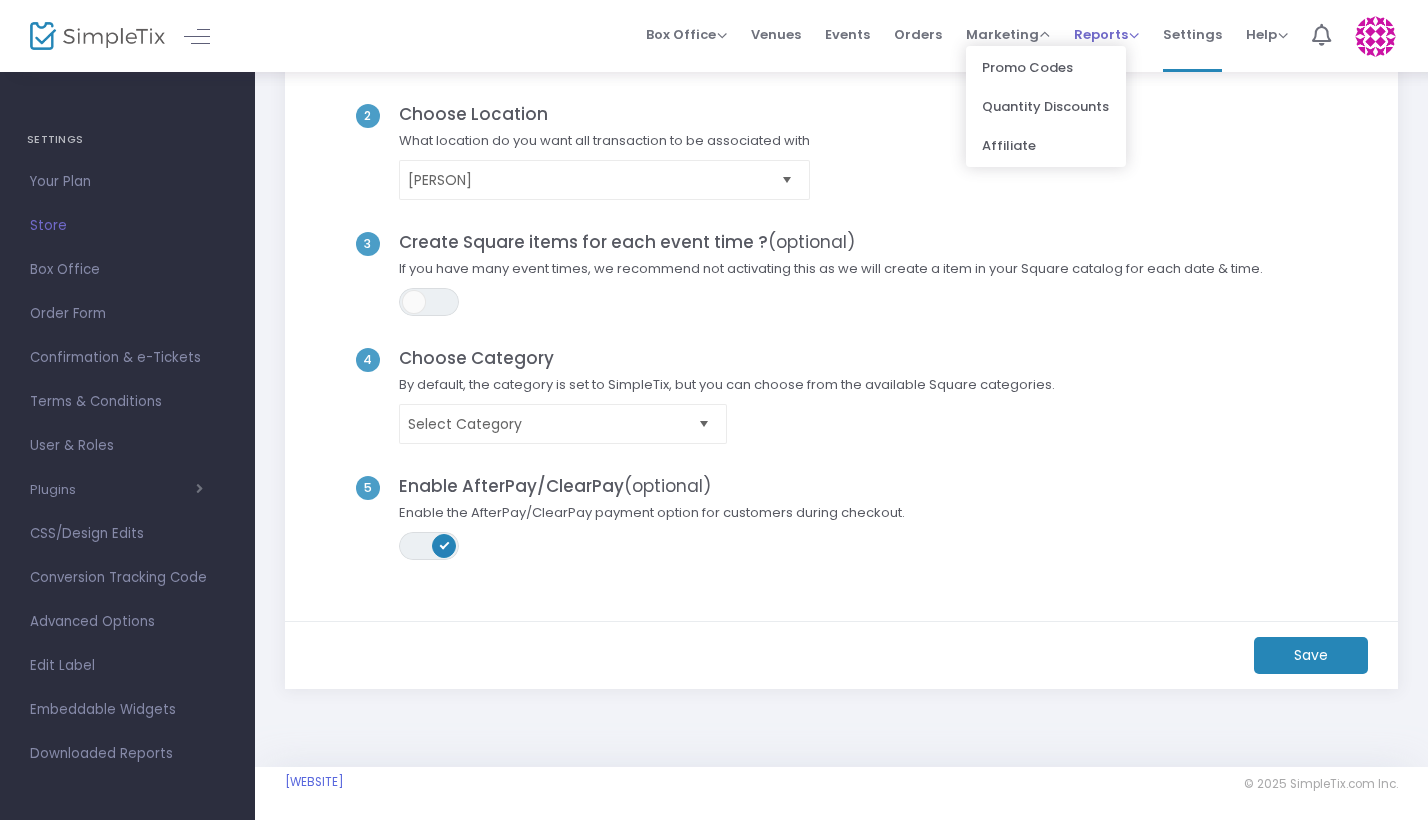 click on "Reports" at bounding box center (1106, 34) 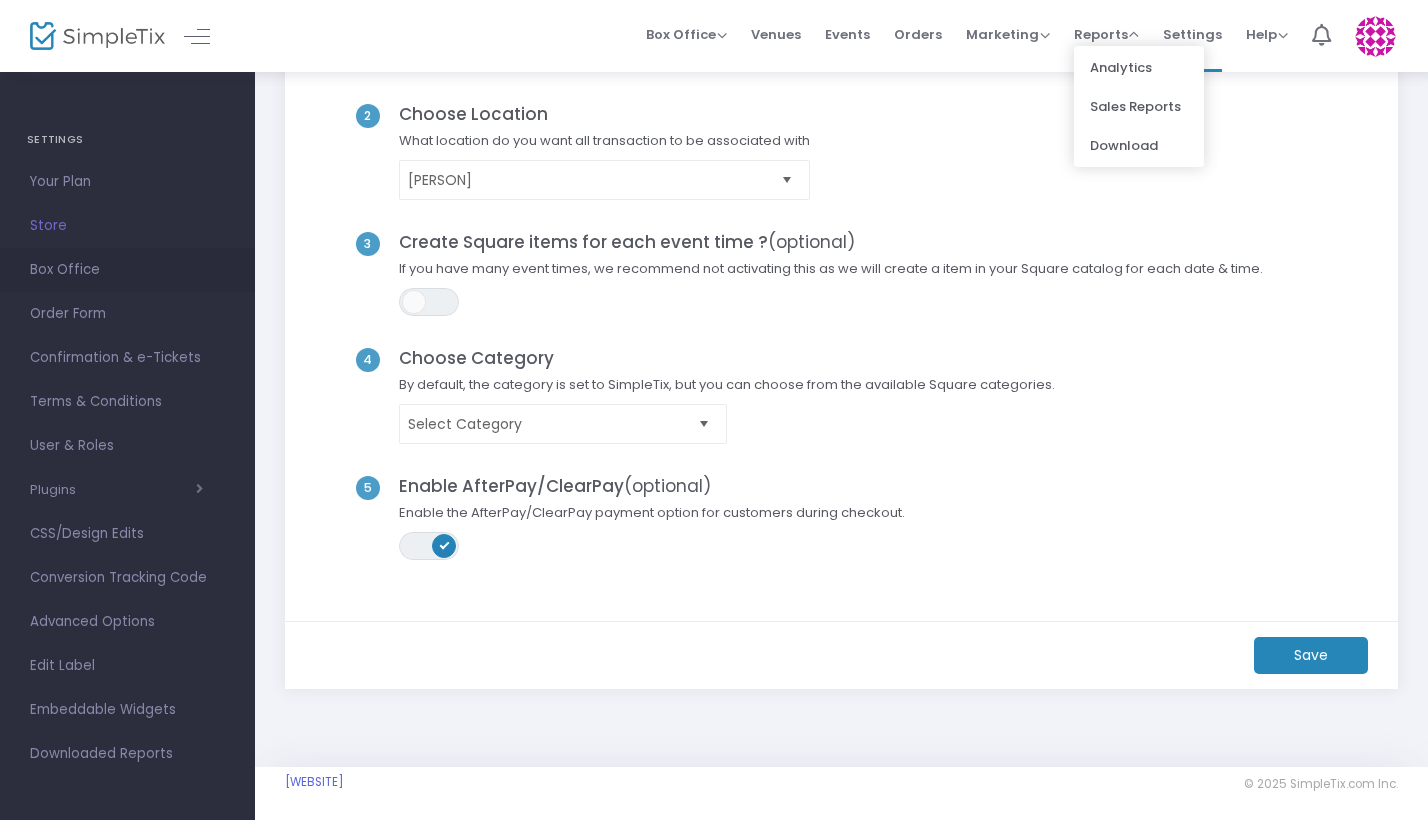 click on "Box Office" at bounding box center [127, 270] 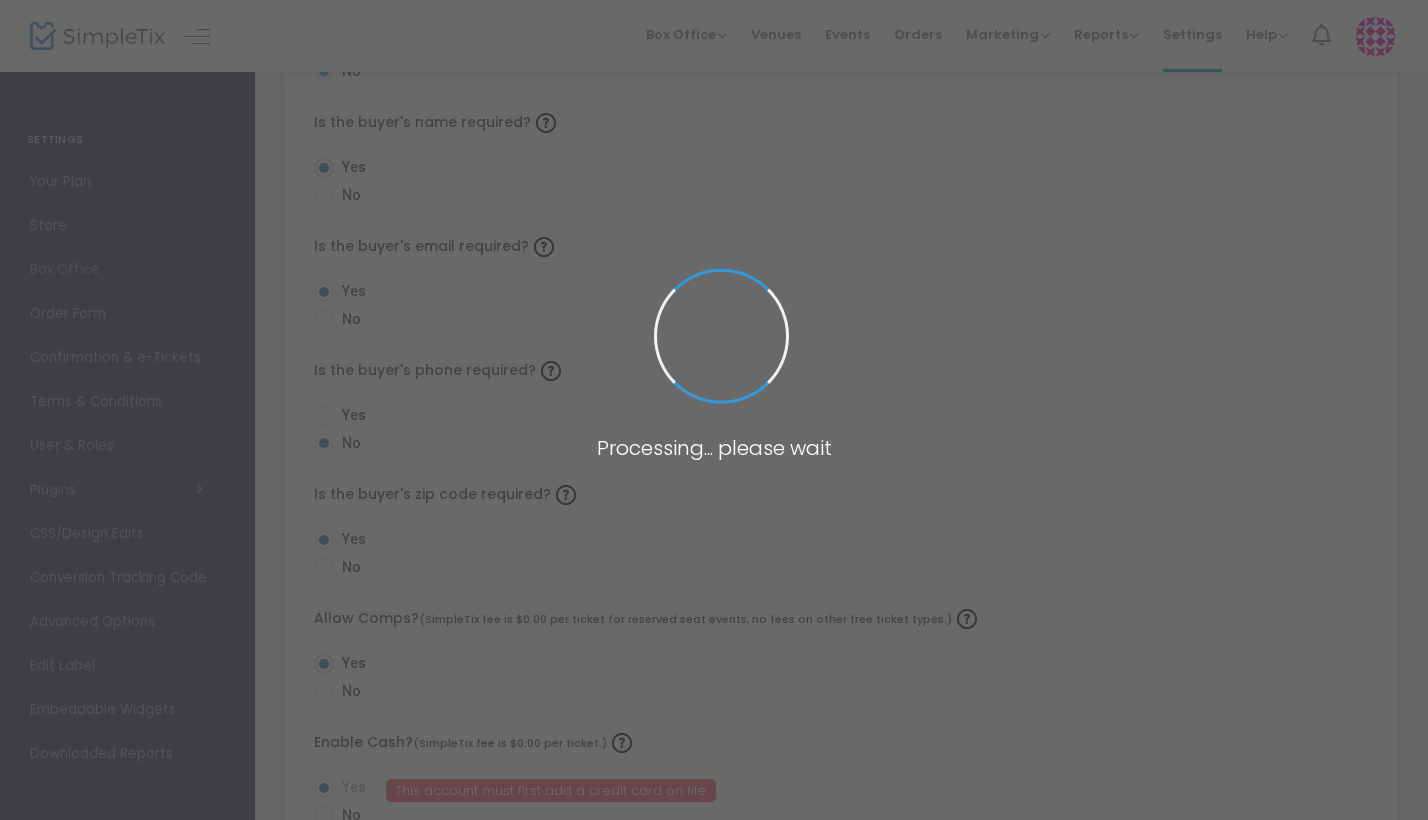 radio on "false" 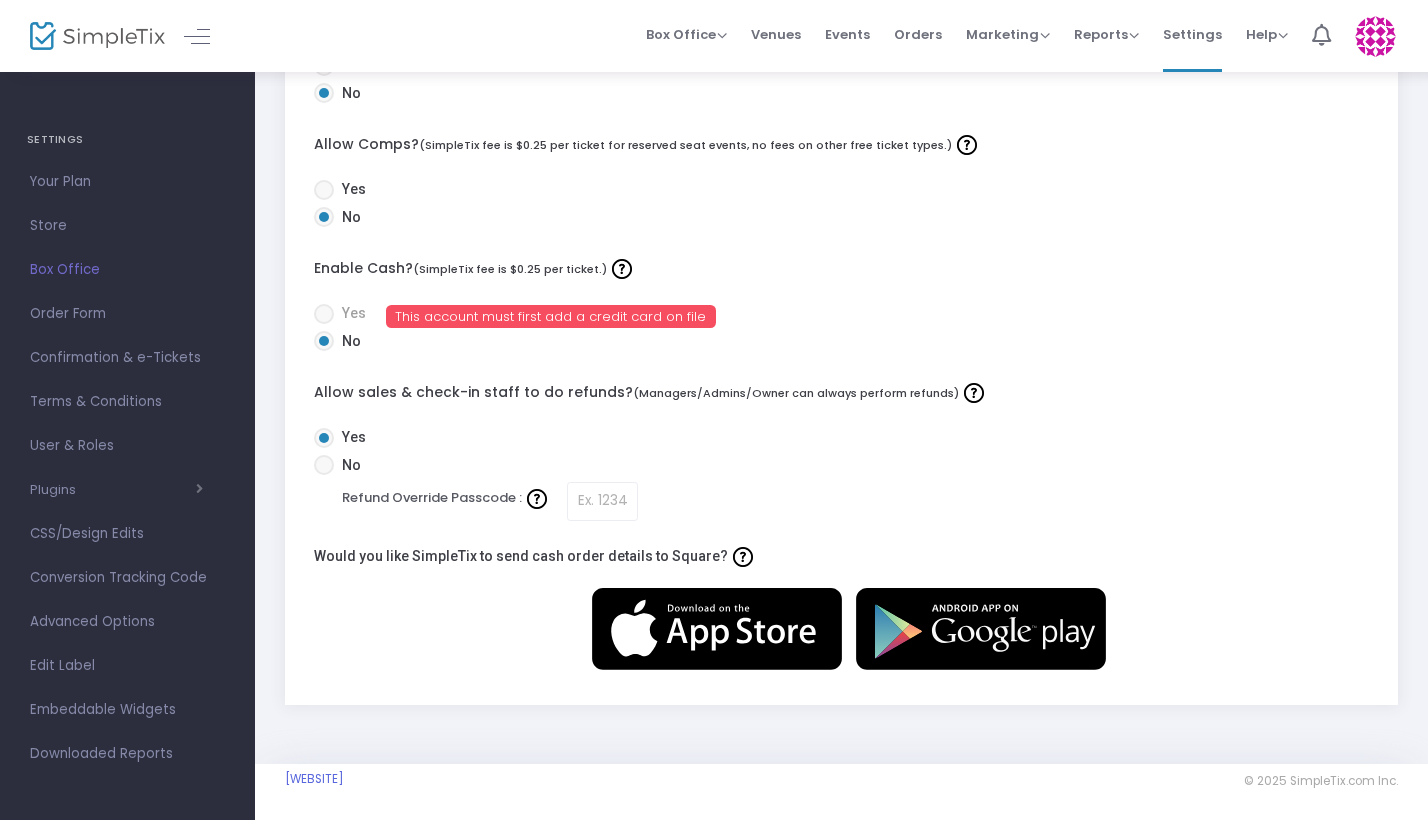 scroll, scrollTop: 694, scrollLeft: 0, axis: vertical 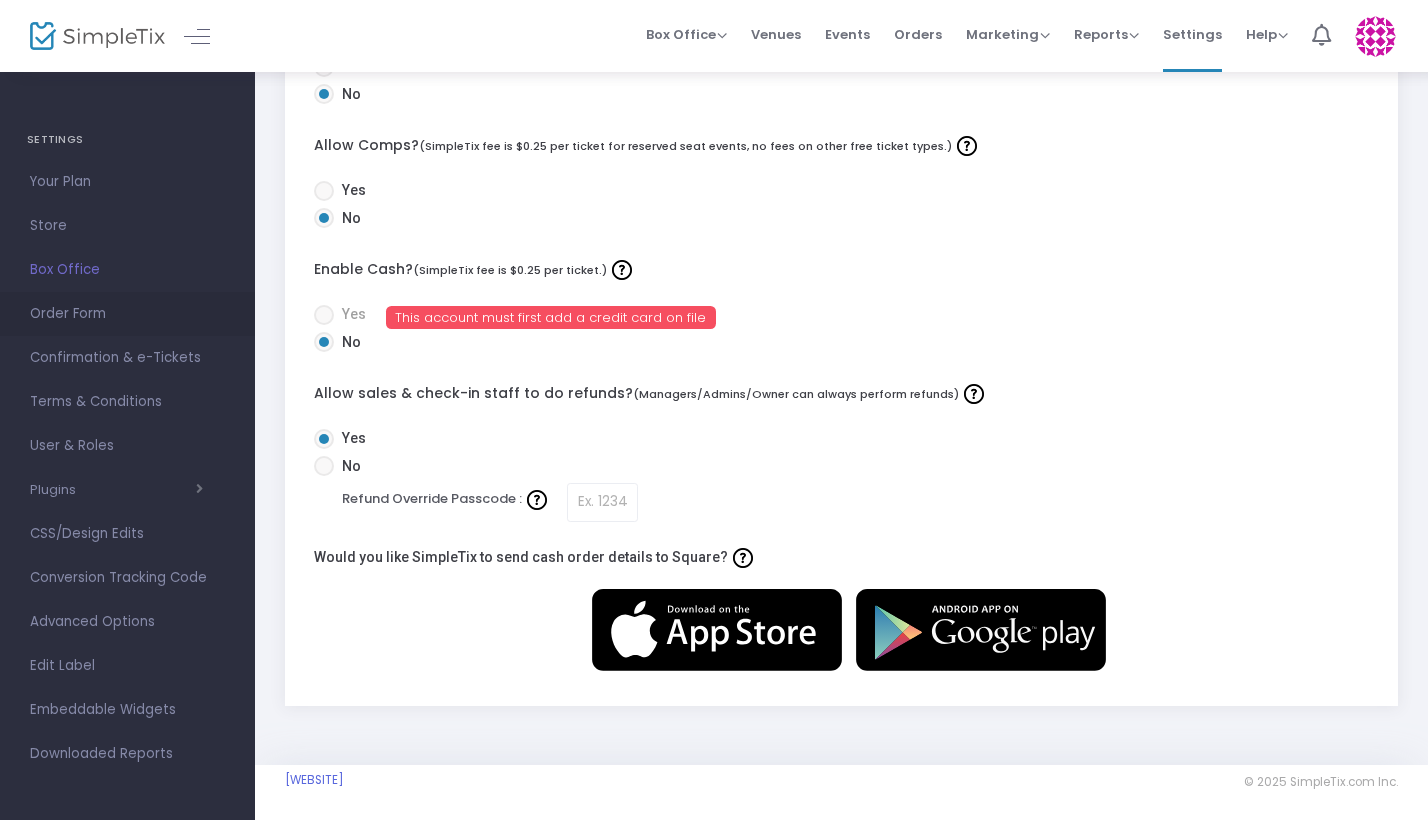 click on "Order Form" at bounding box center (127, 314) 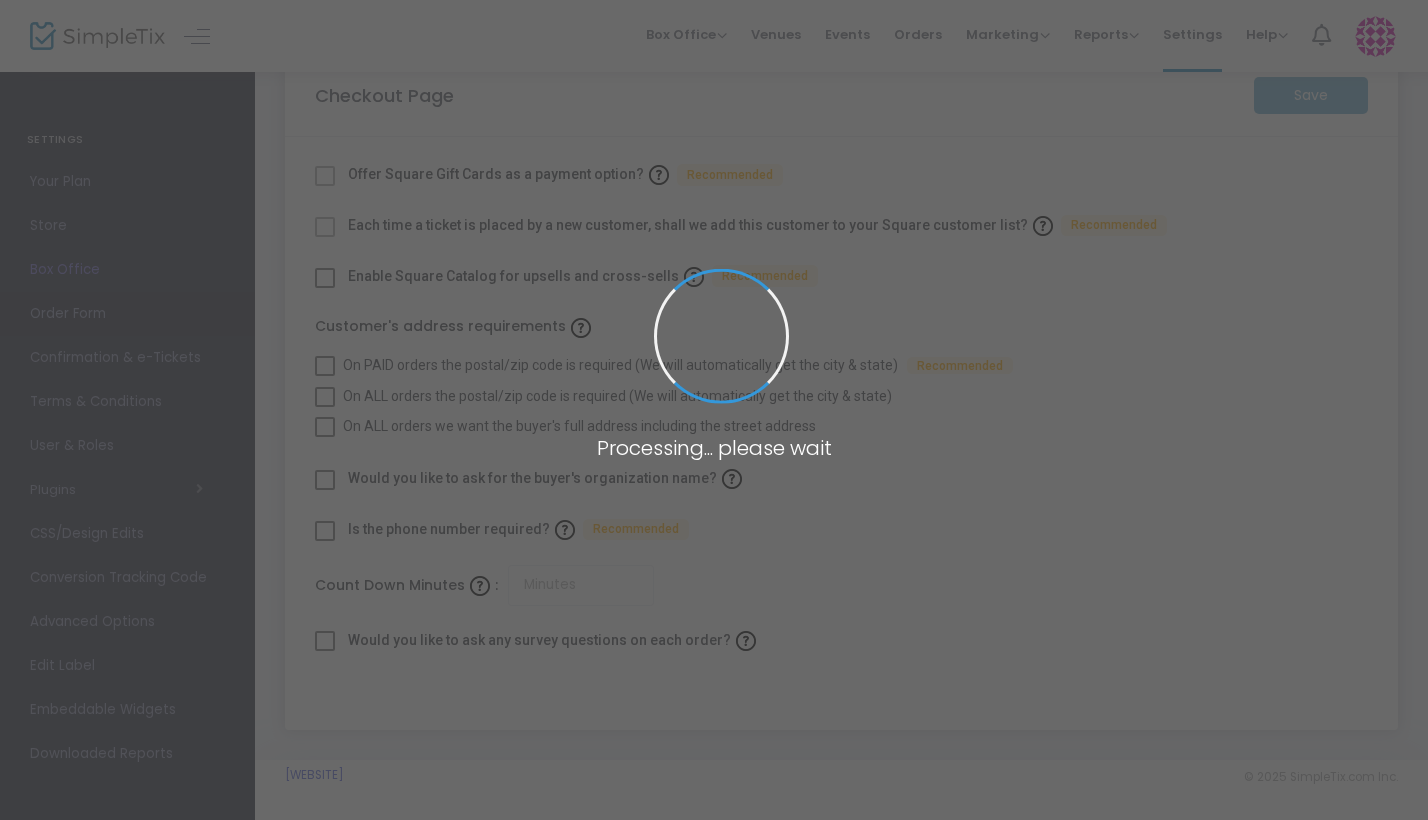 scroll, scrollTop: 45, scrollLeft: 0, axis: vertical 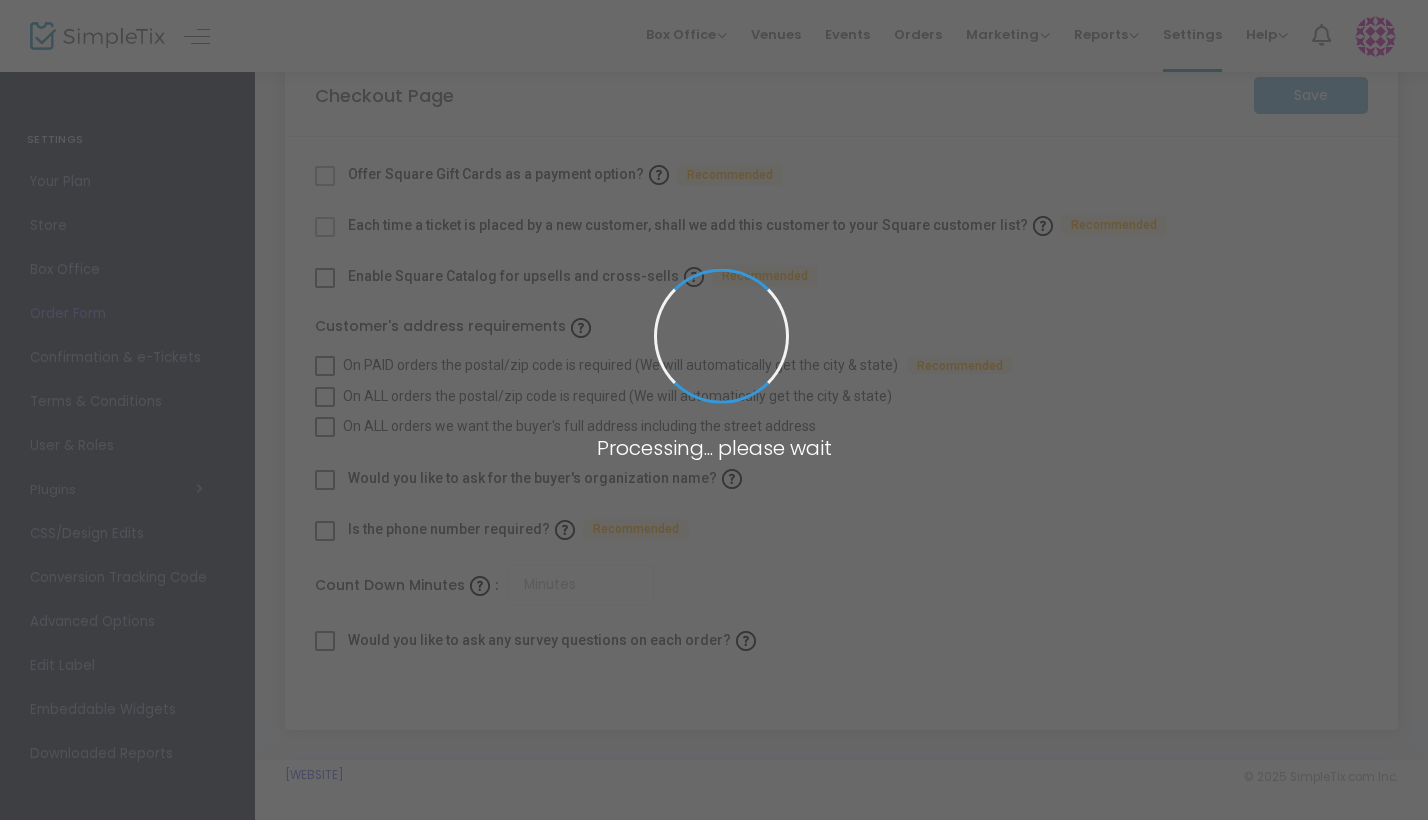 checkbox on "true" 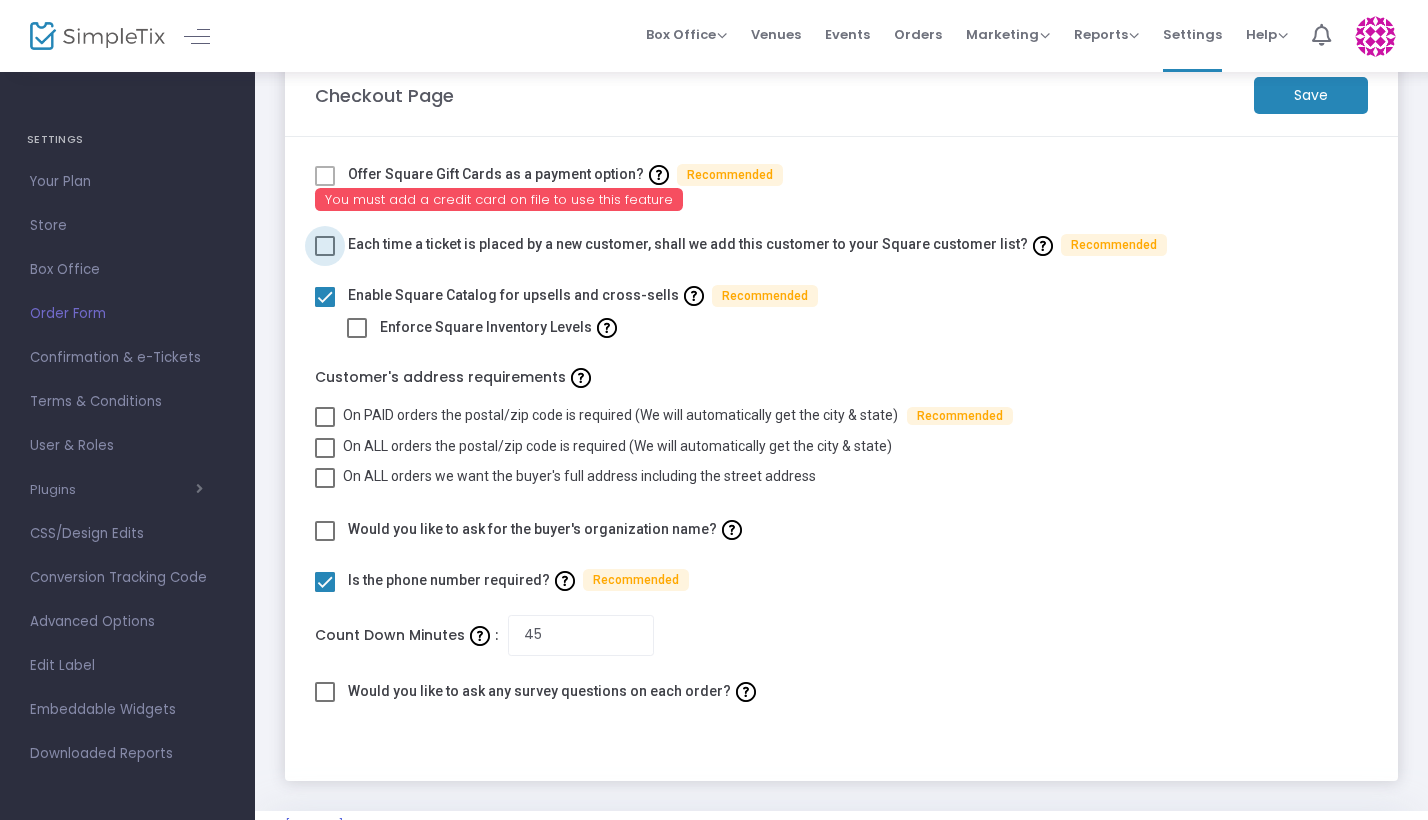 click at bounding box center (325, 246) 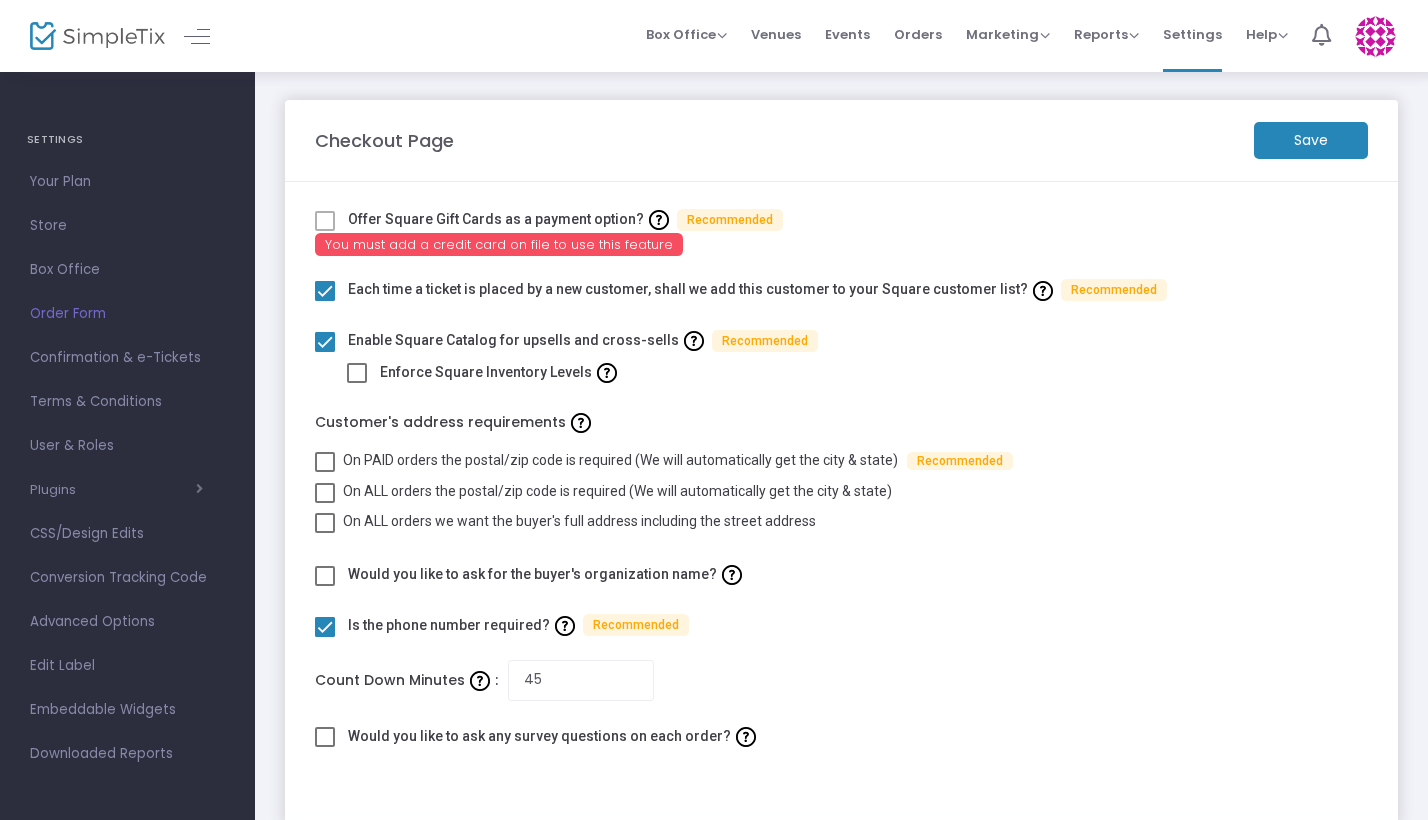 scroll, scrollTop: 0, scrollLeft: 0, axis: both 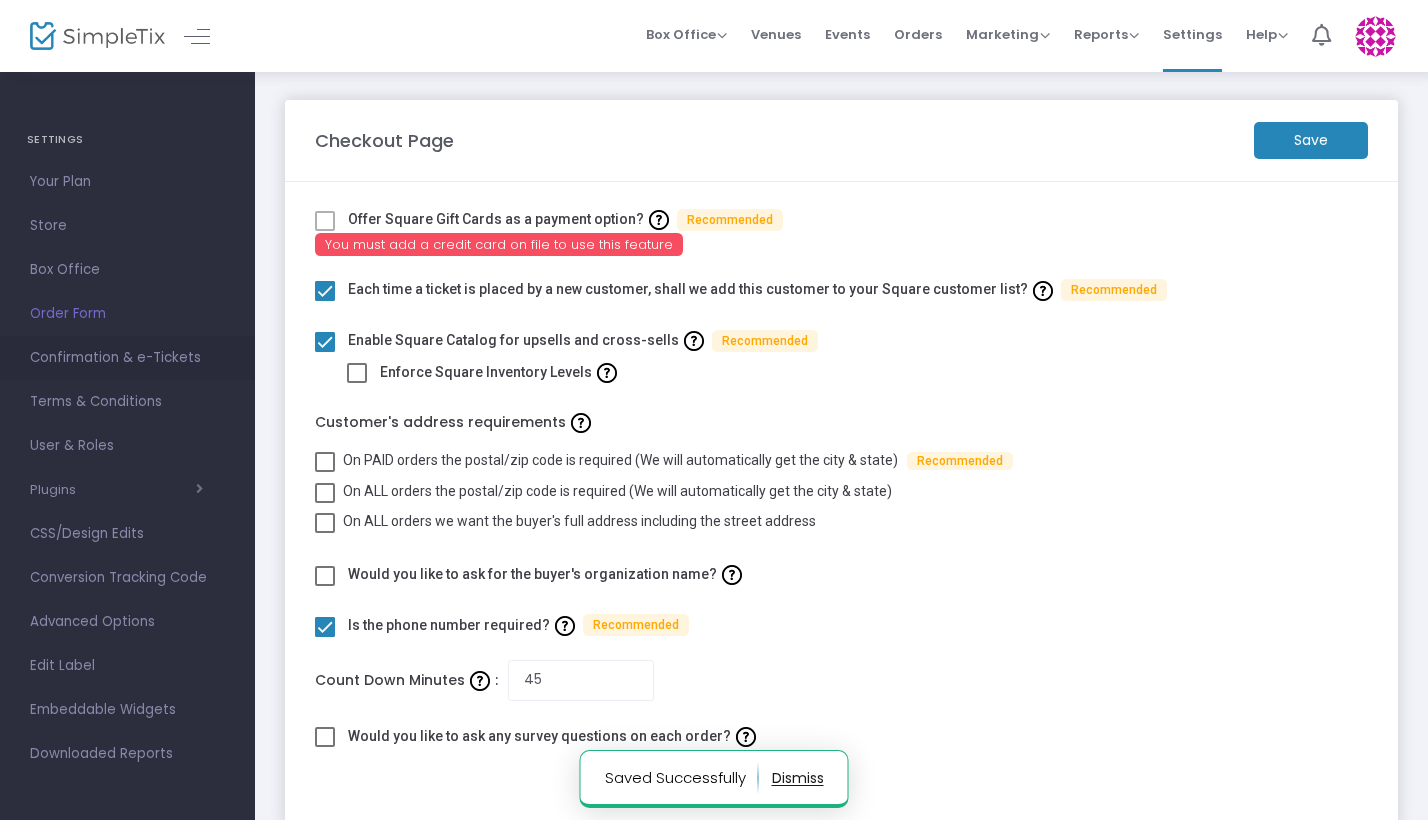 click on "Confirmation & e-Tickets" at bounding box center [127, 358] 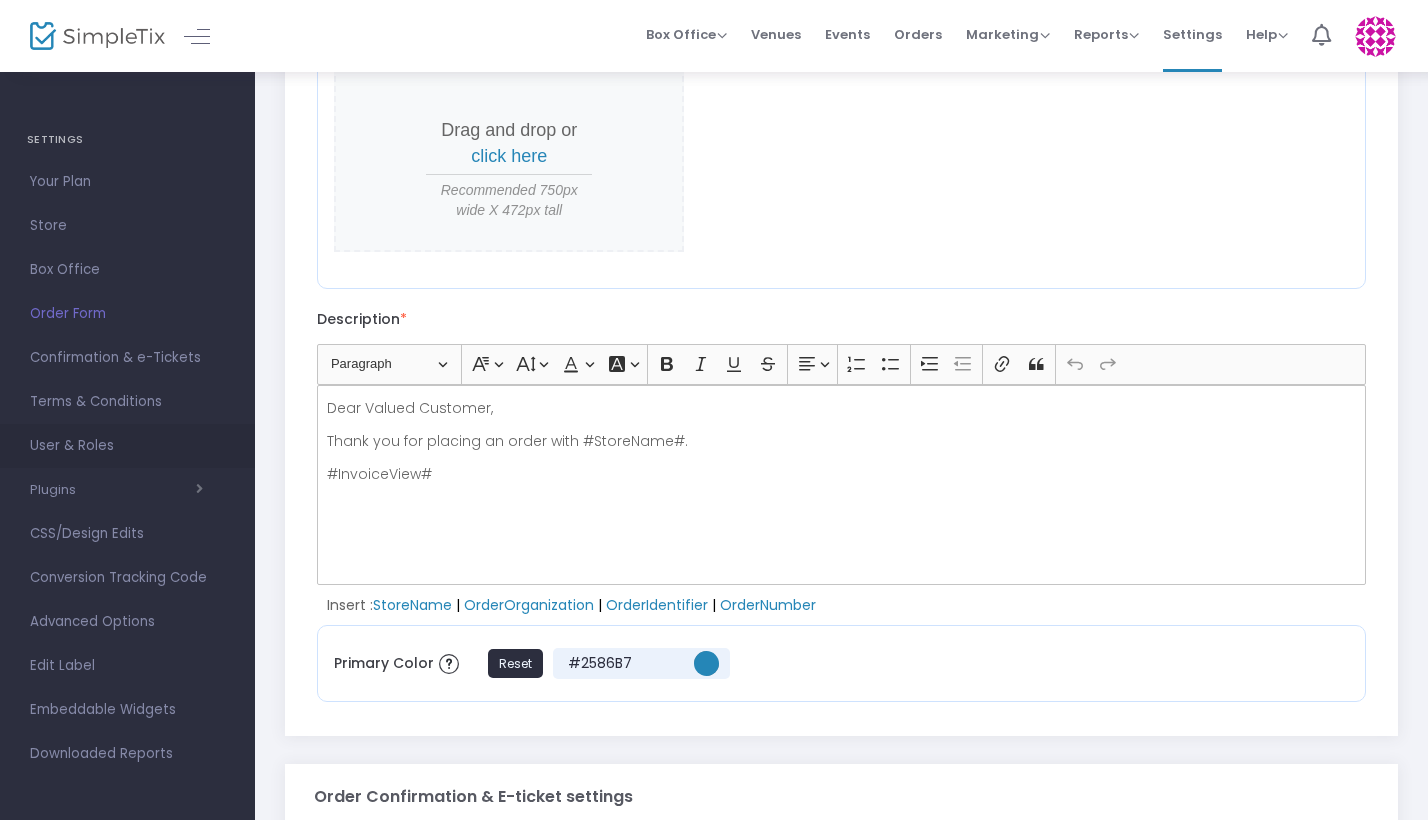 scroll, scrollTop: 309, scrollLeft: 0, axis: vertical 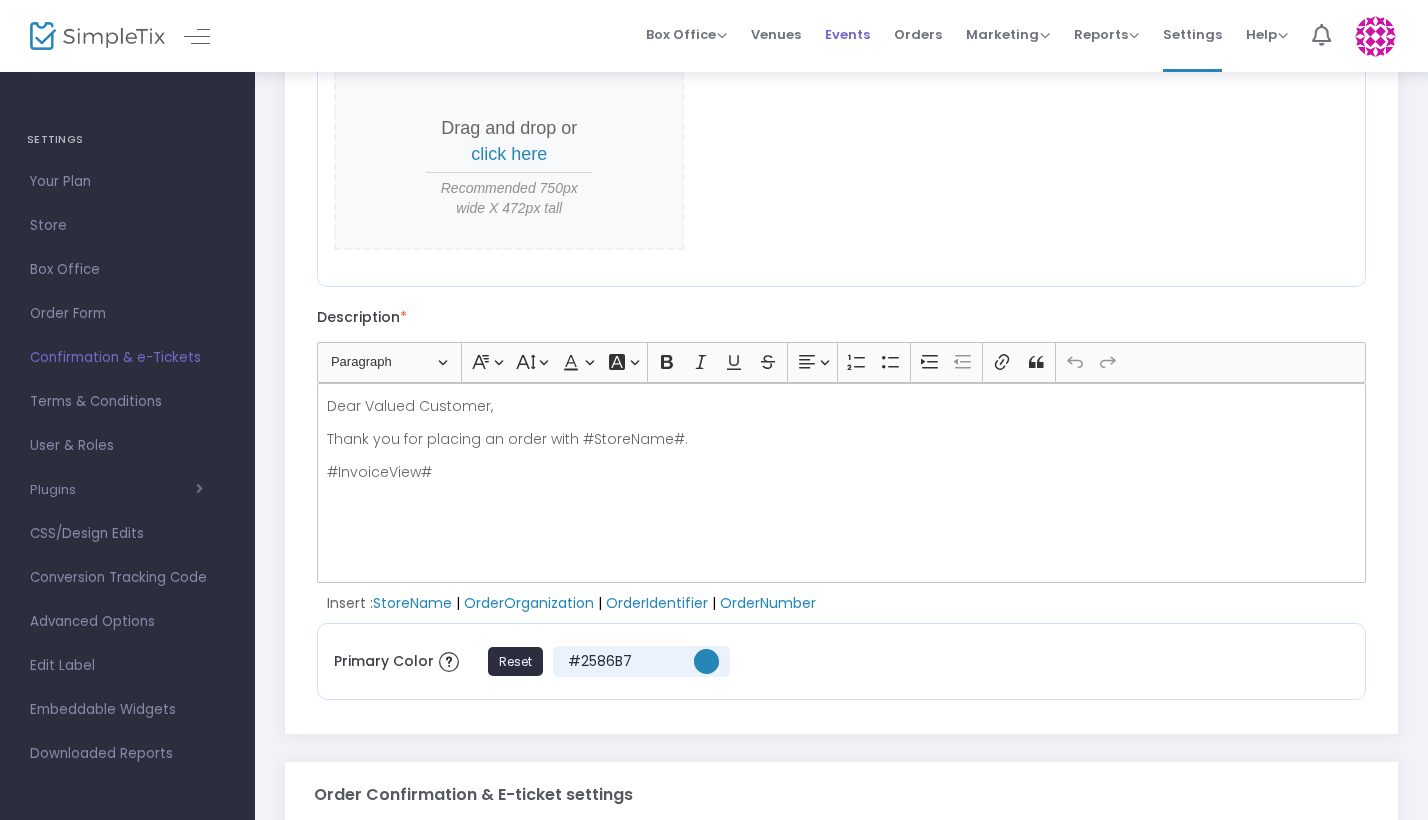 click on "Events" at bounding box center [847, 34] 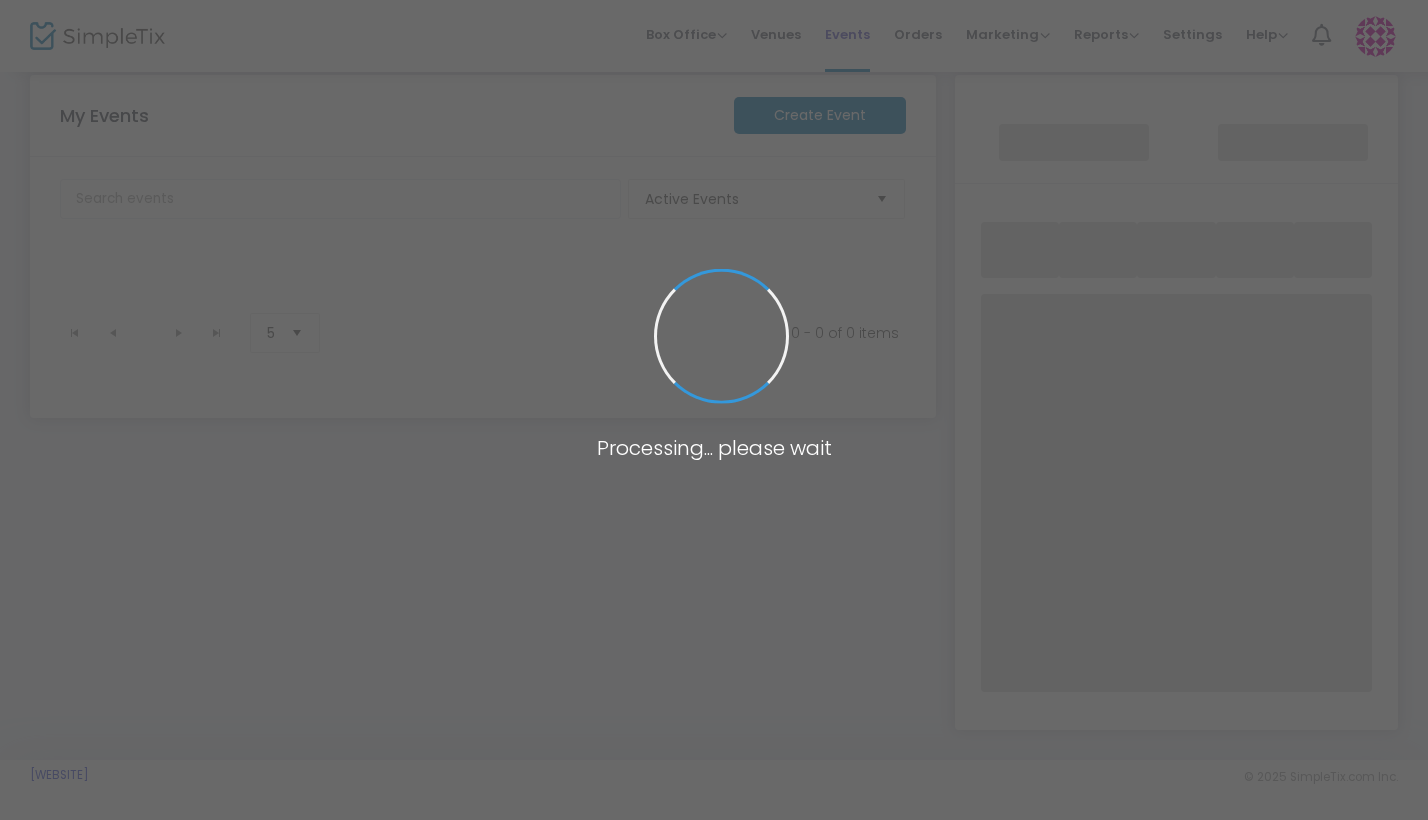 scroll, scrollTop: 19, scrollLeft: 0, axis: vertical 